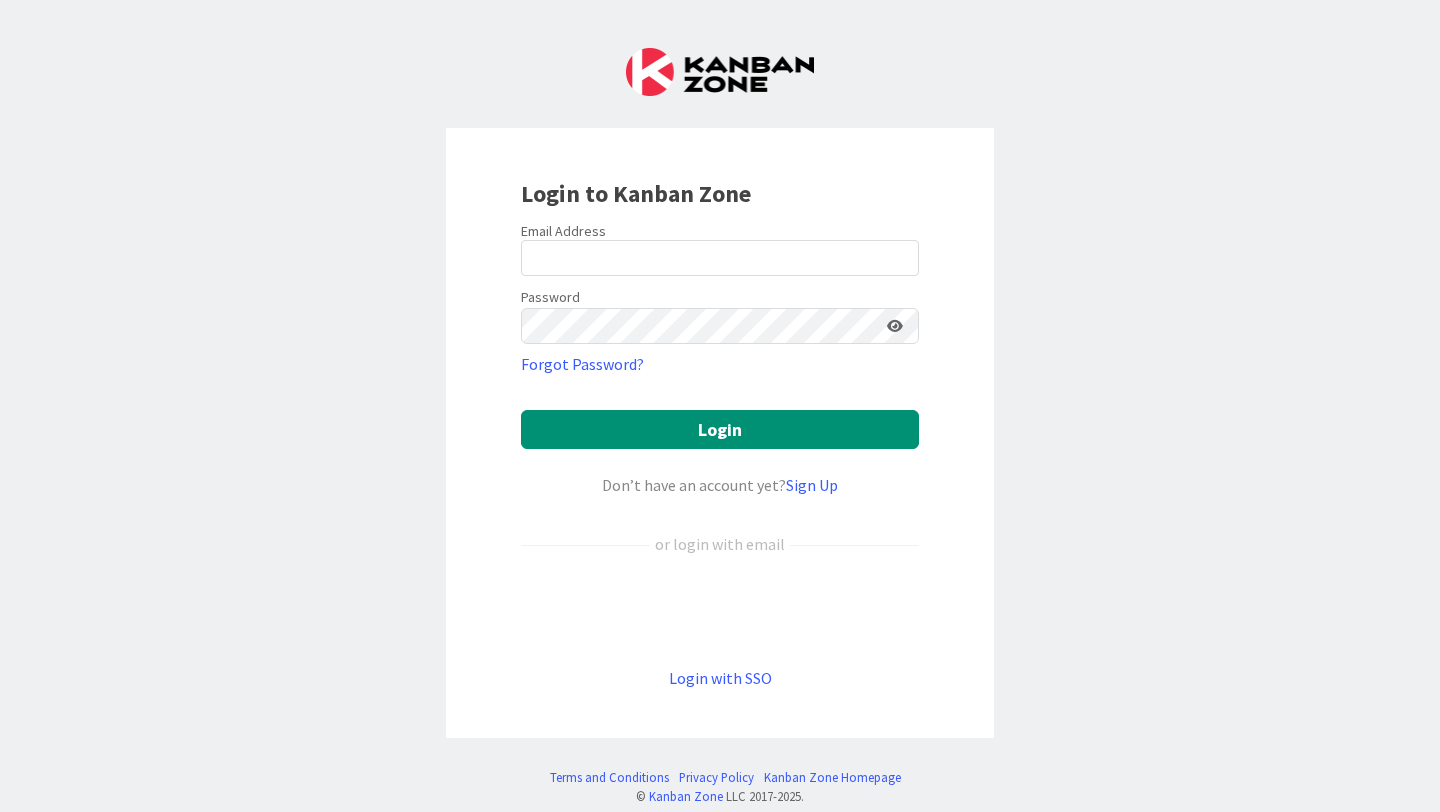 scroll, scrollTop: 0, scrollLeft: 0, axis: both 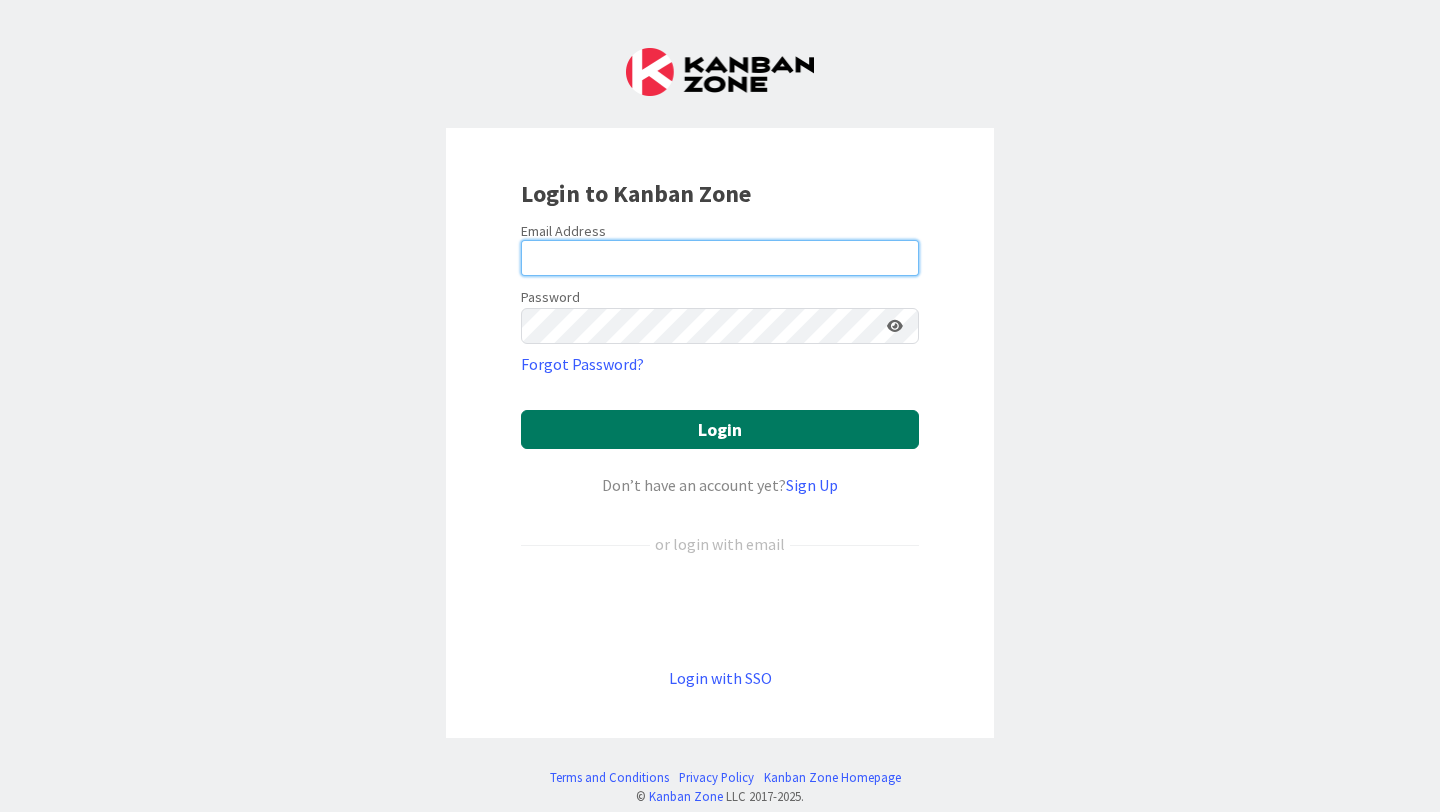 type on "beth.lawson@knoxschools.org" 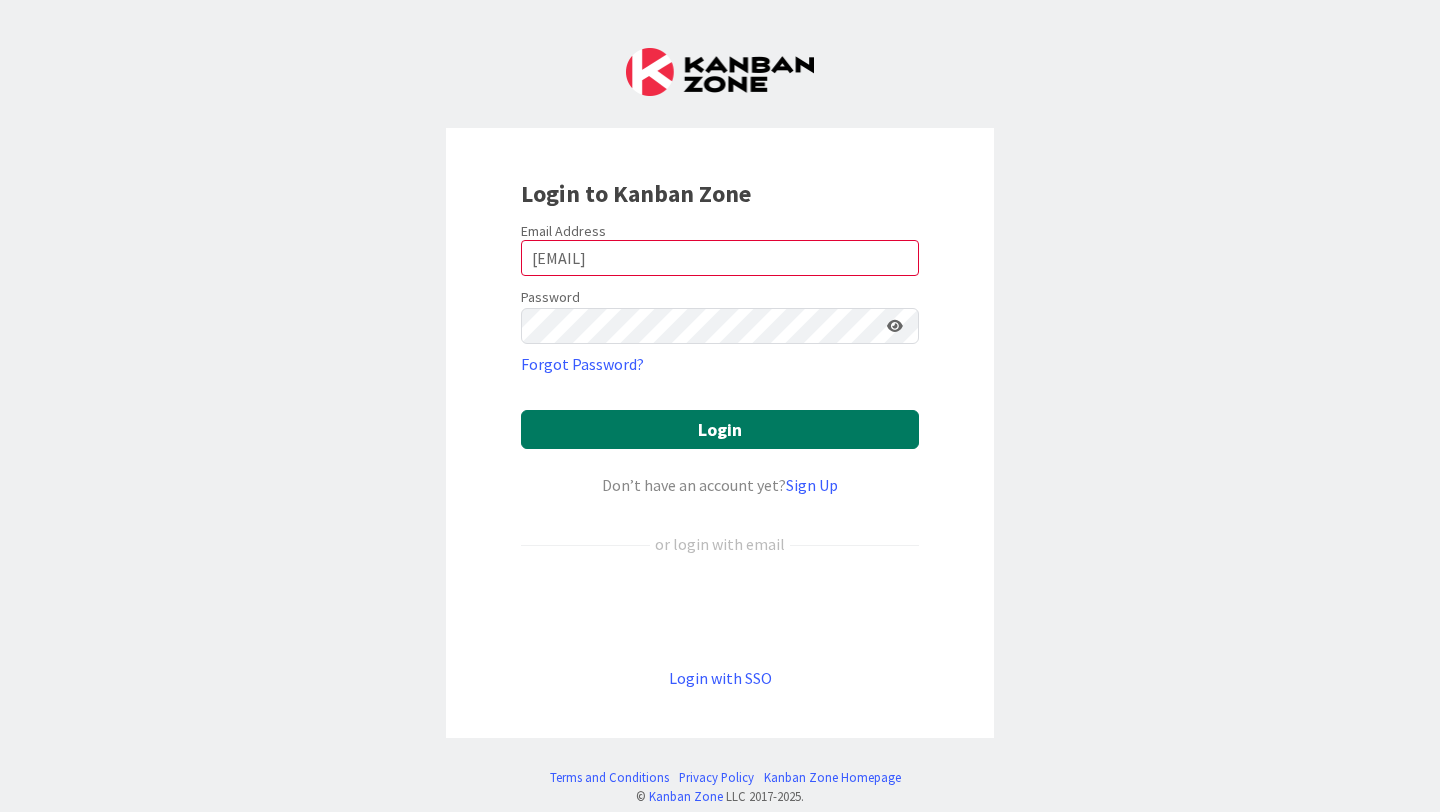 click on "Login" at bounding box center [720, 429] 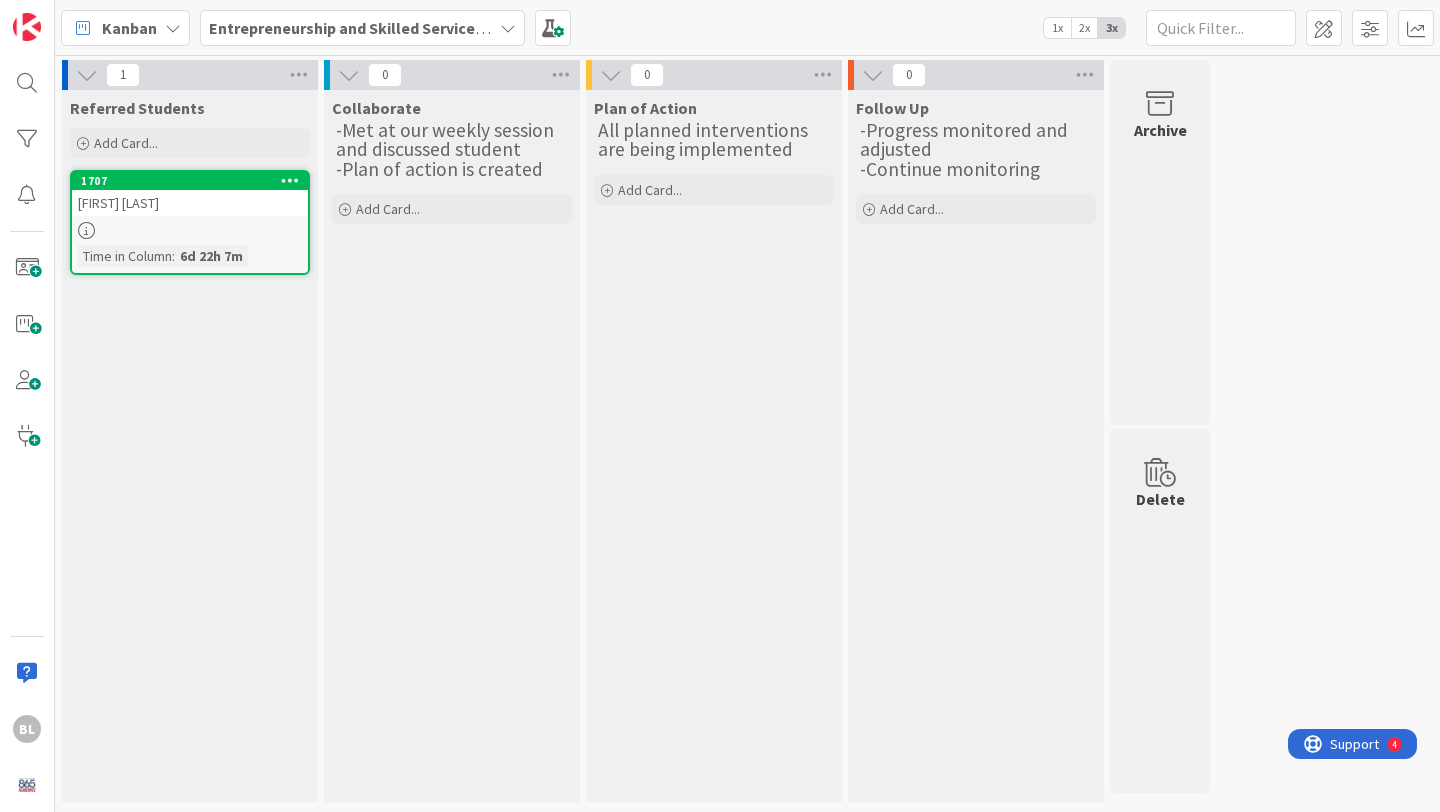 scroll, scrollTop: 0, scrollLeft: 0, axis: both 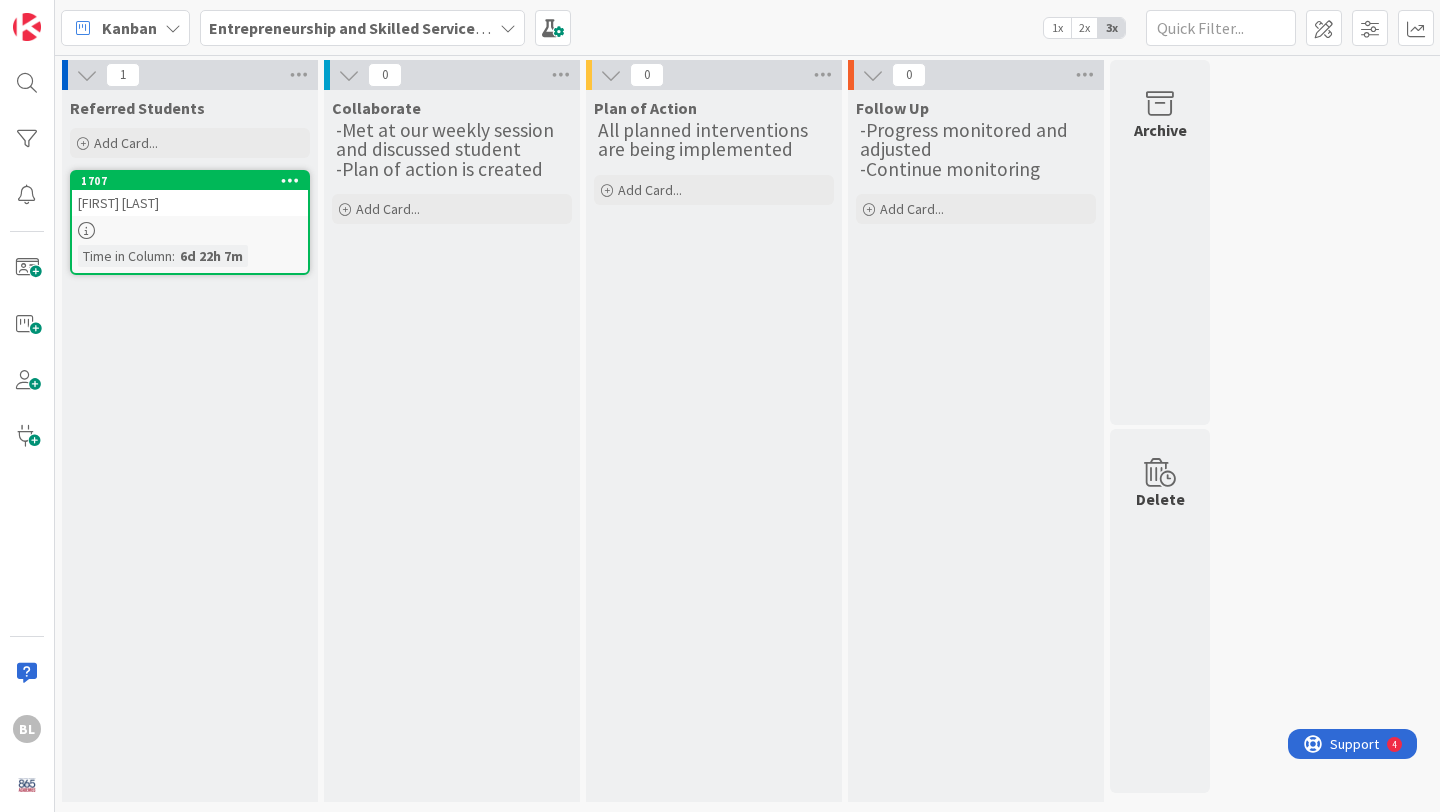 click on "1707" at bounding box center (190, 181) 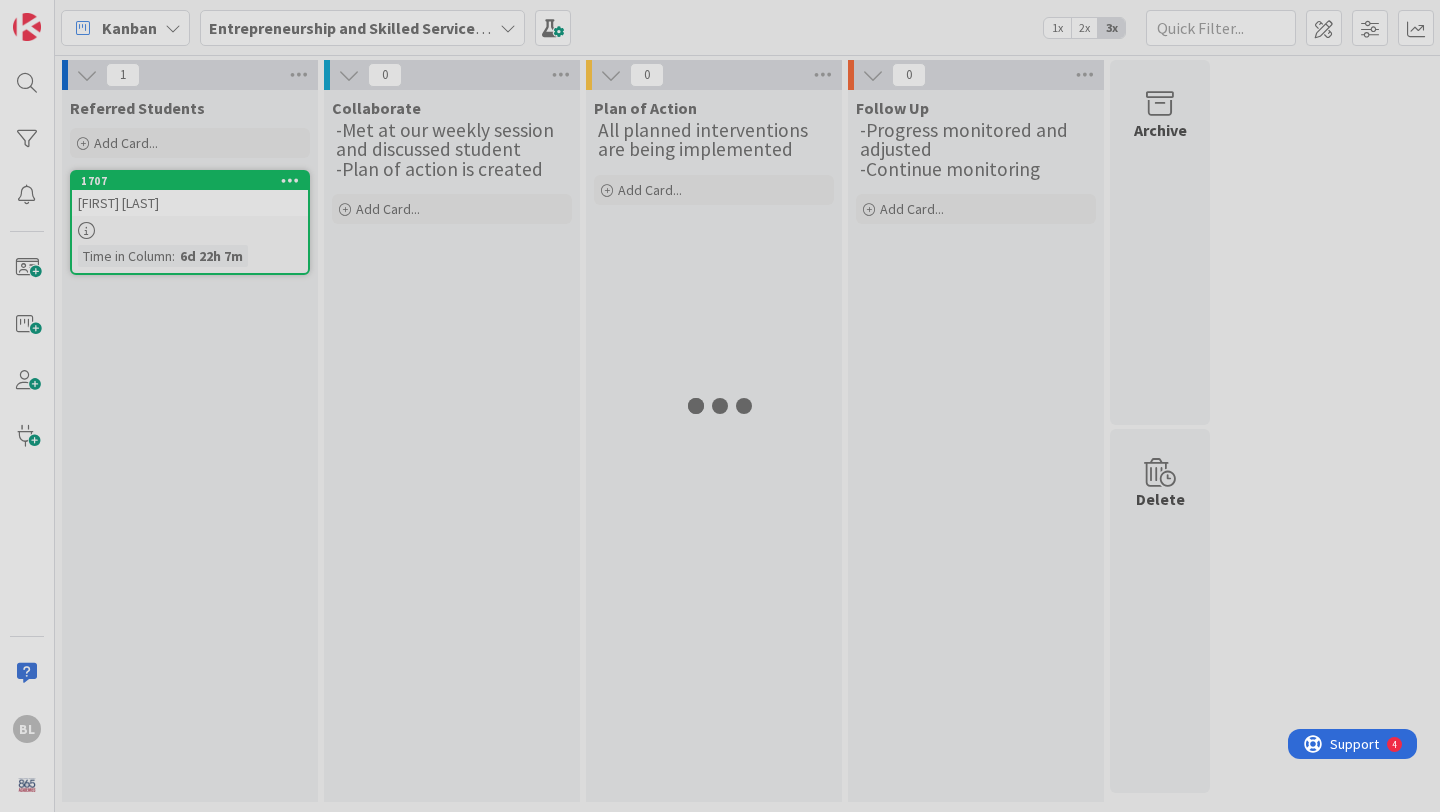 click at bounding box center [720, 406] 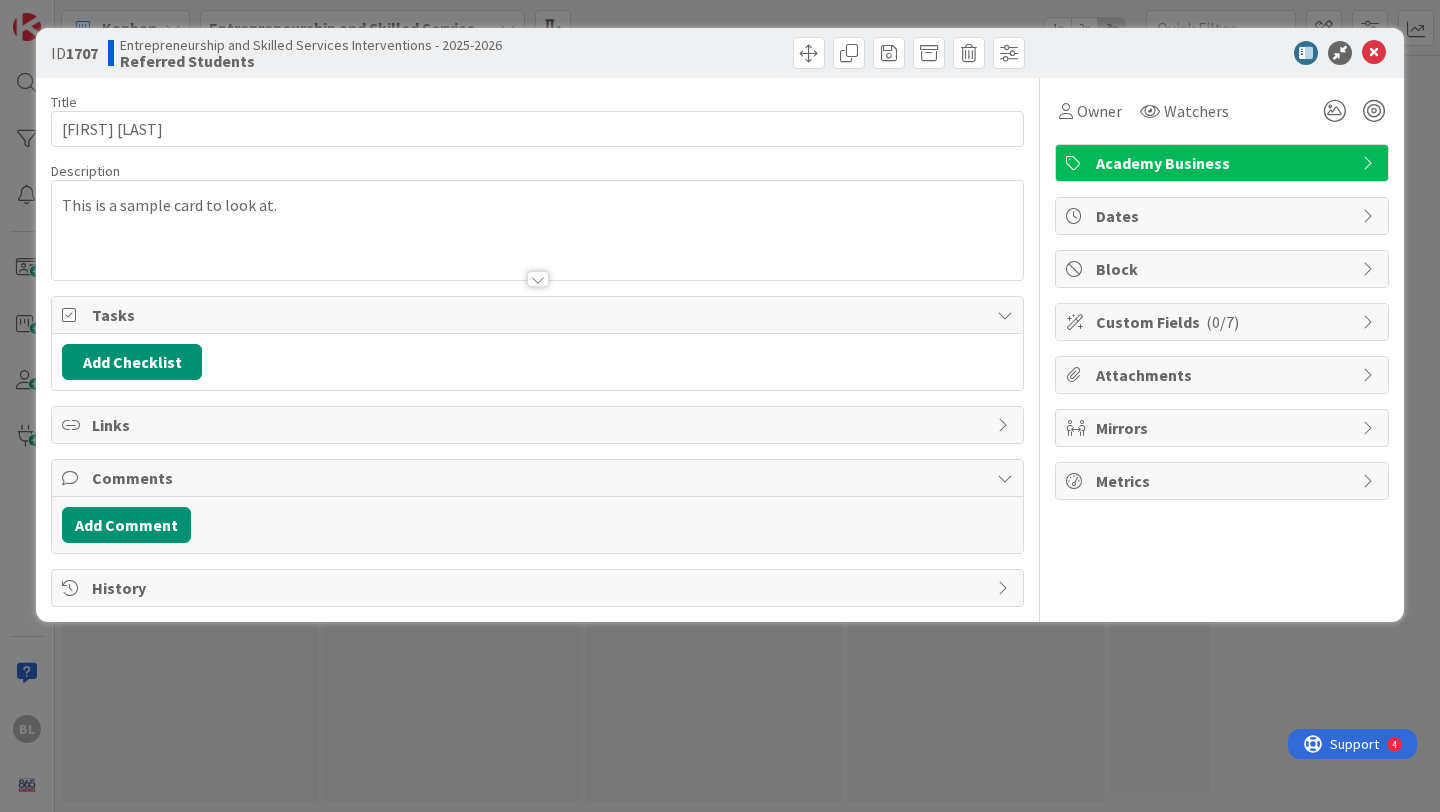 scroll, scrollTop: 0, scrollLeft: 0, axis: both 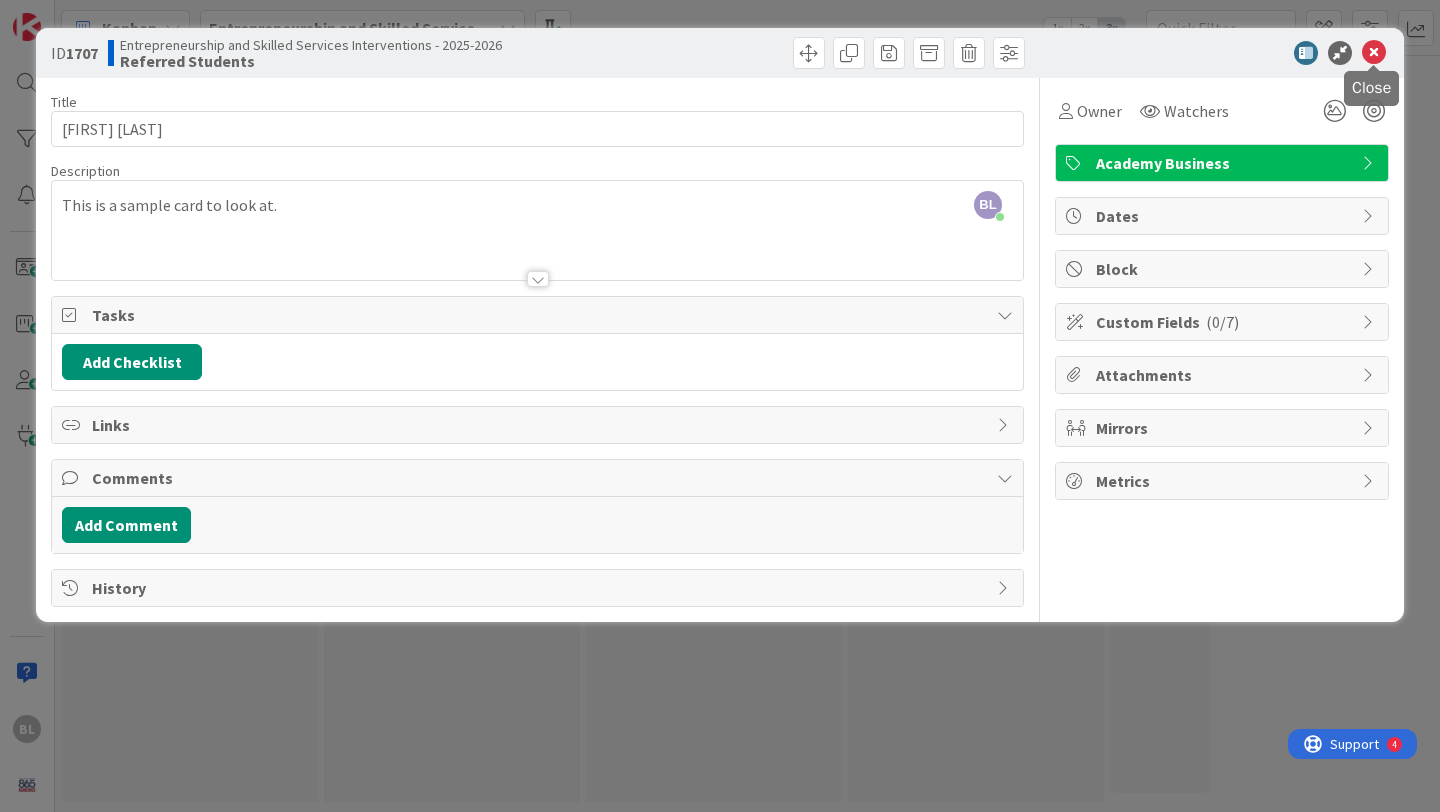 click at bounding box center (1374, 53) 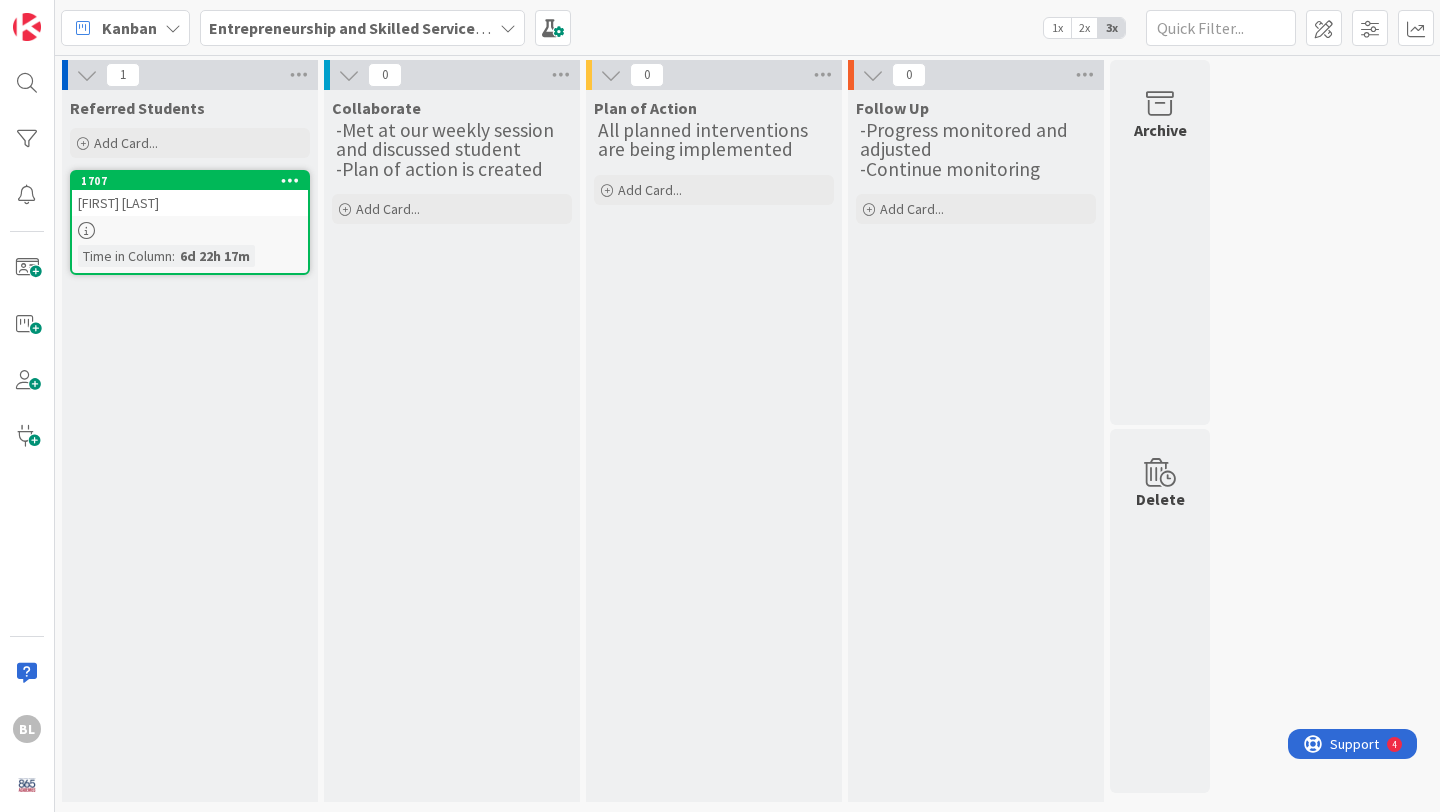 scroll, scrollTop: 0, scrollLeft: 0, axis: both 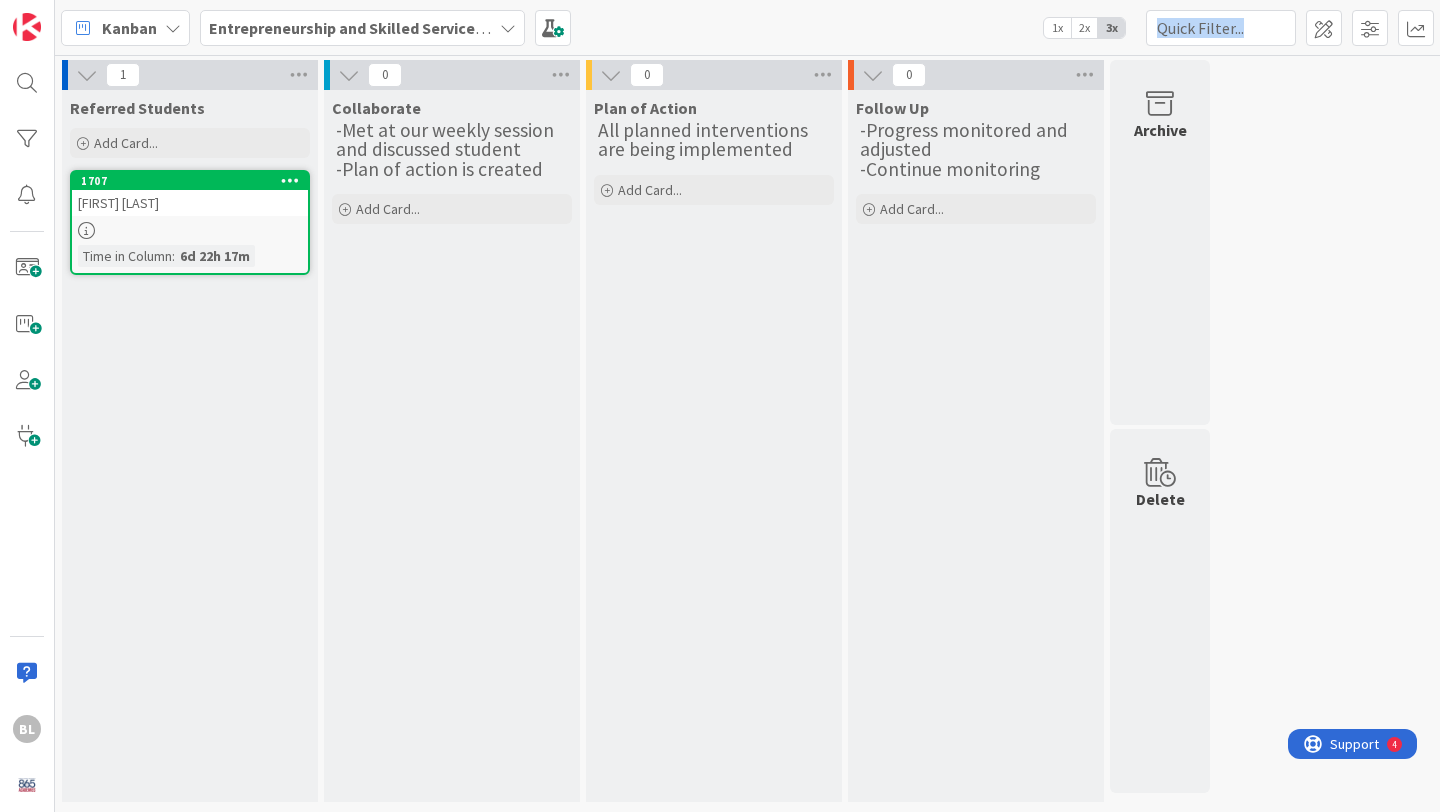 drag, startPoint x: 1344, startPoint y: 49, endPoint x: 1241, endPoint y: -62, distance: 151.42654 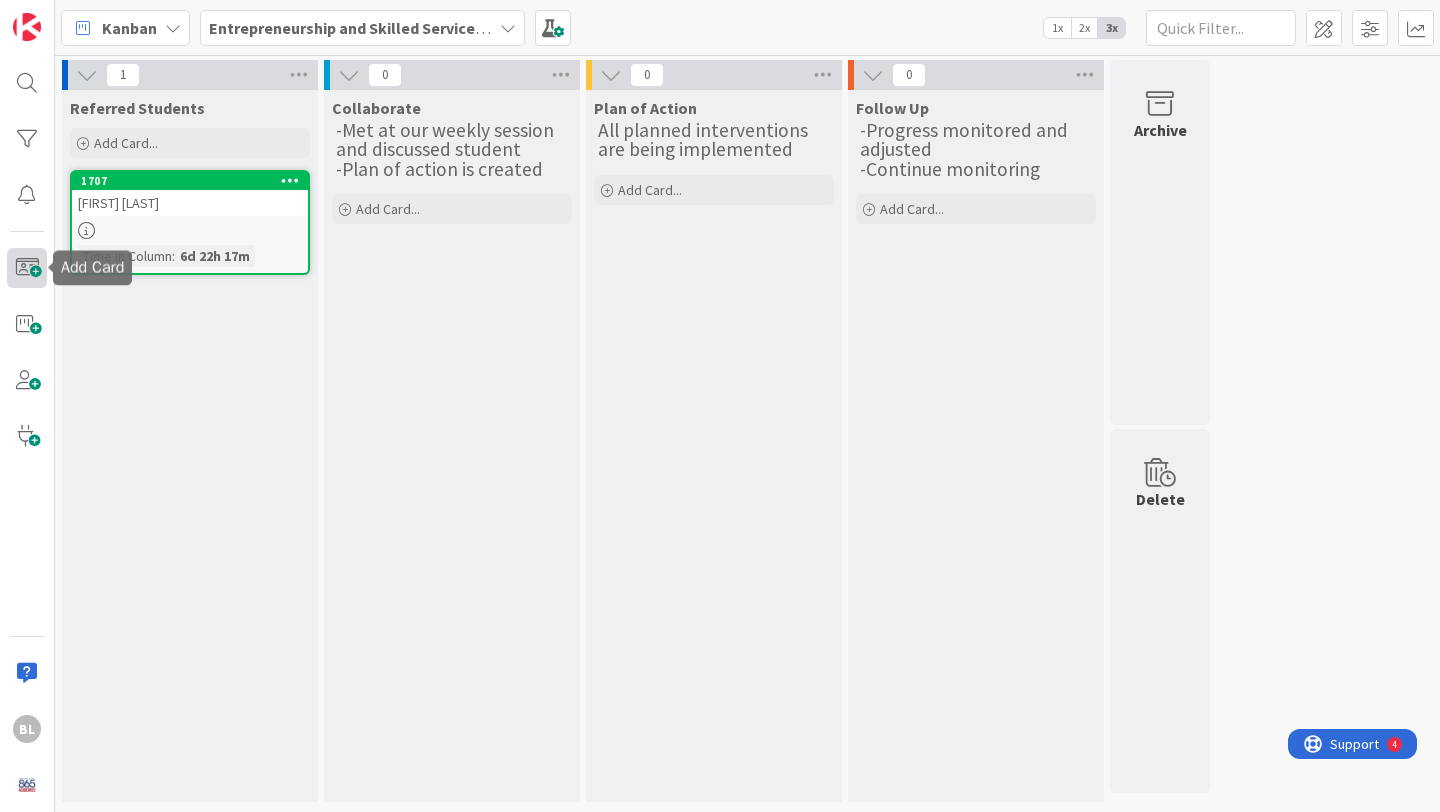 click at bounding box center [27, 268] 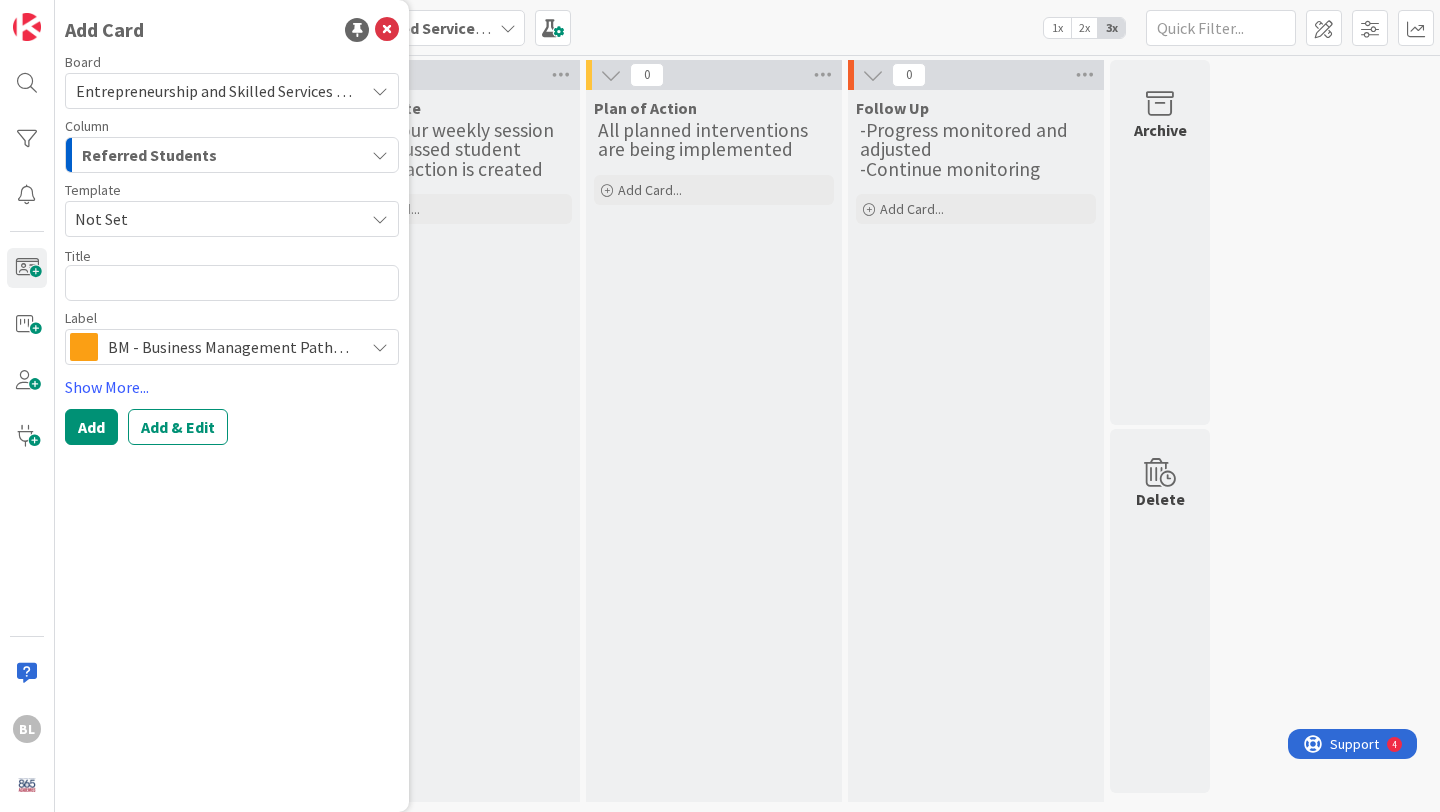 type on "x" 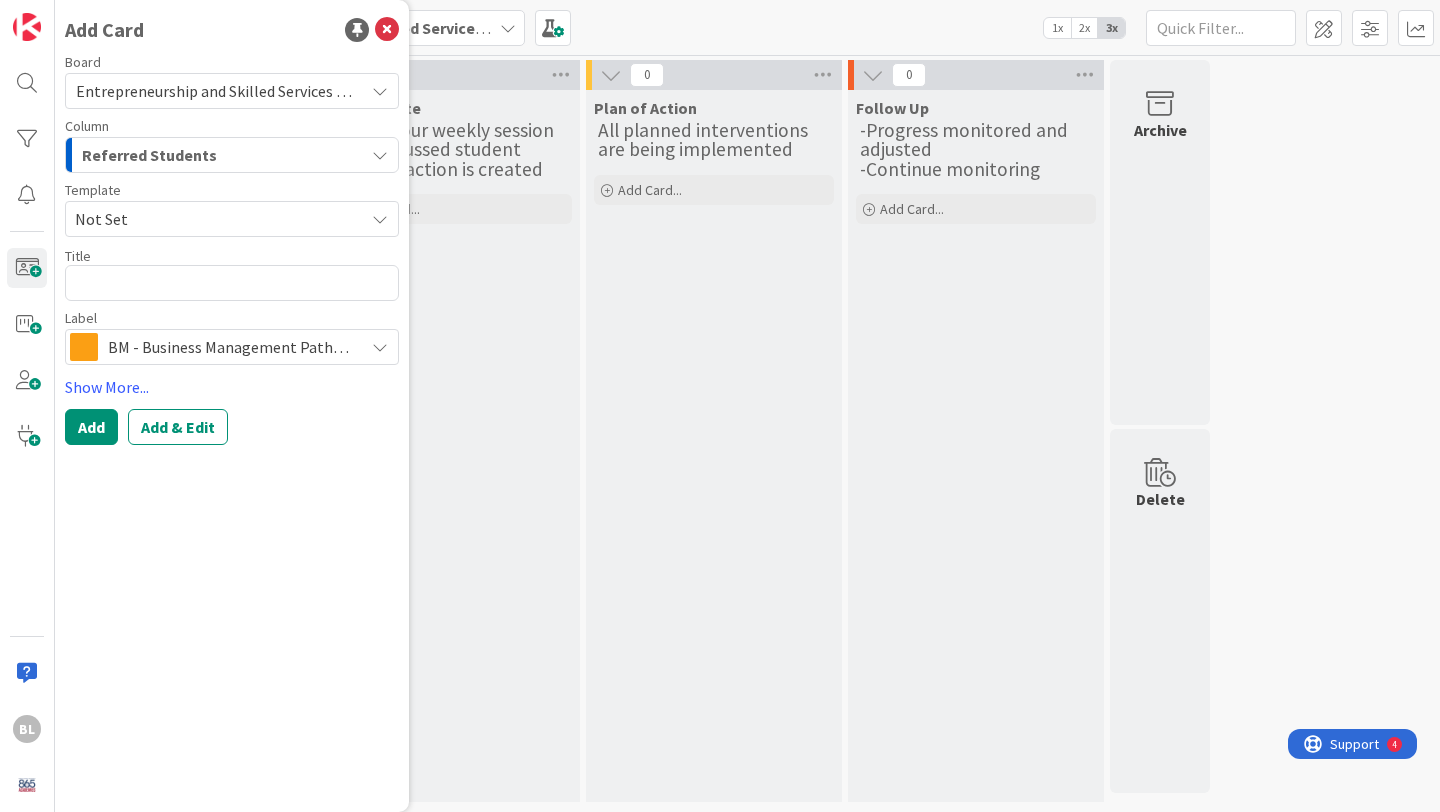 type on "B" 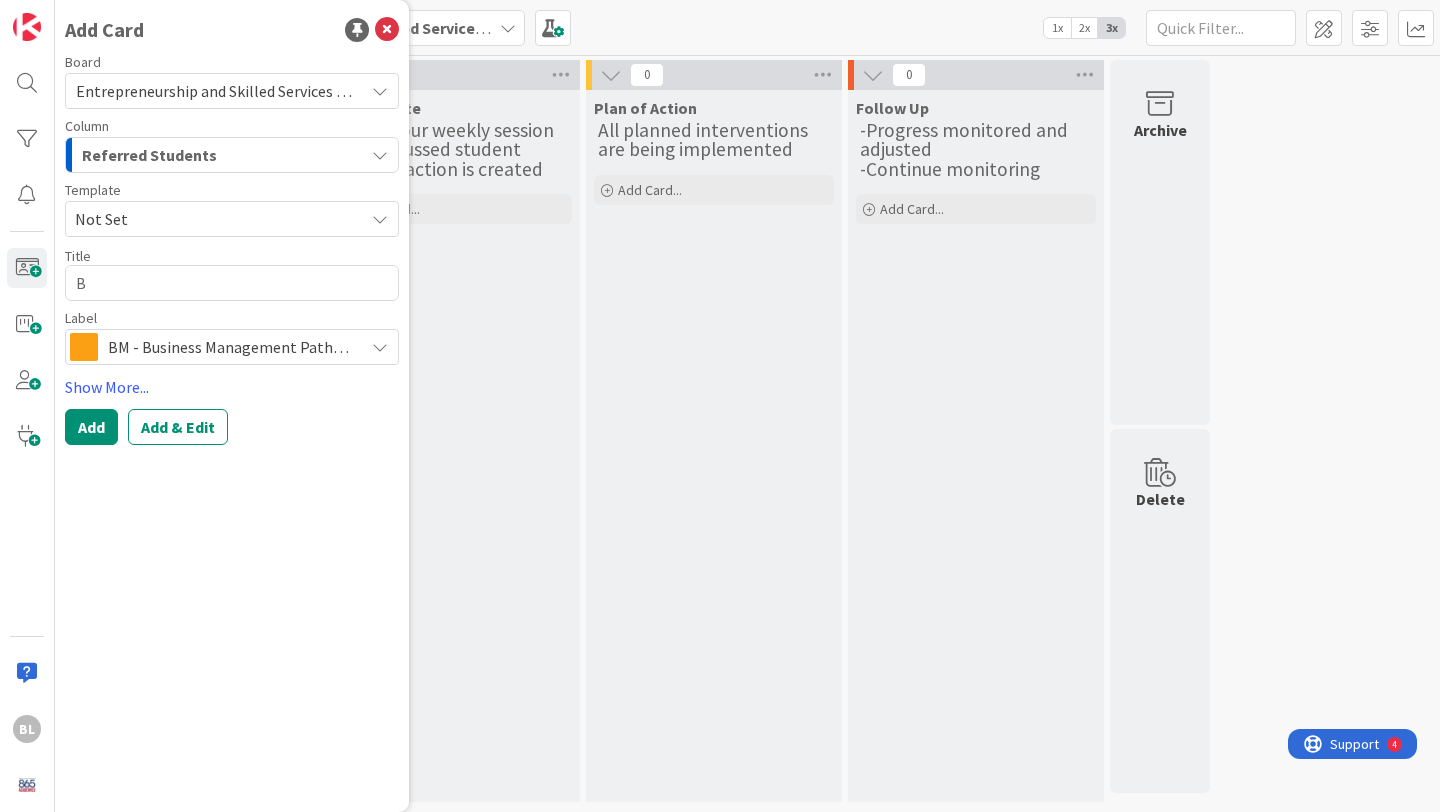 type on "x" 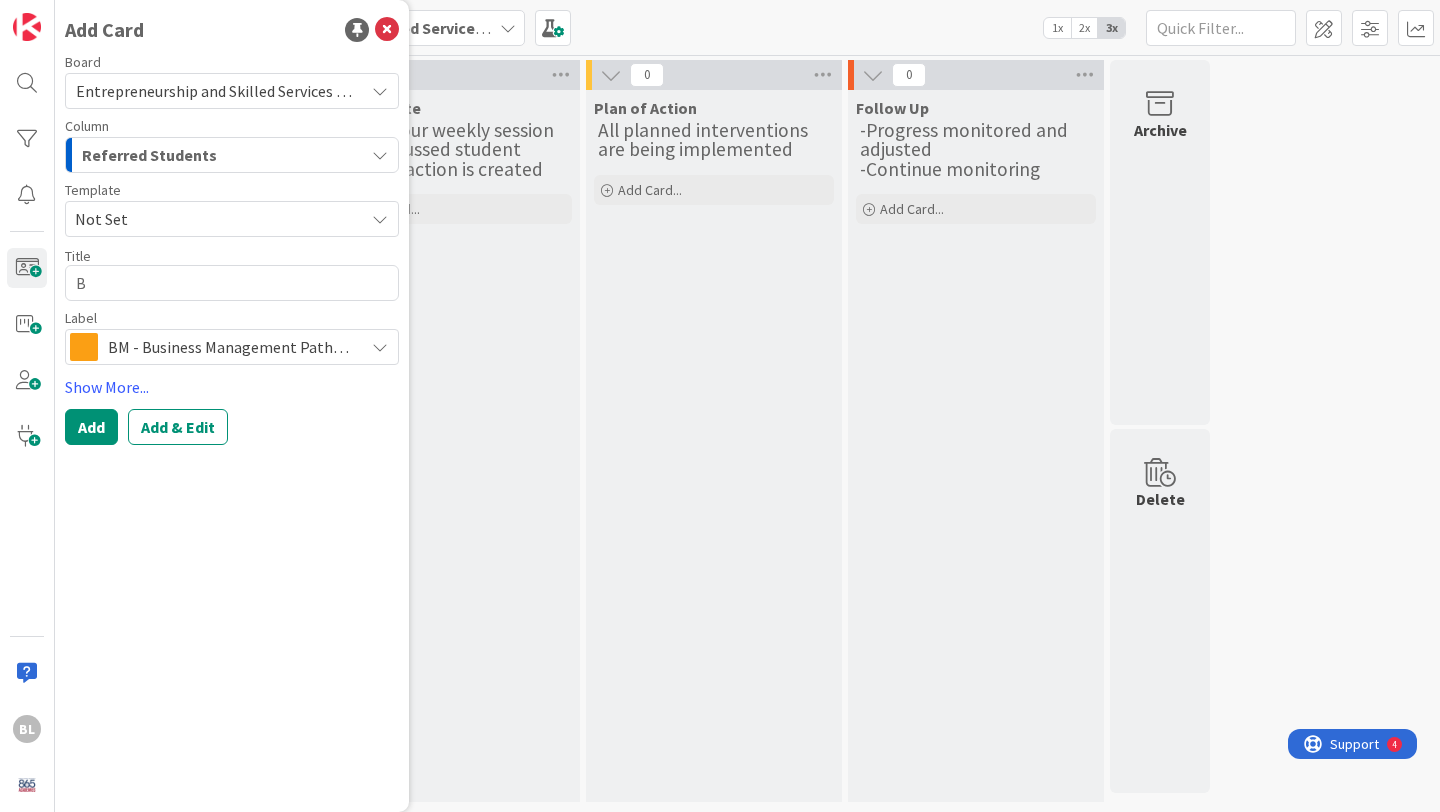 type on "Br" 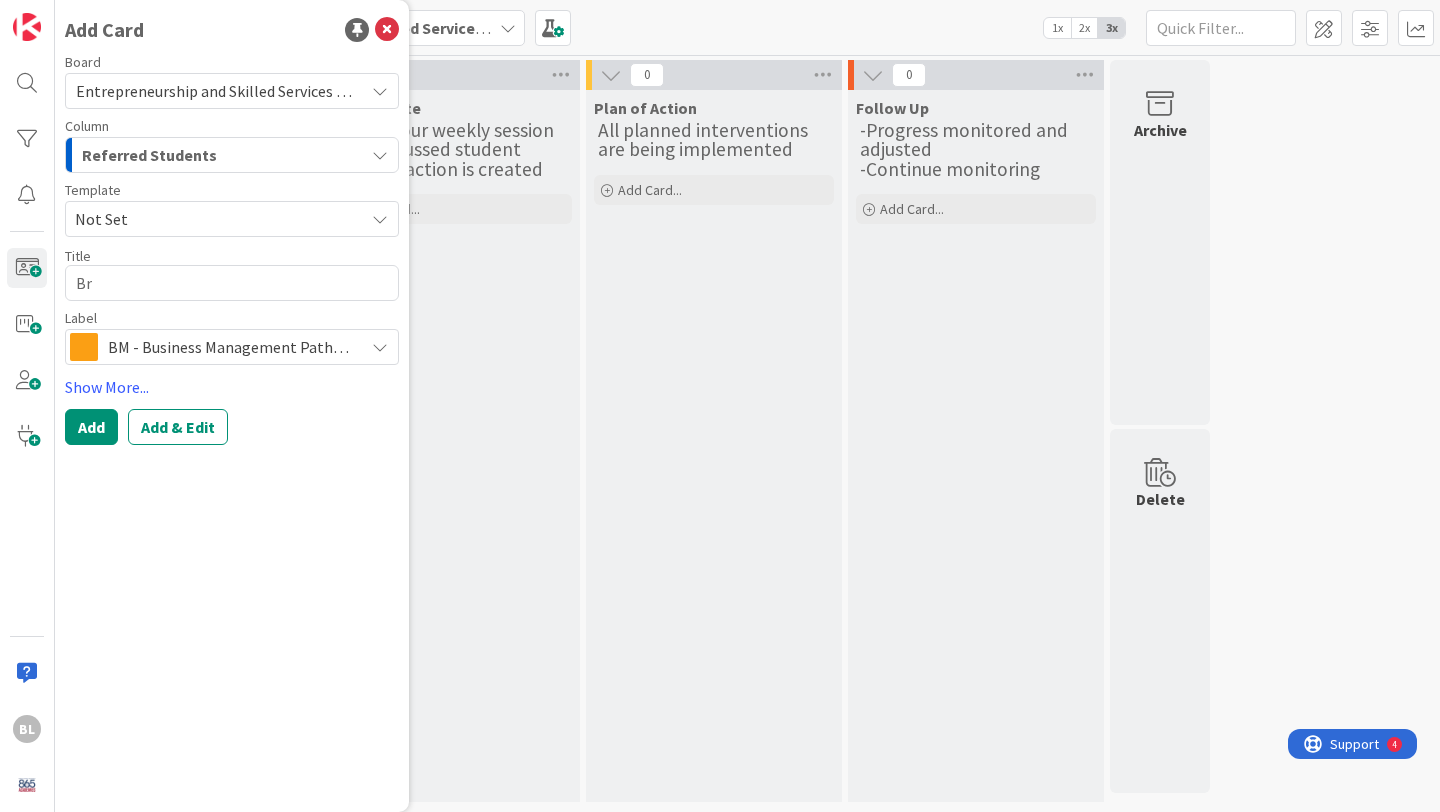type on "x" 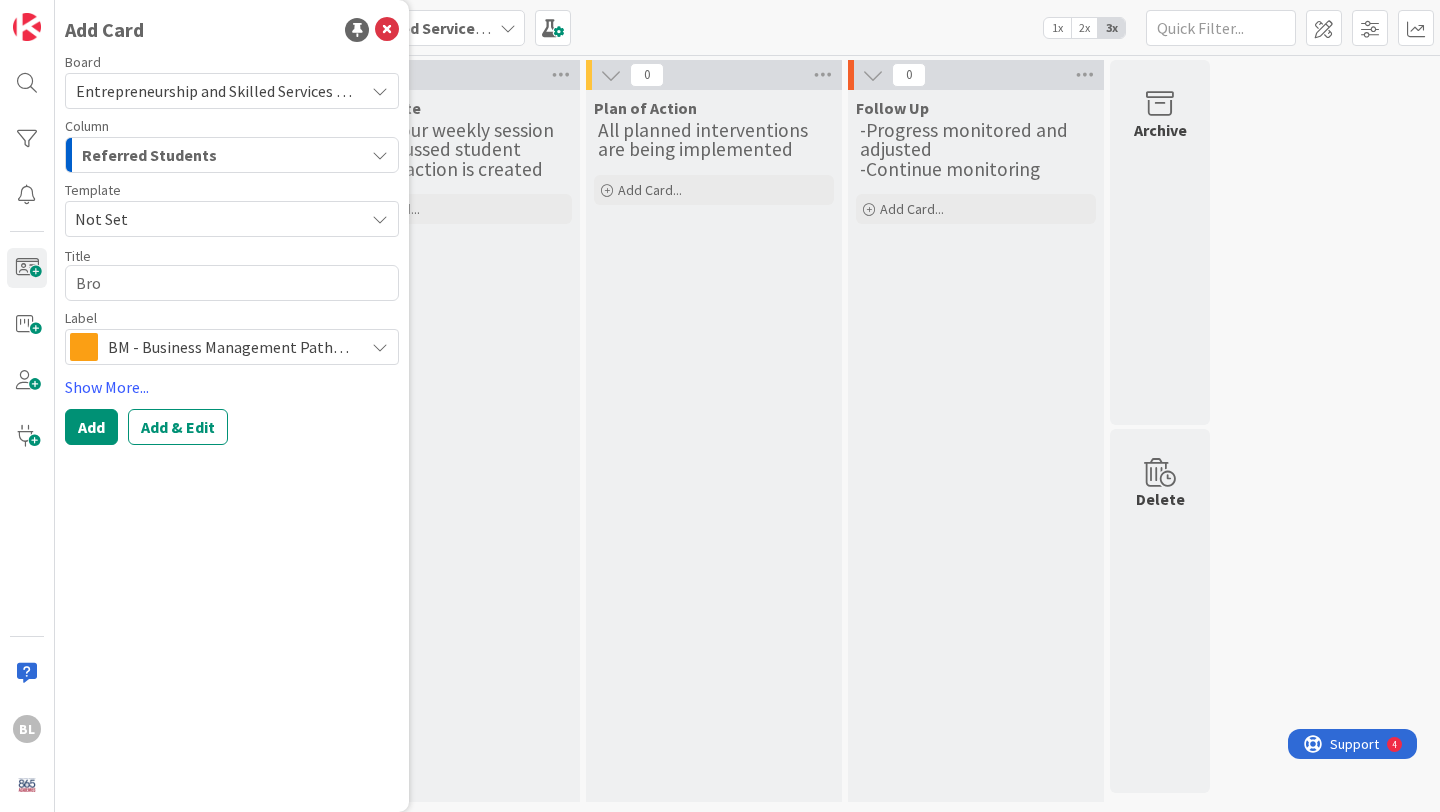 type on "x" 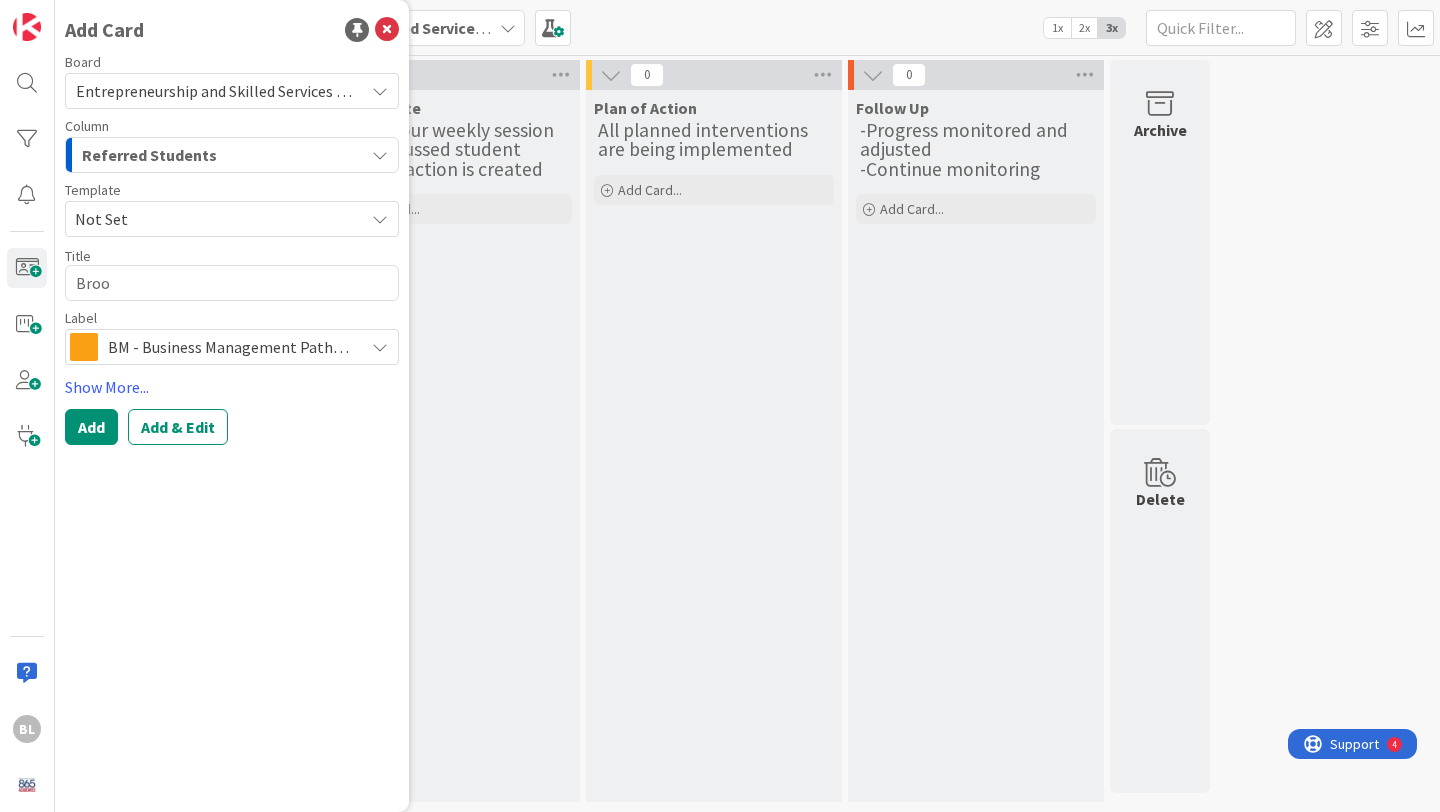 type on "x" 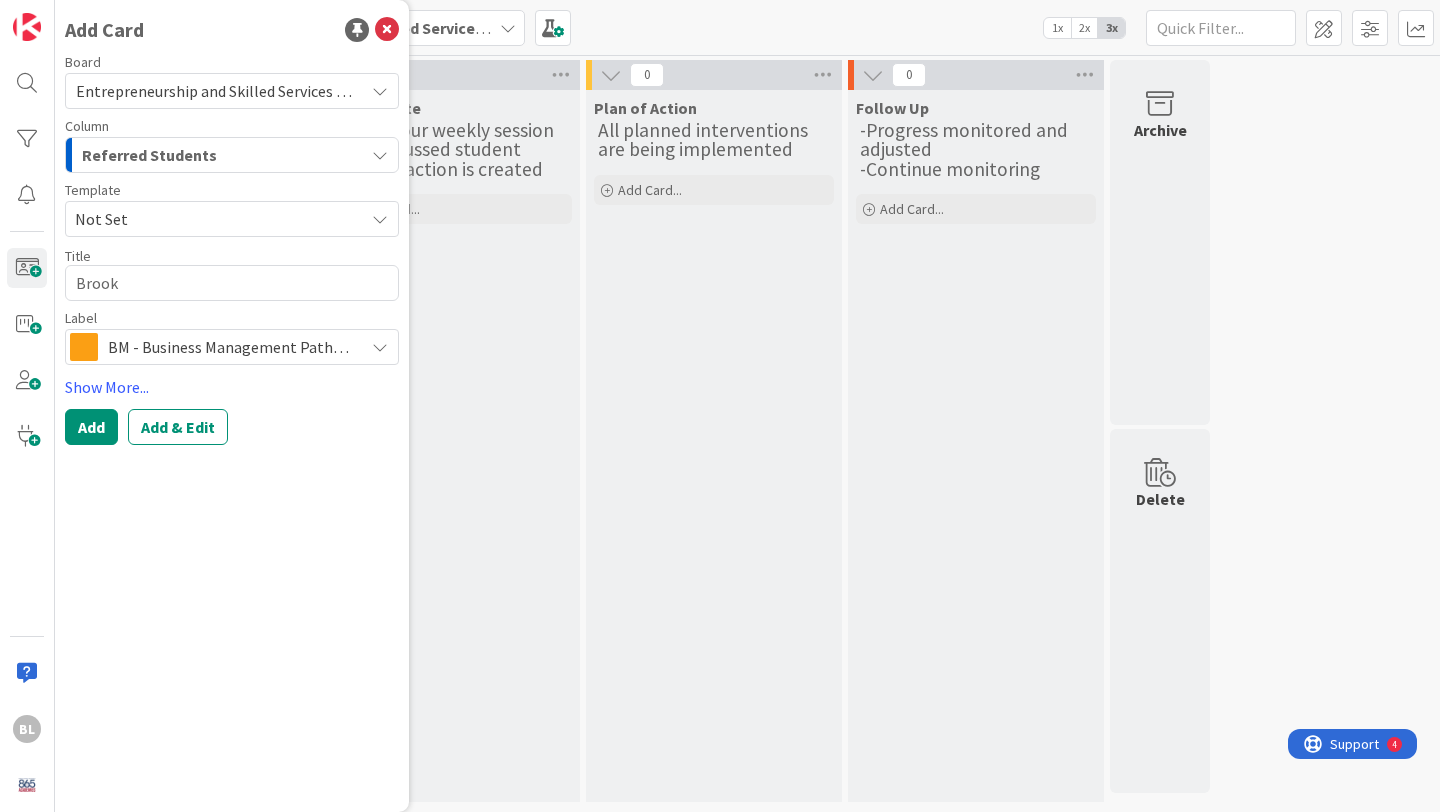type on "x" 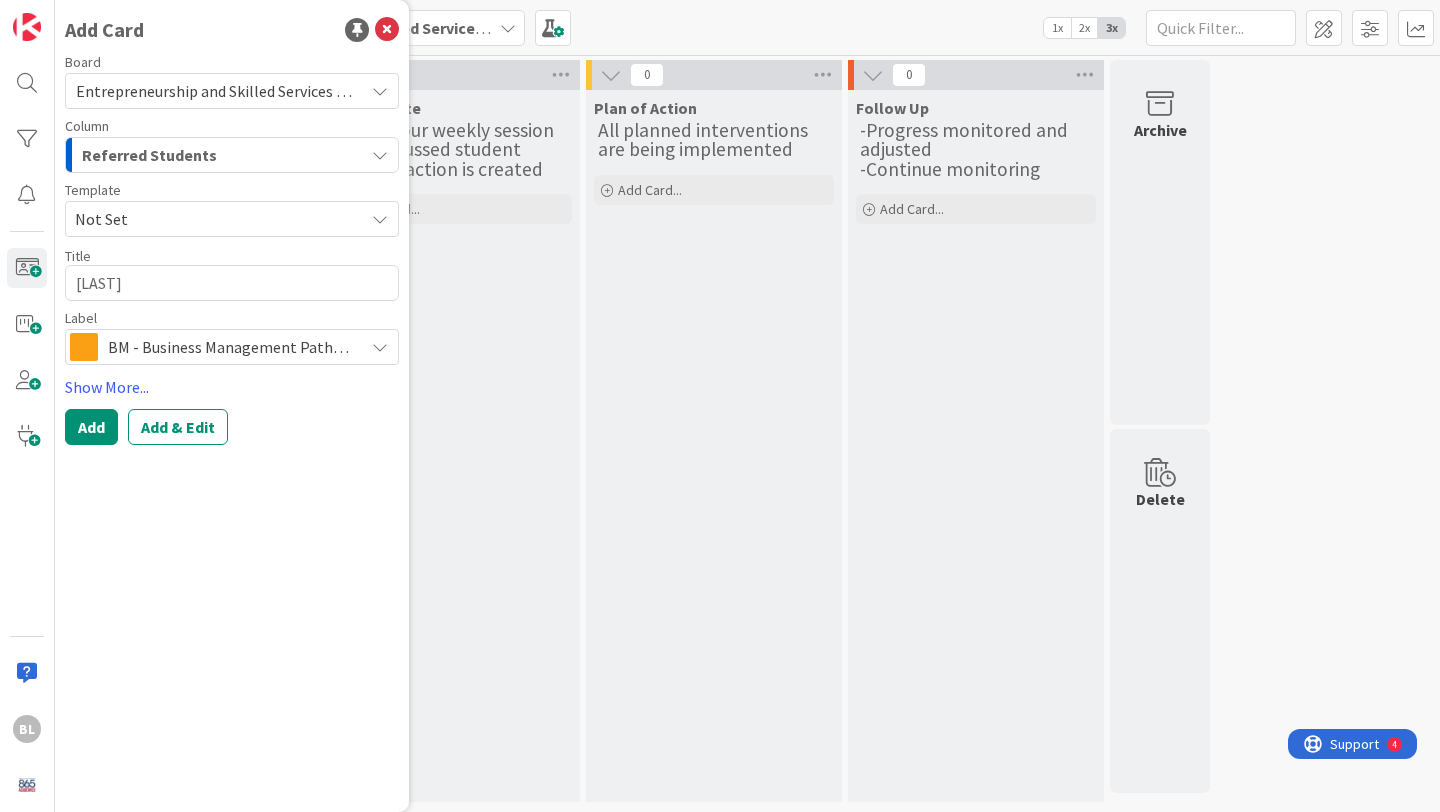 type on "x" 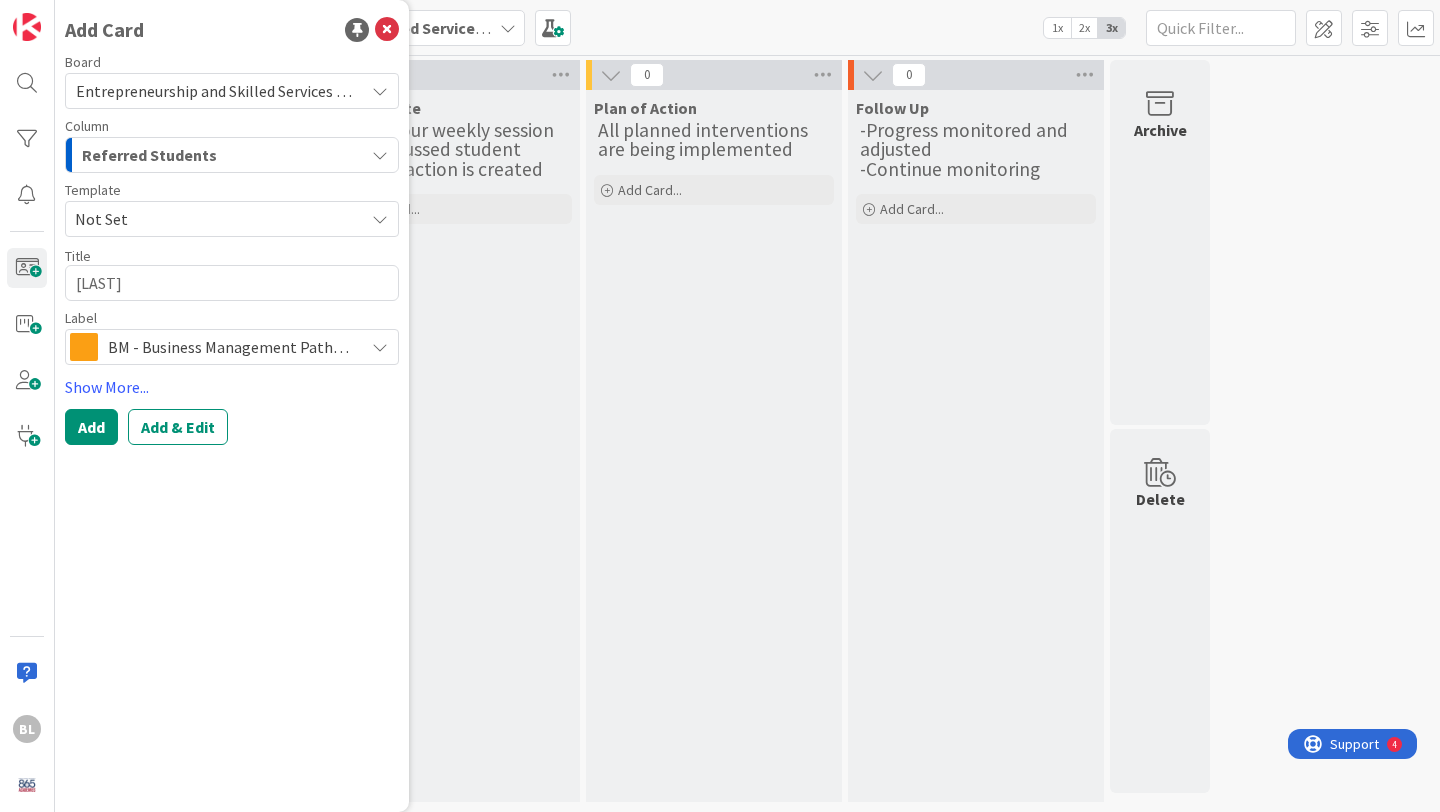 type on "Brooks" 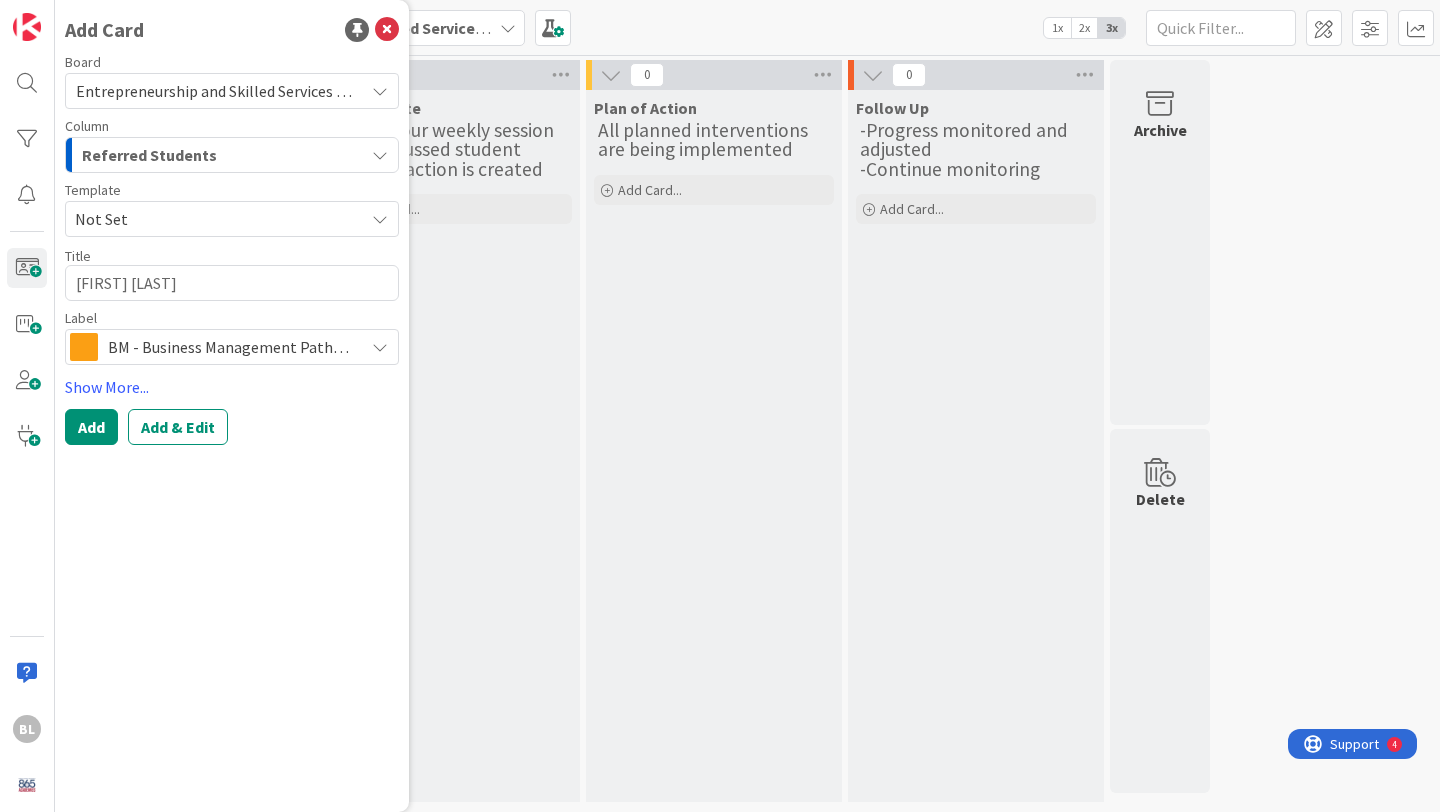 type on "x" 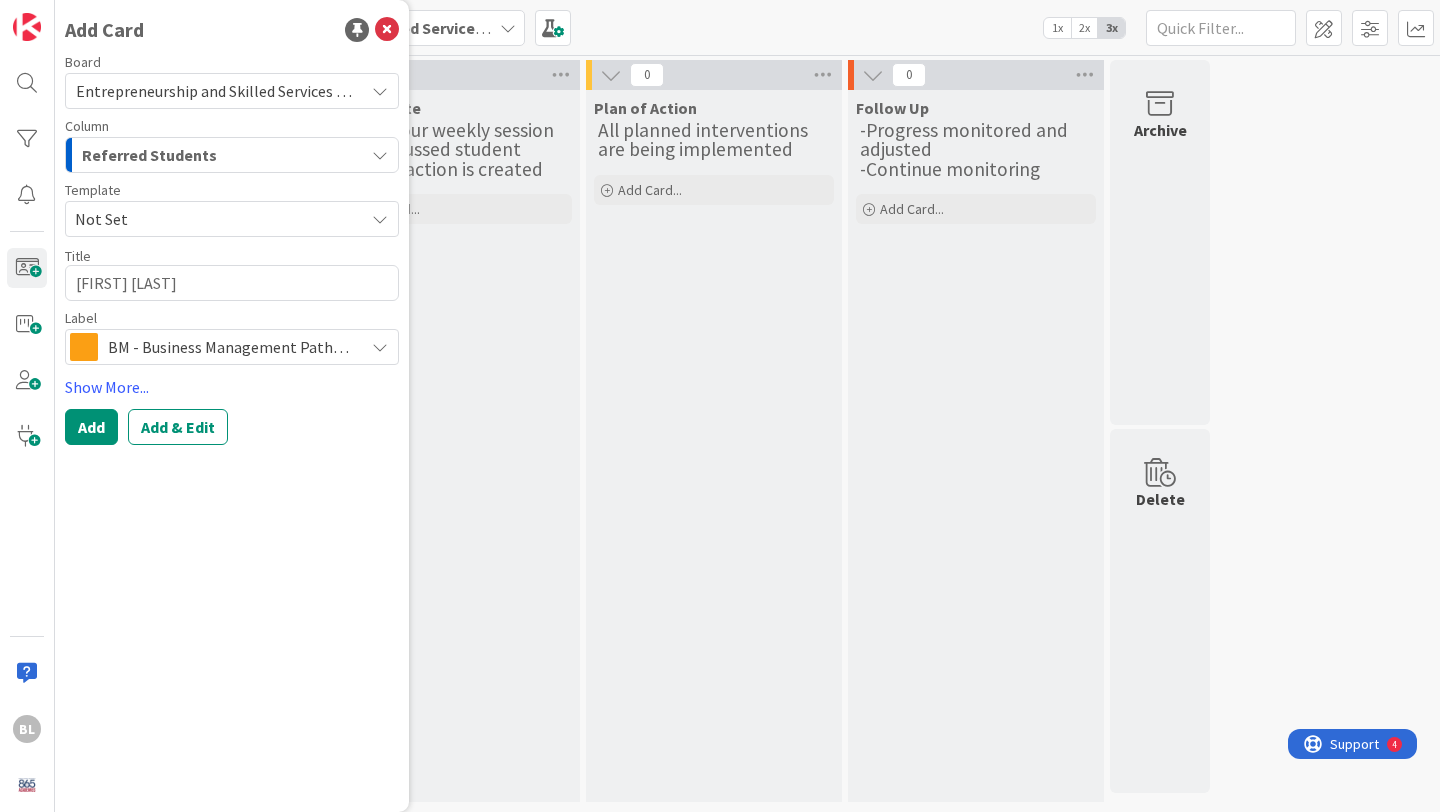 type on "Brooks Ma" 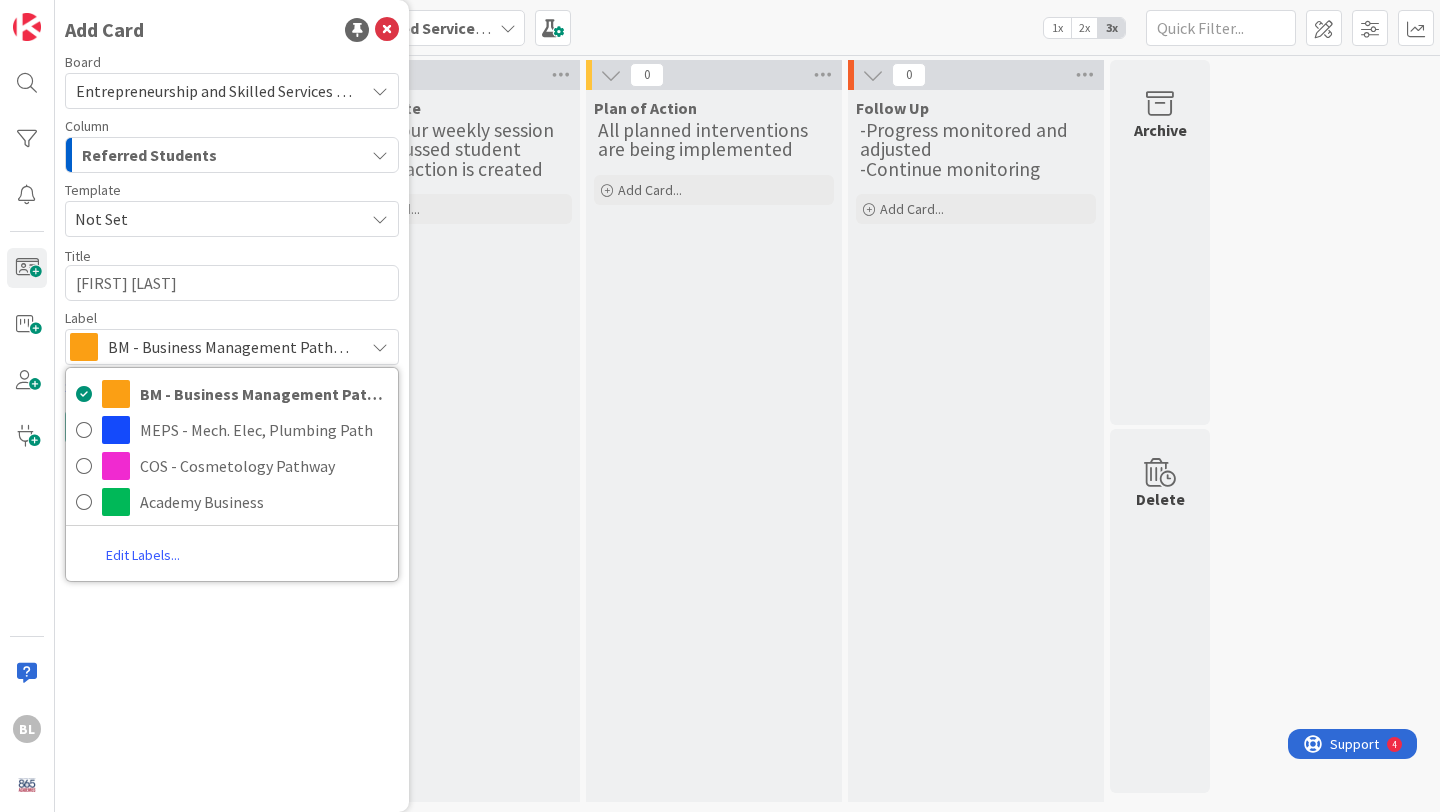 click on "Collaborate  -Met at our weekly session and discussed student -Plan of action is created Add Card..." at bounding box center [452, 446] 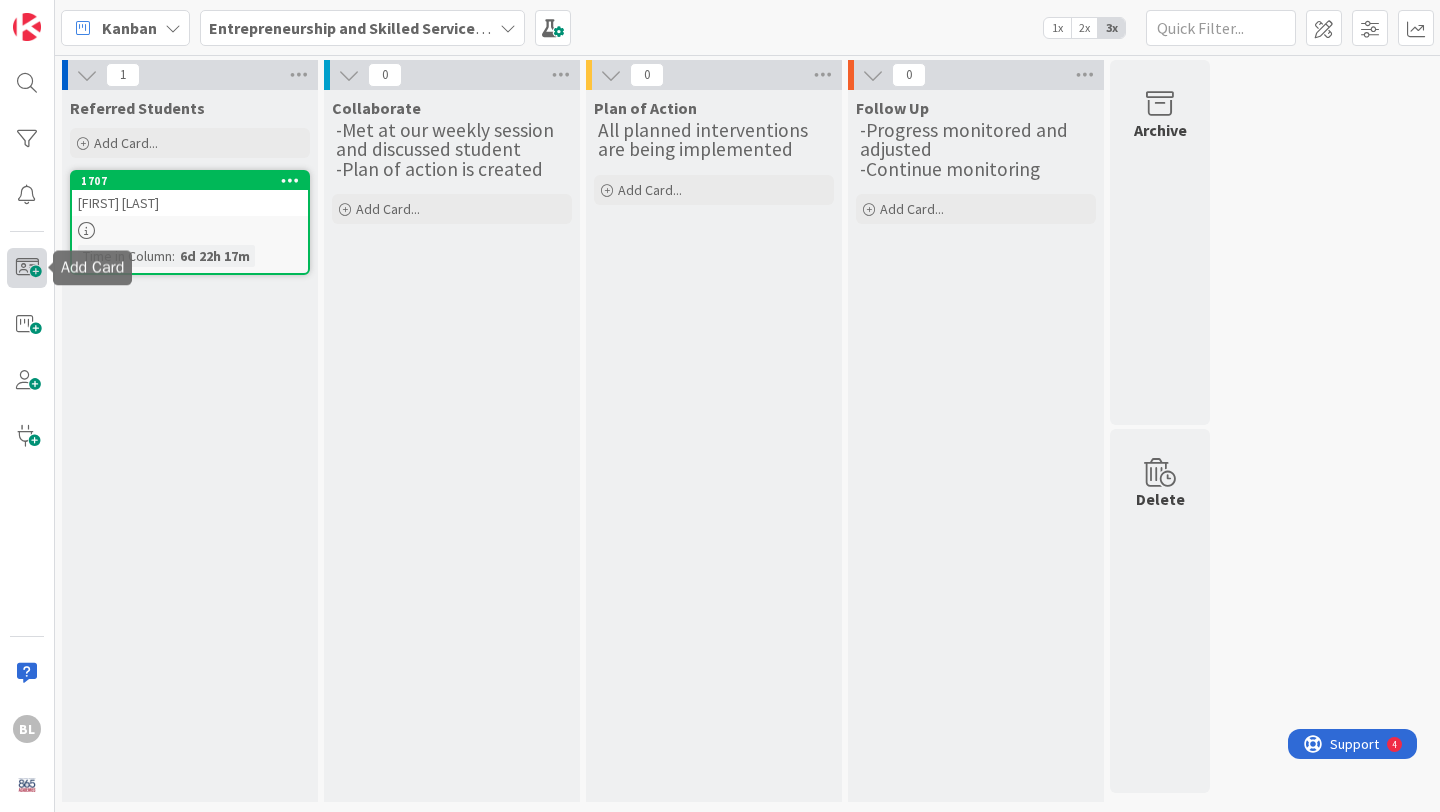 click at bounding box center (27, 268) 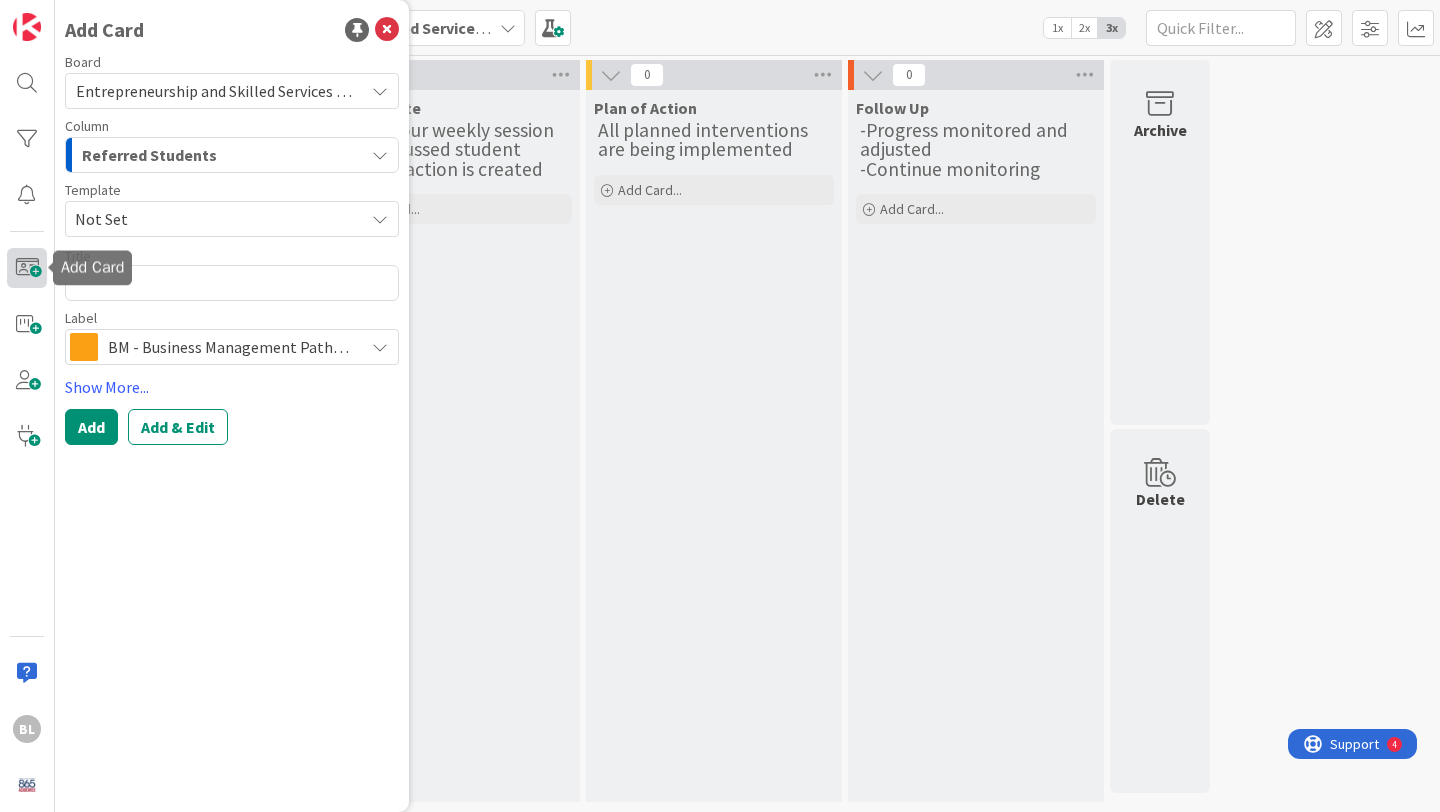 click at bounding box center (27, 268) 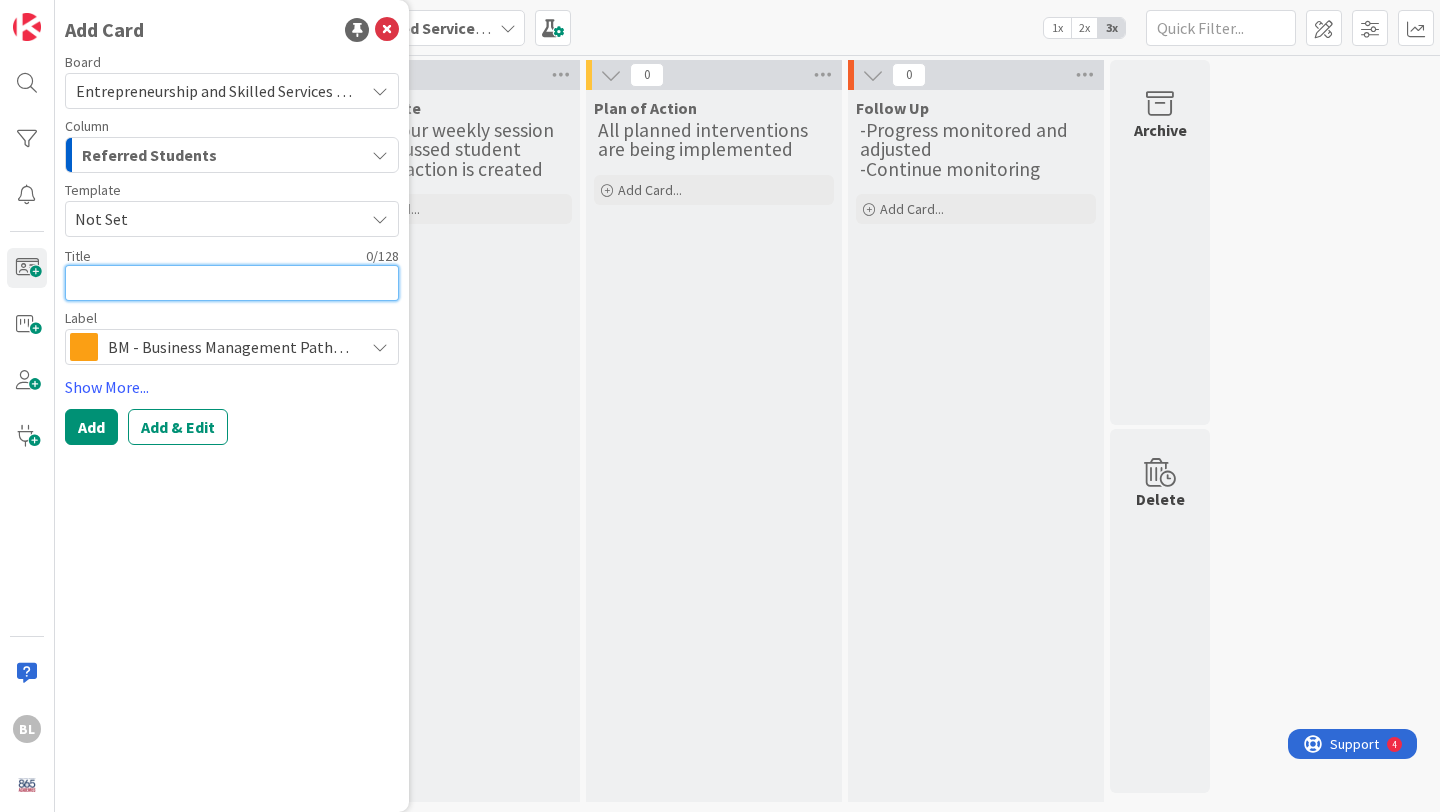 click at bounding box center [232, 283] 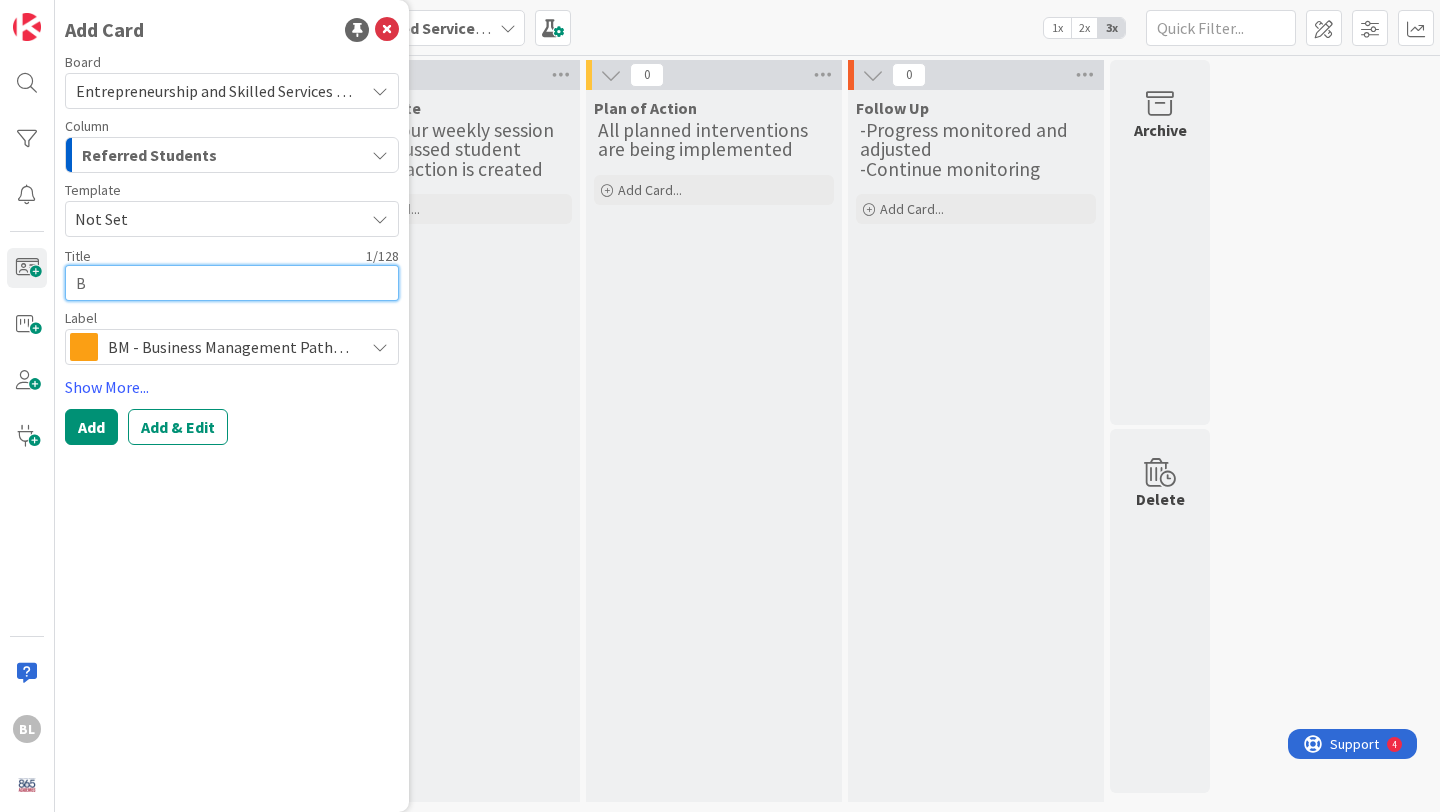 type on "x" 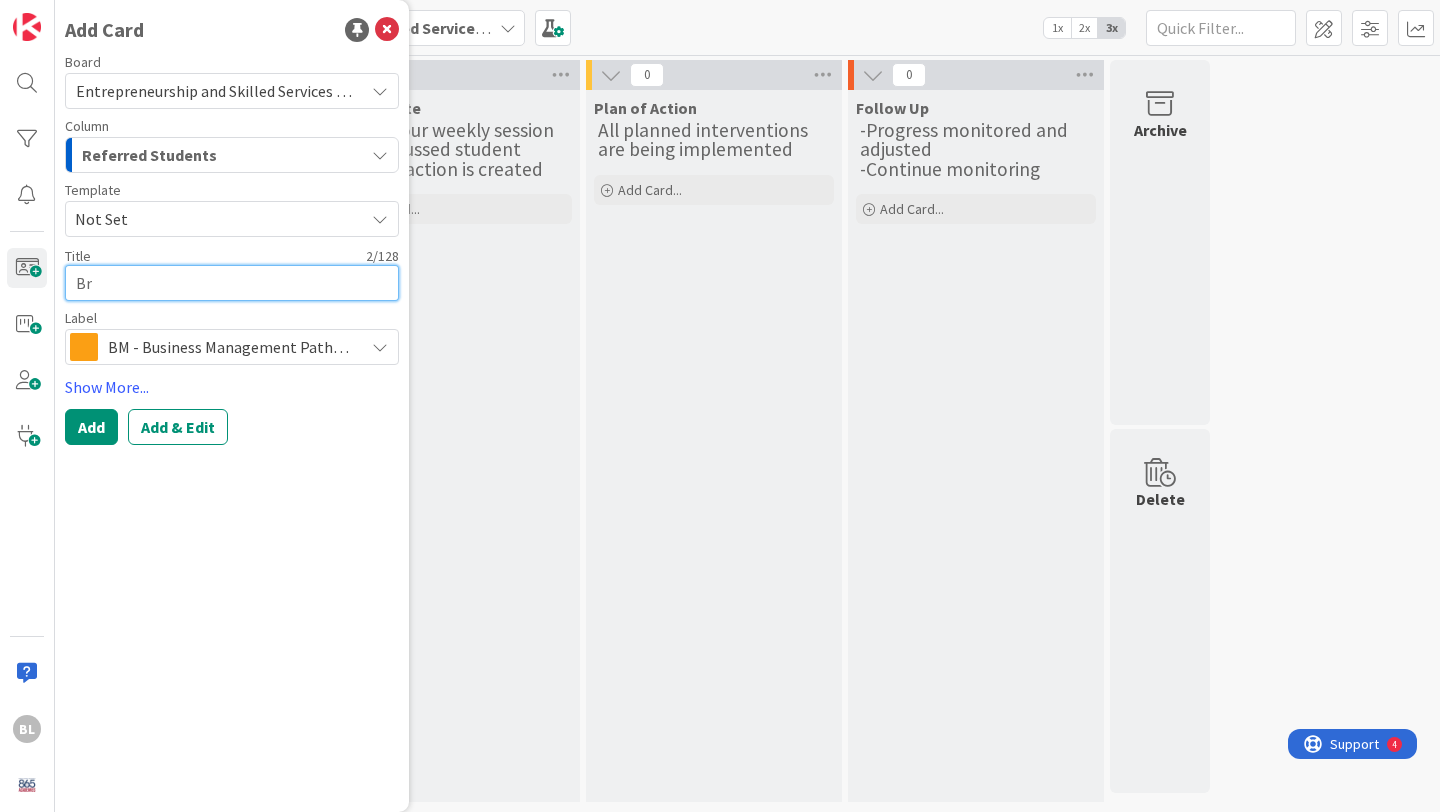 type on "x" 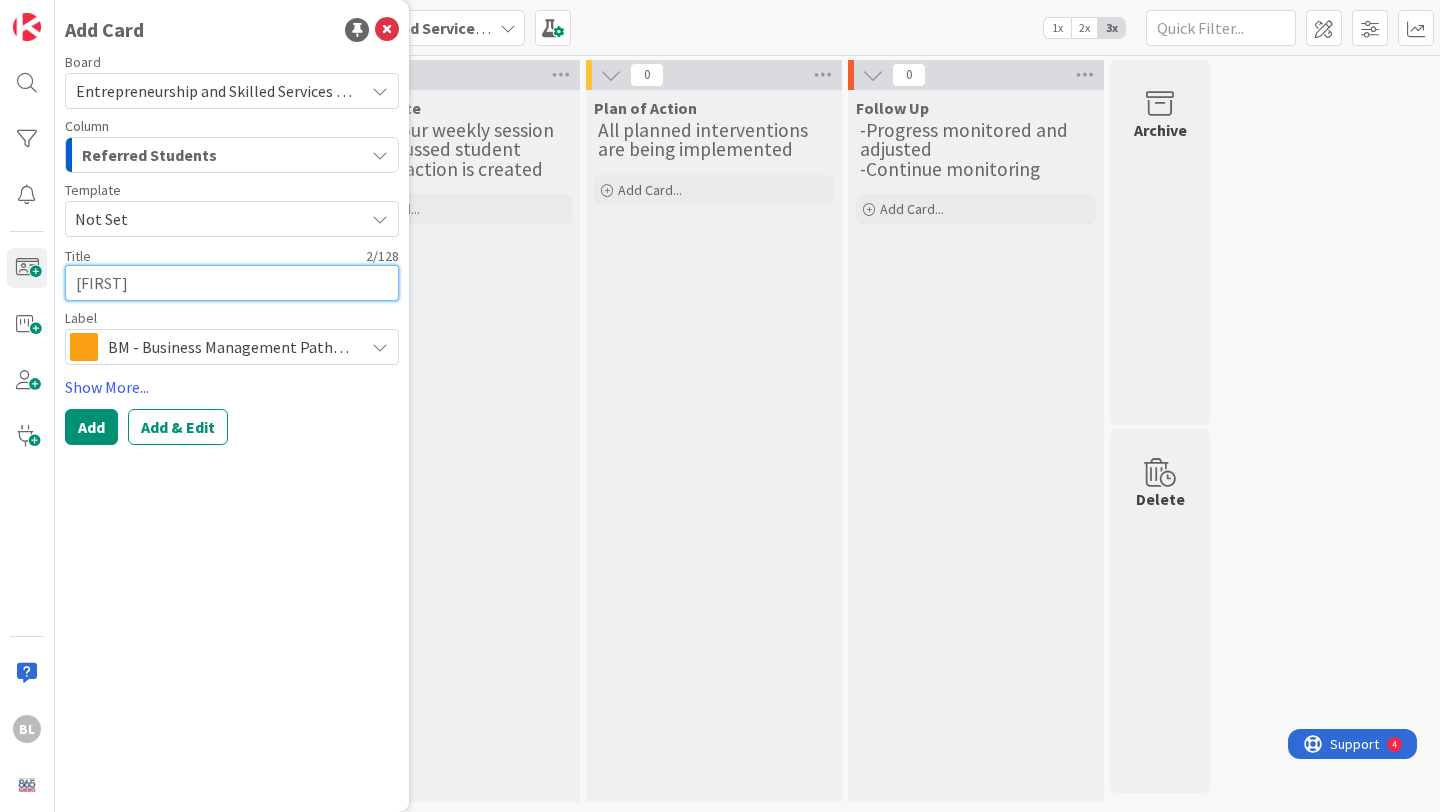 type on "x" 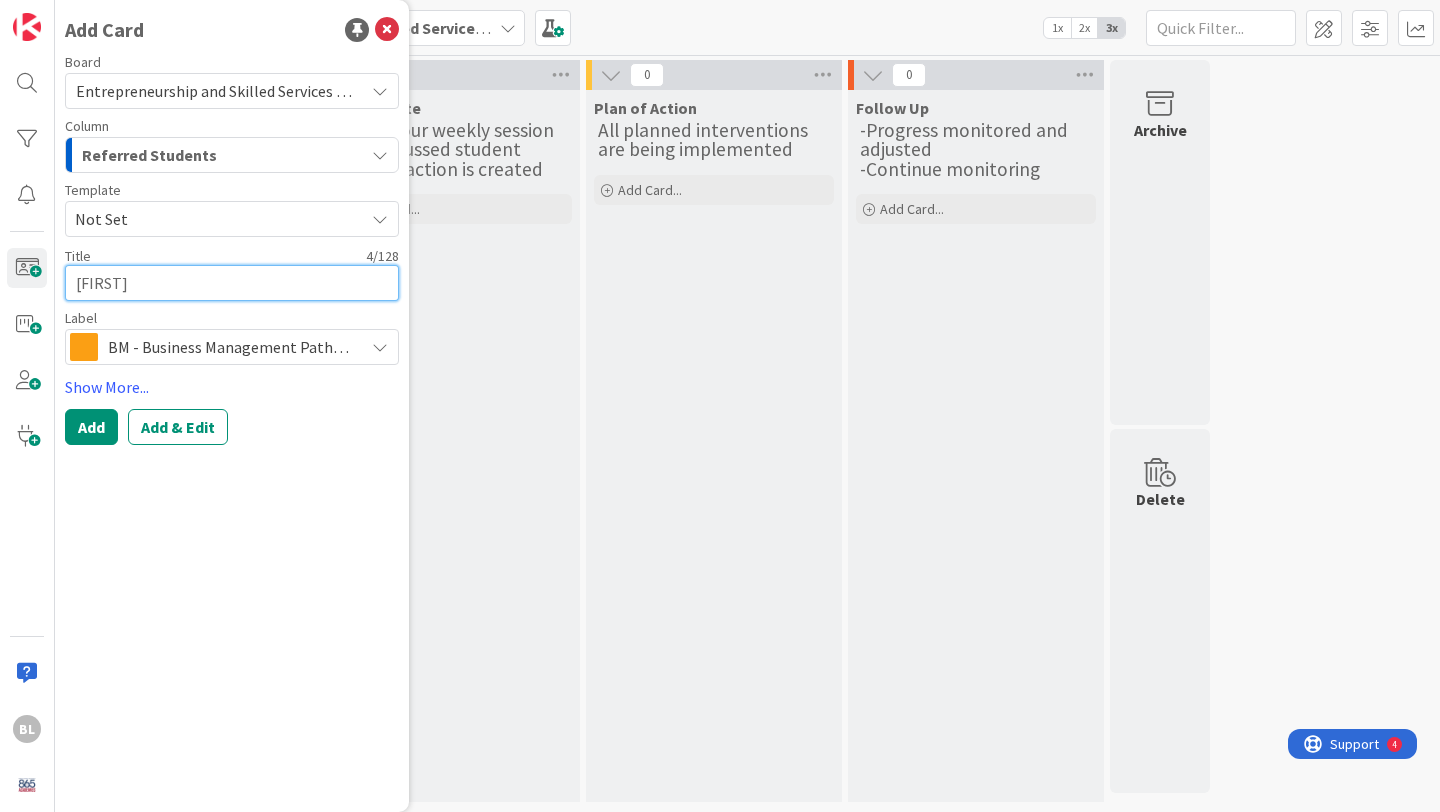 type on "x" 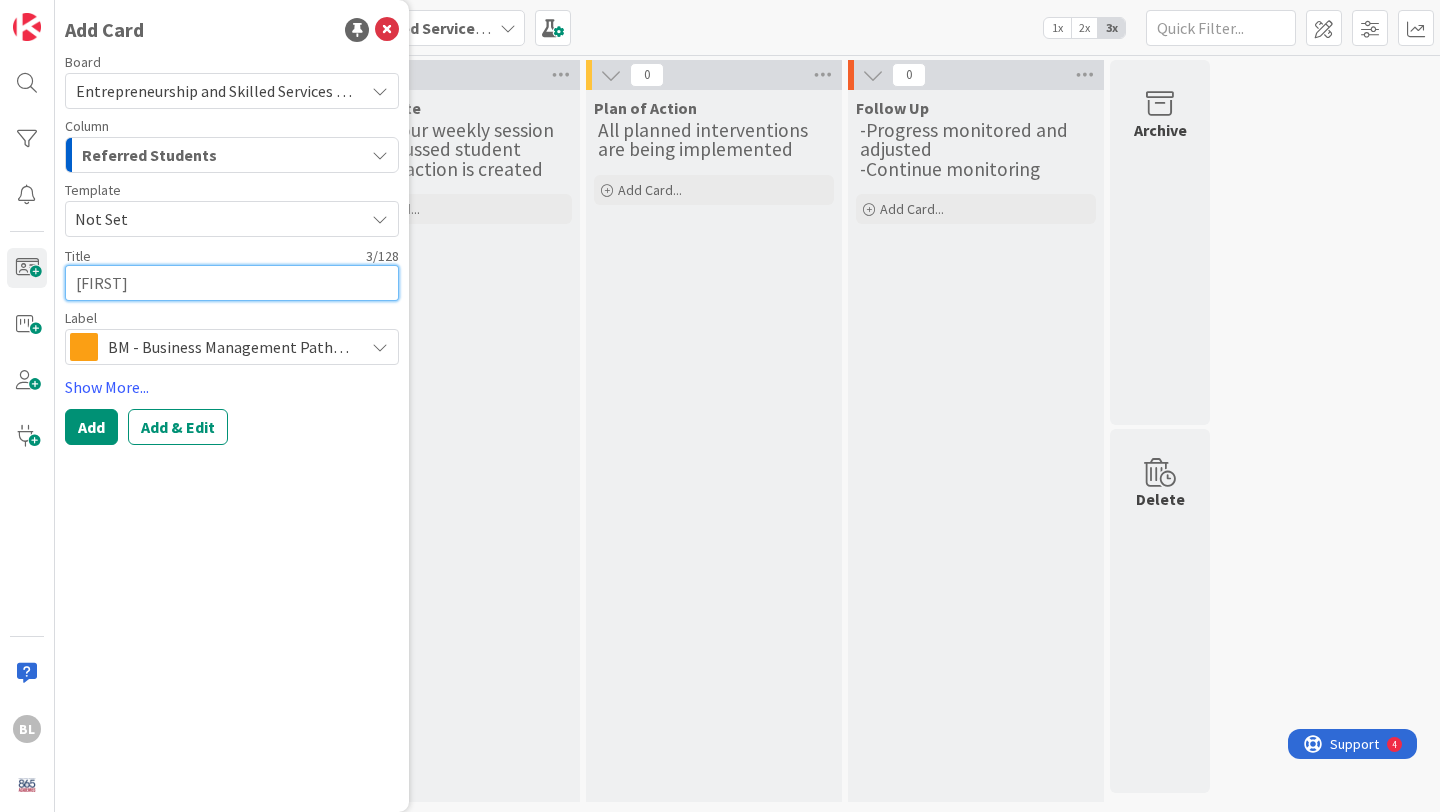 type on "x" 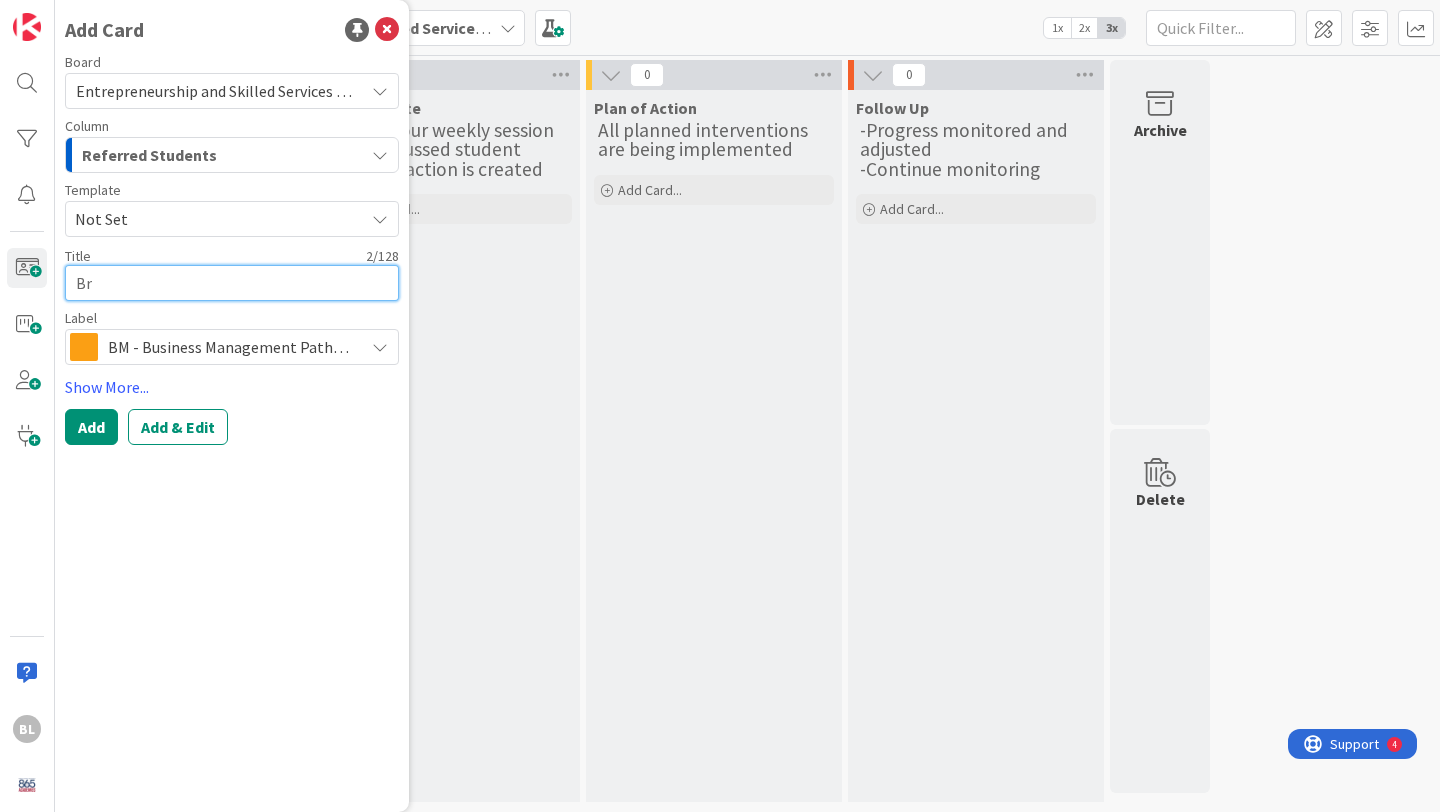 type on "x" 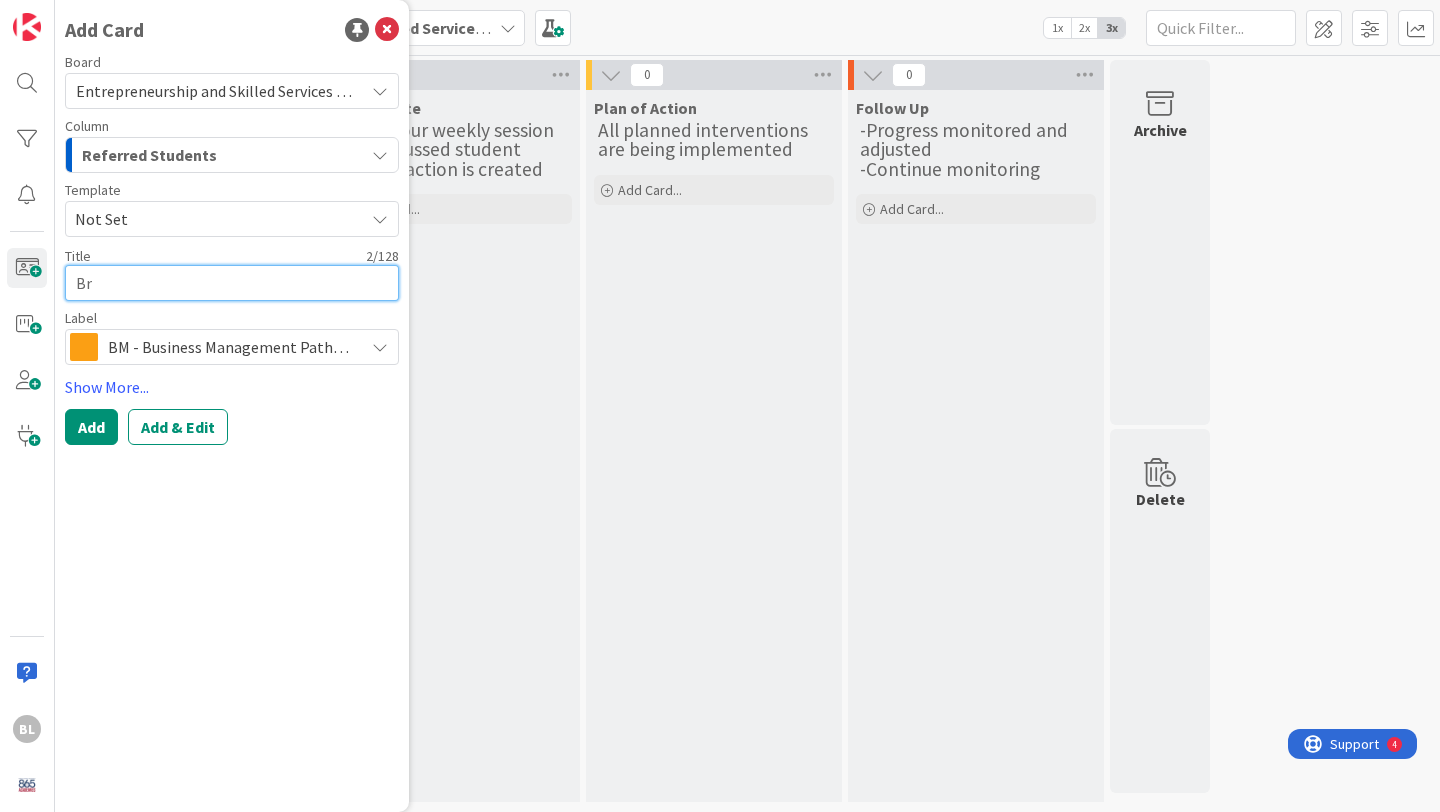 type on "Bro" 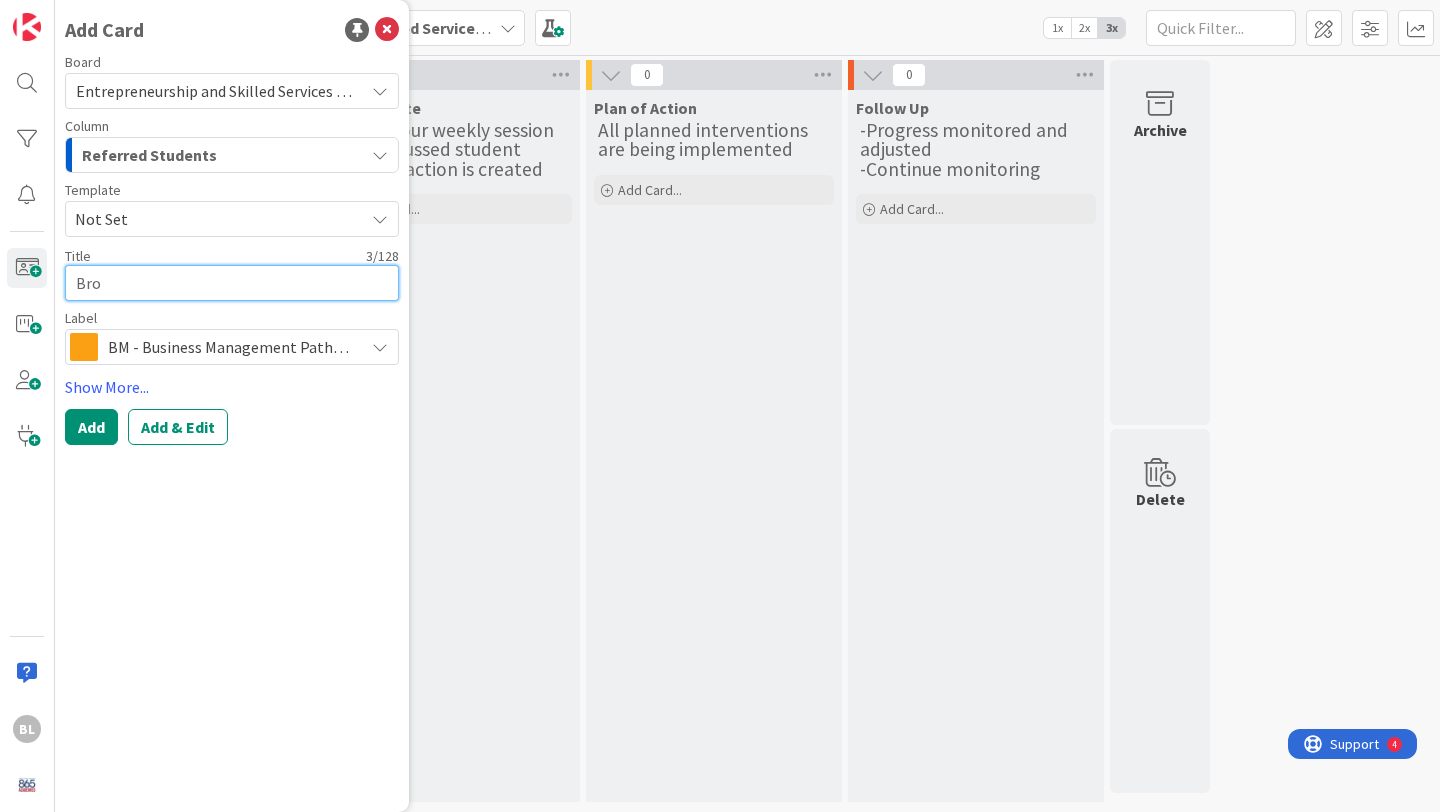 type on "x" 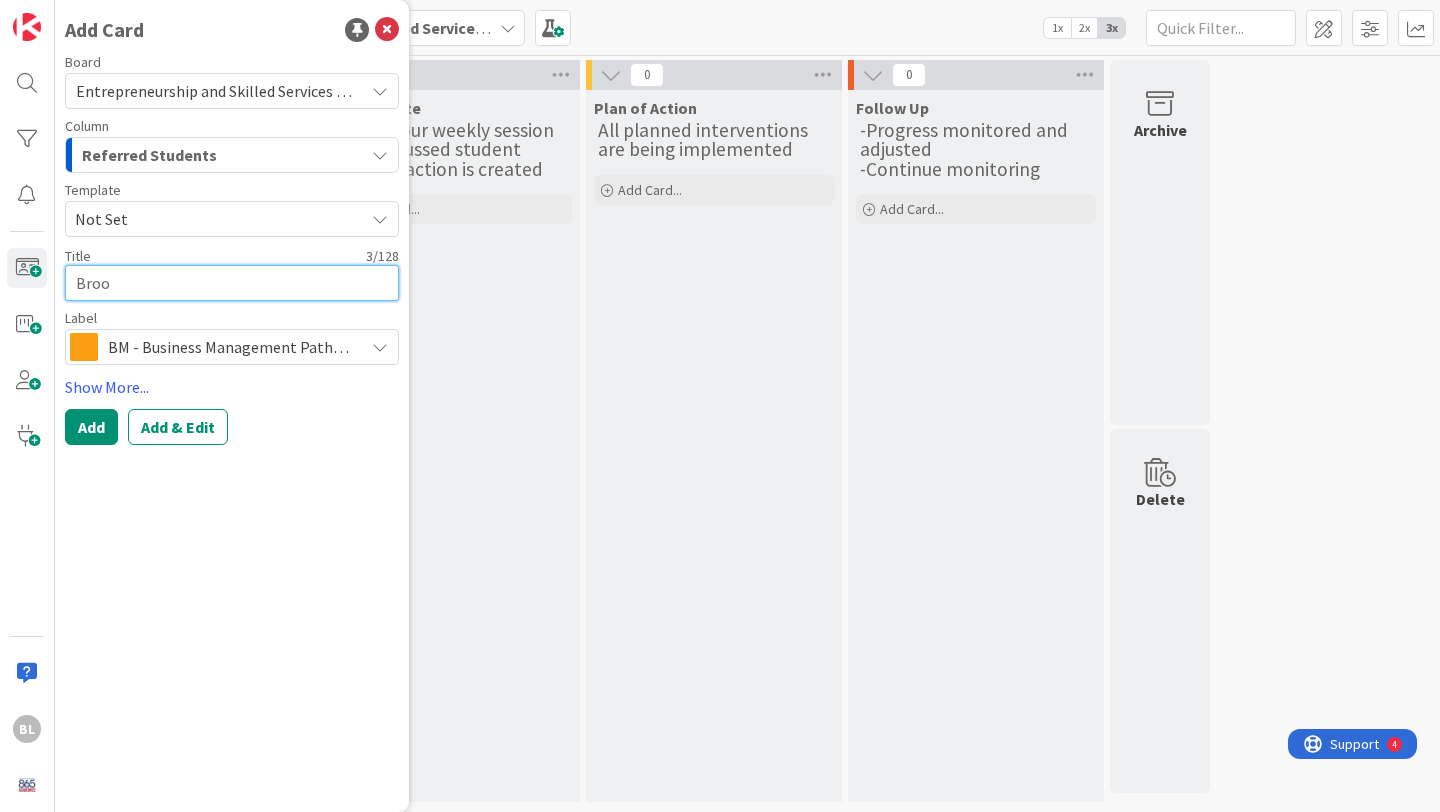 type on "x" 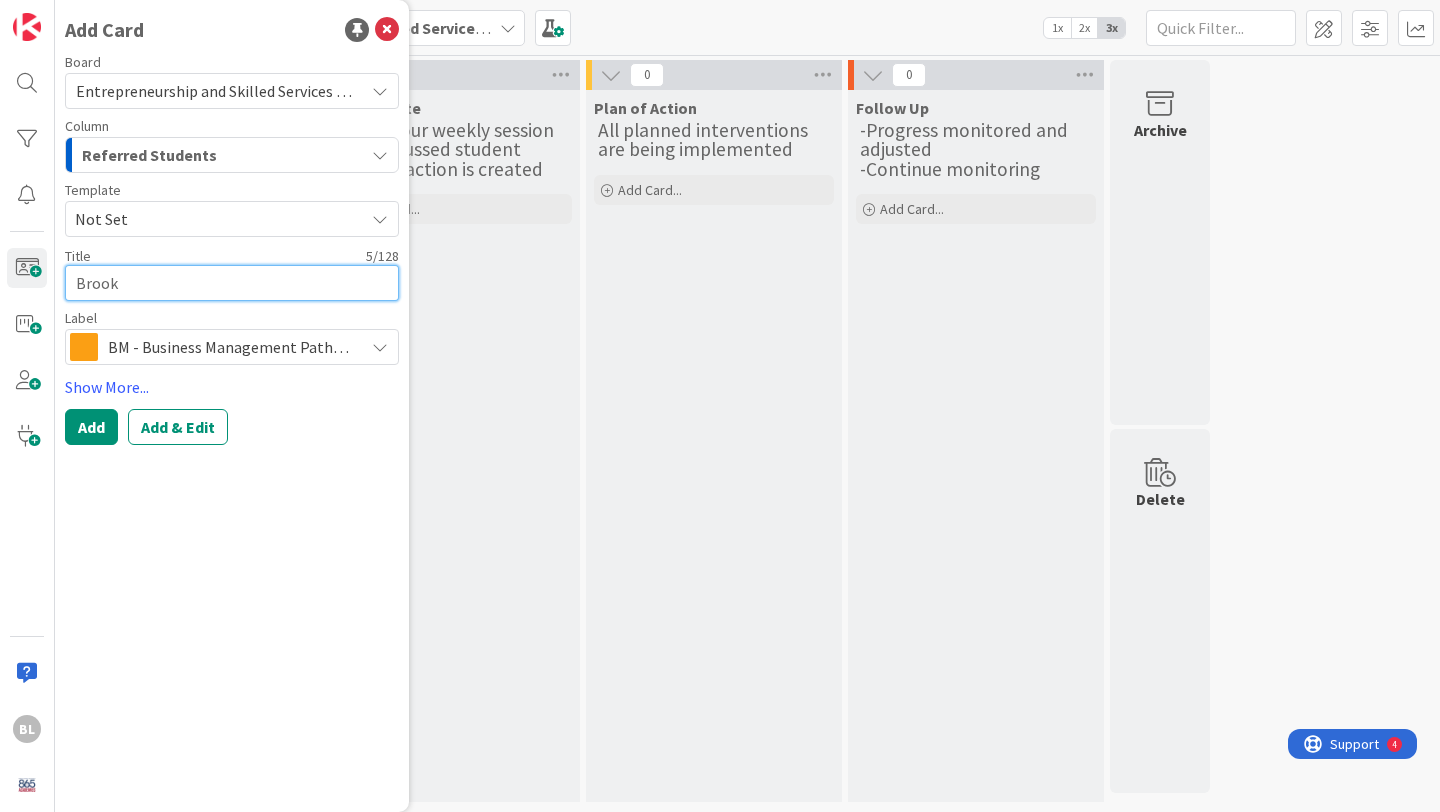 type on "x" 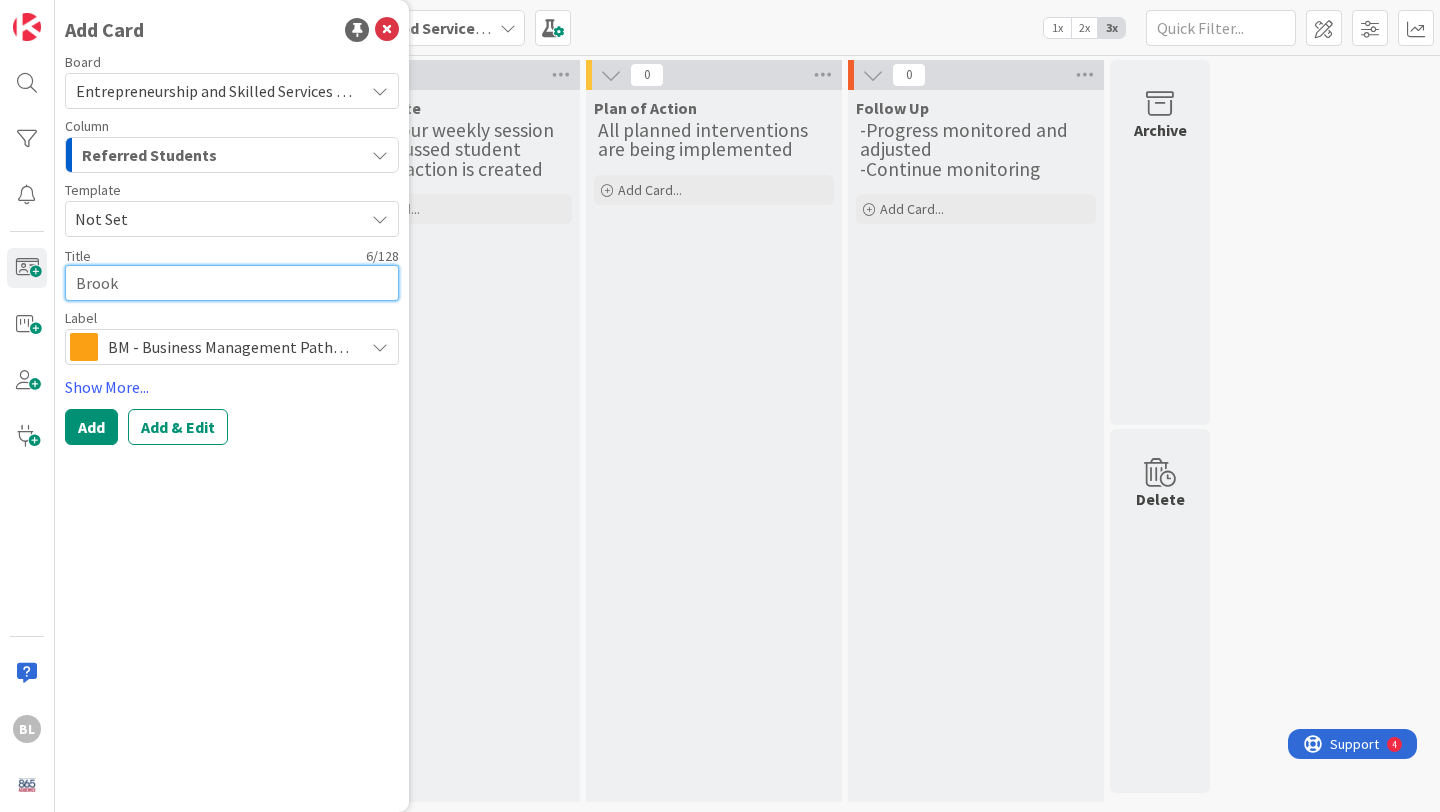 type on "x" 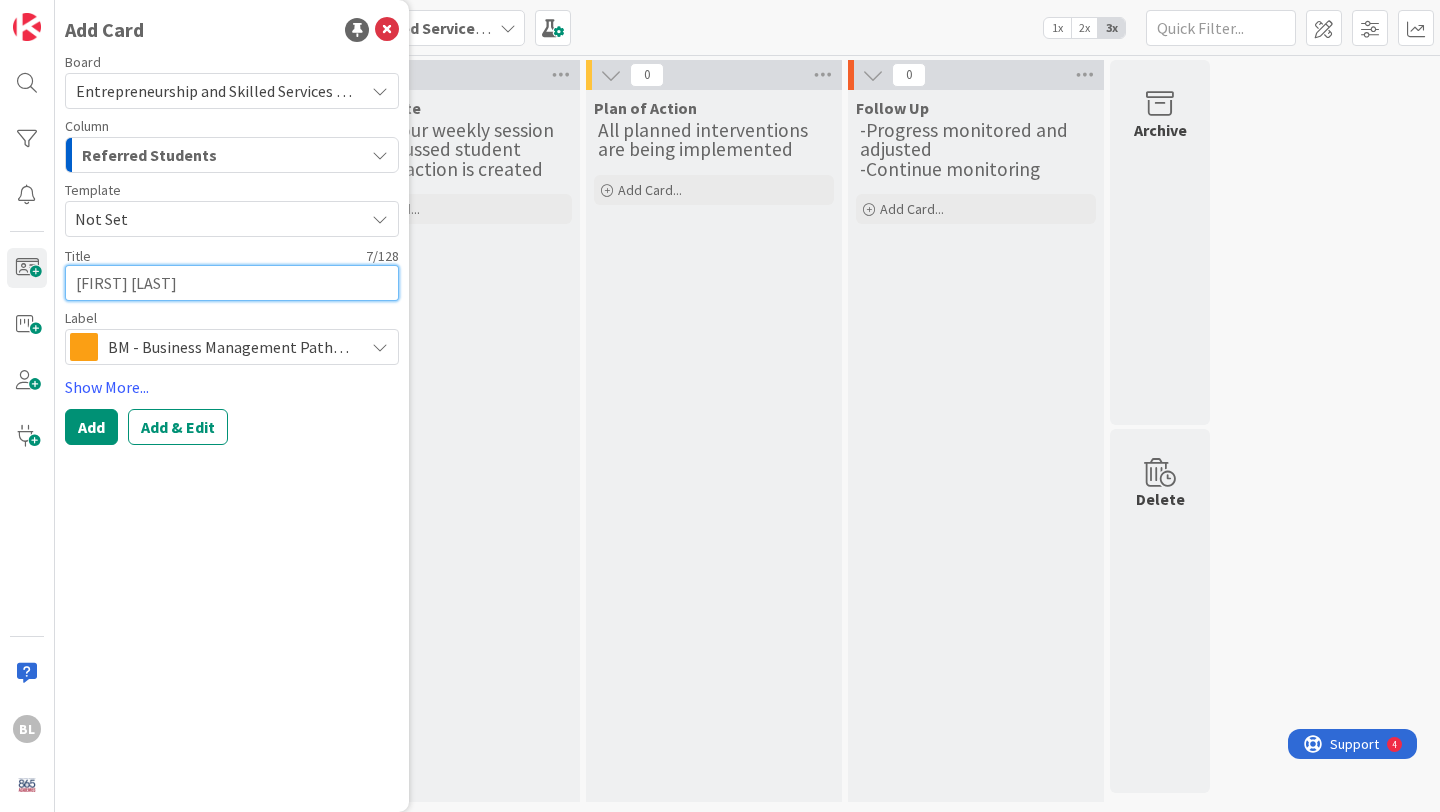 type on "x" 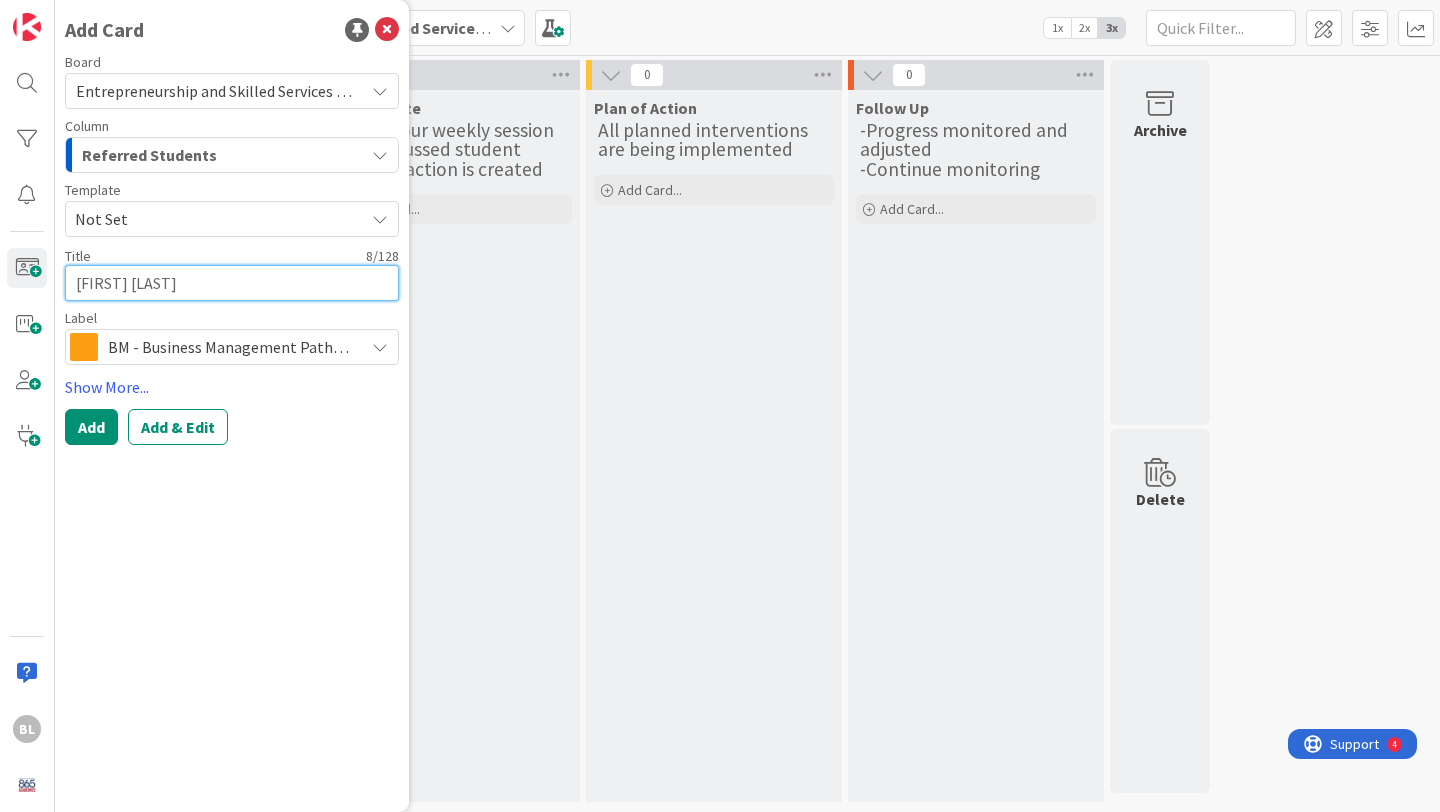 type on "Brook Mal" 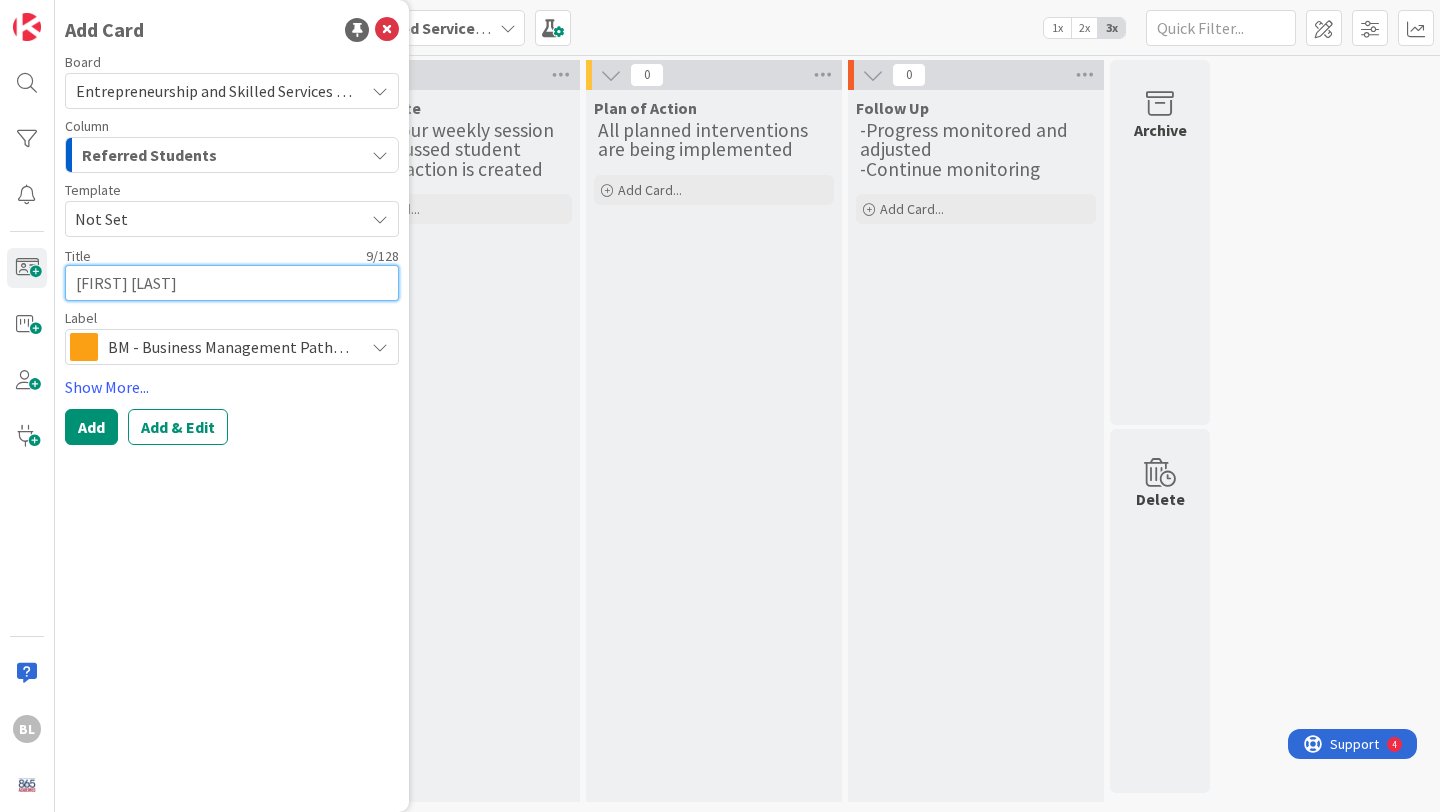type on "x" 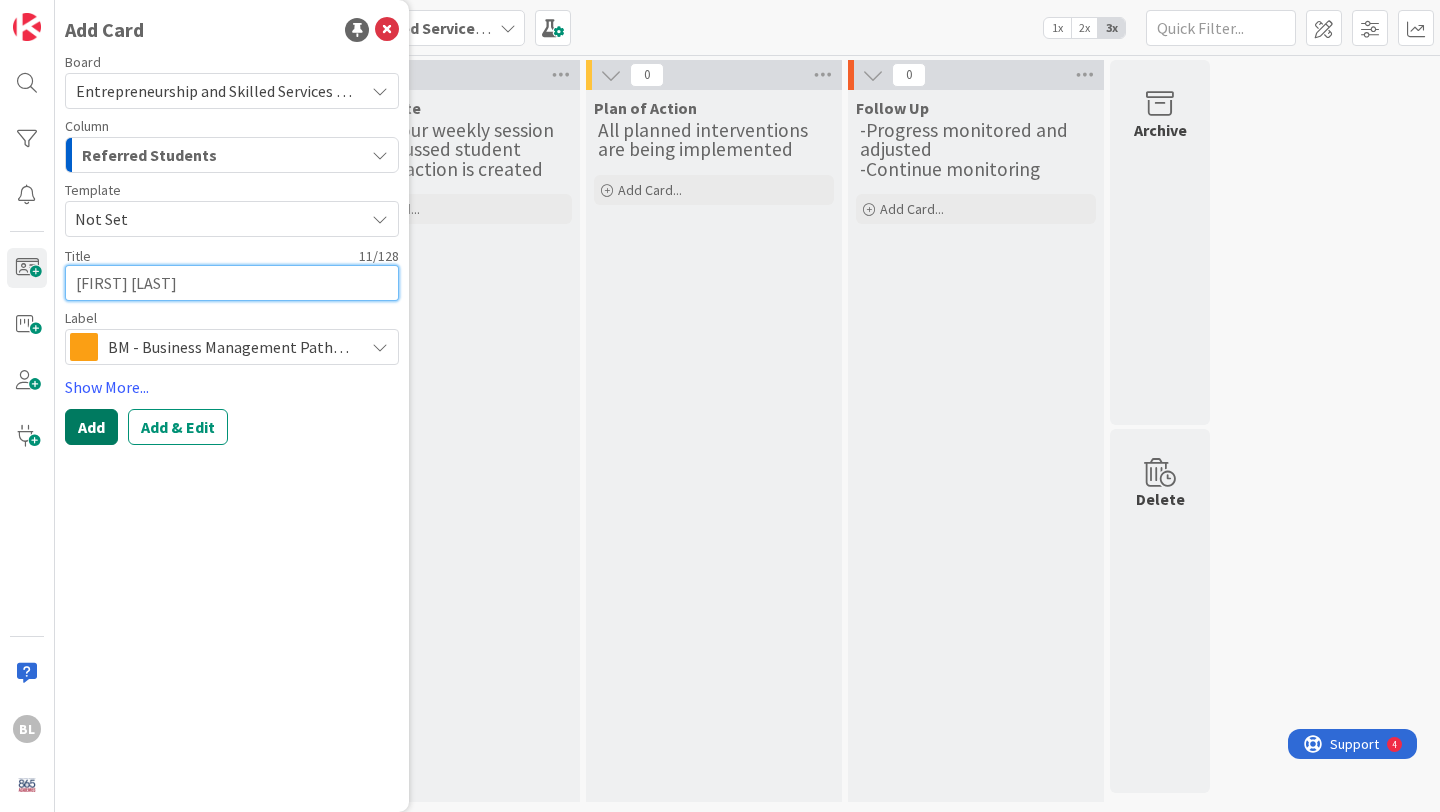 type on "[PERSON]" 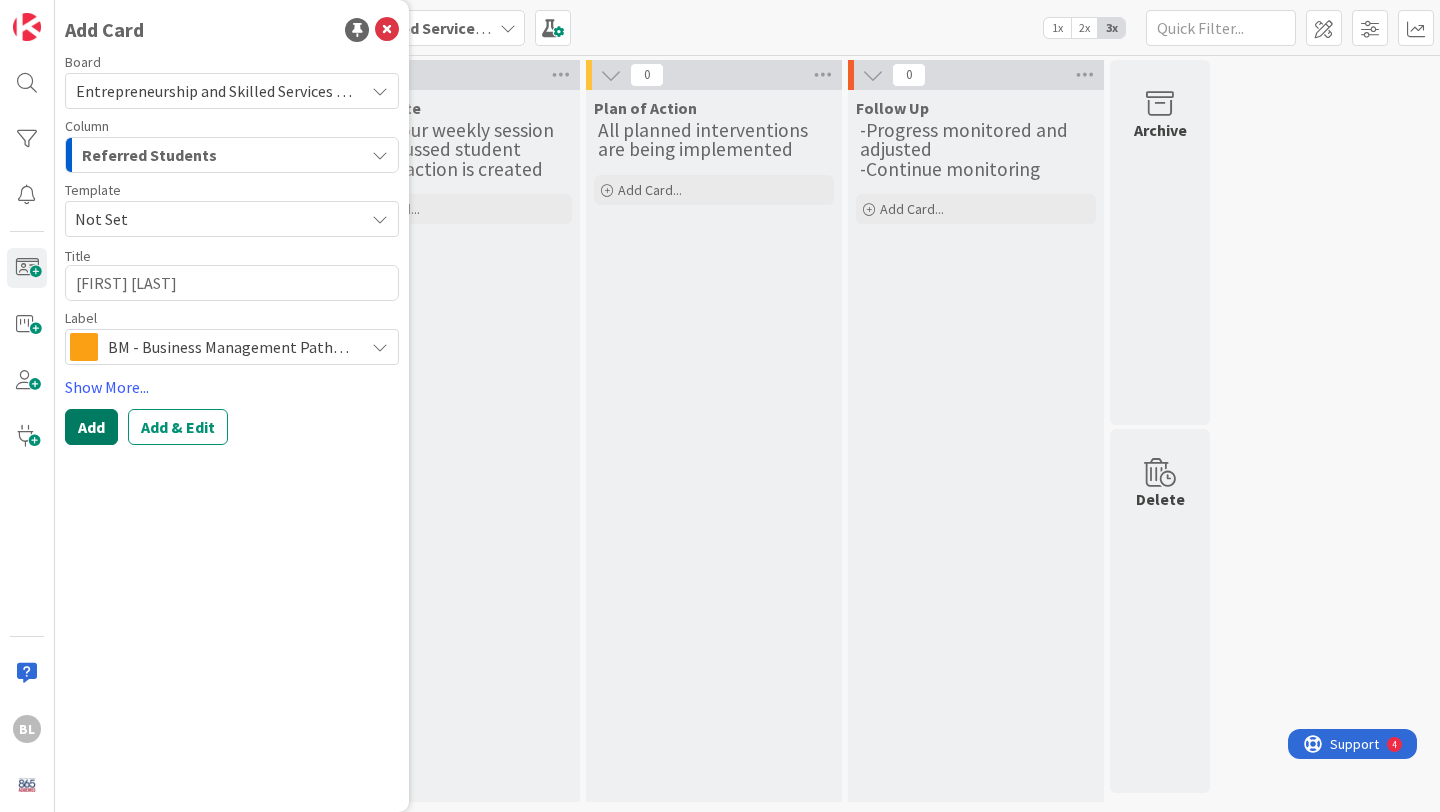 click on "Add" at bounding box center [91, 427] 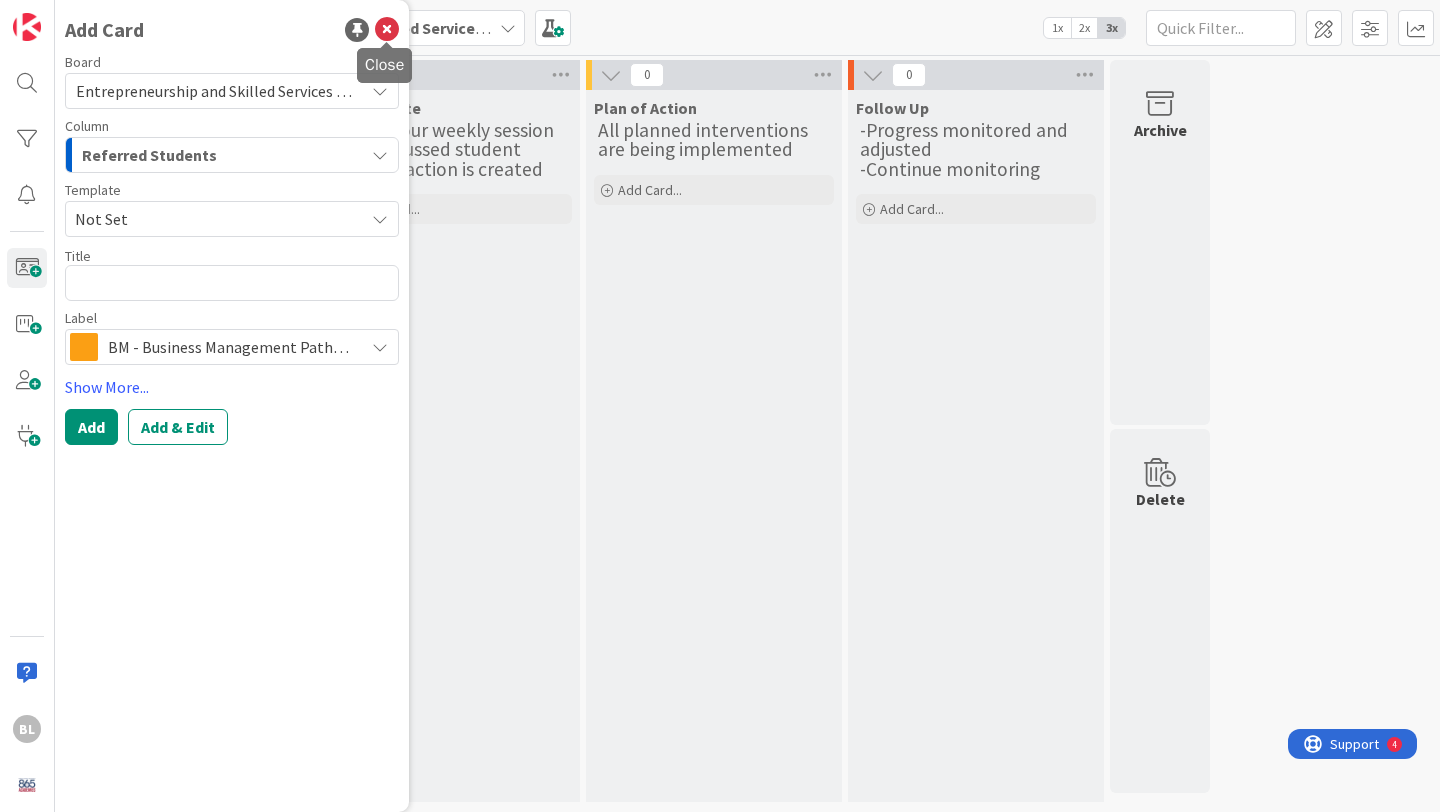 click at bounding box center (387, 30) 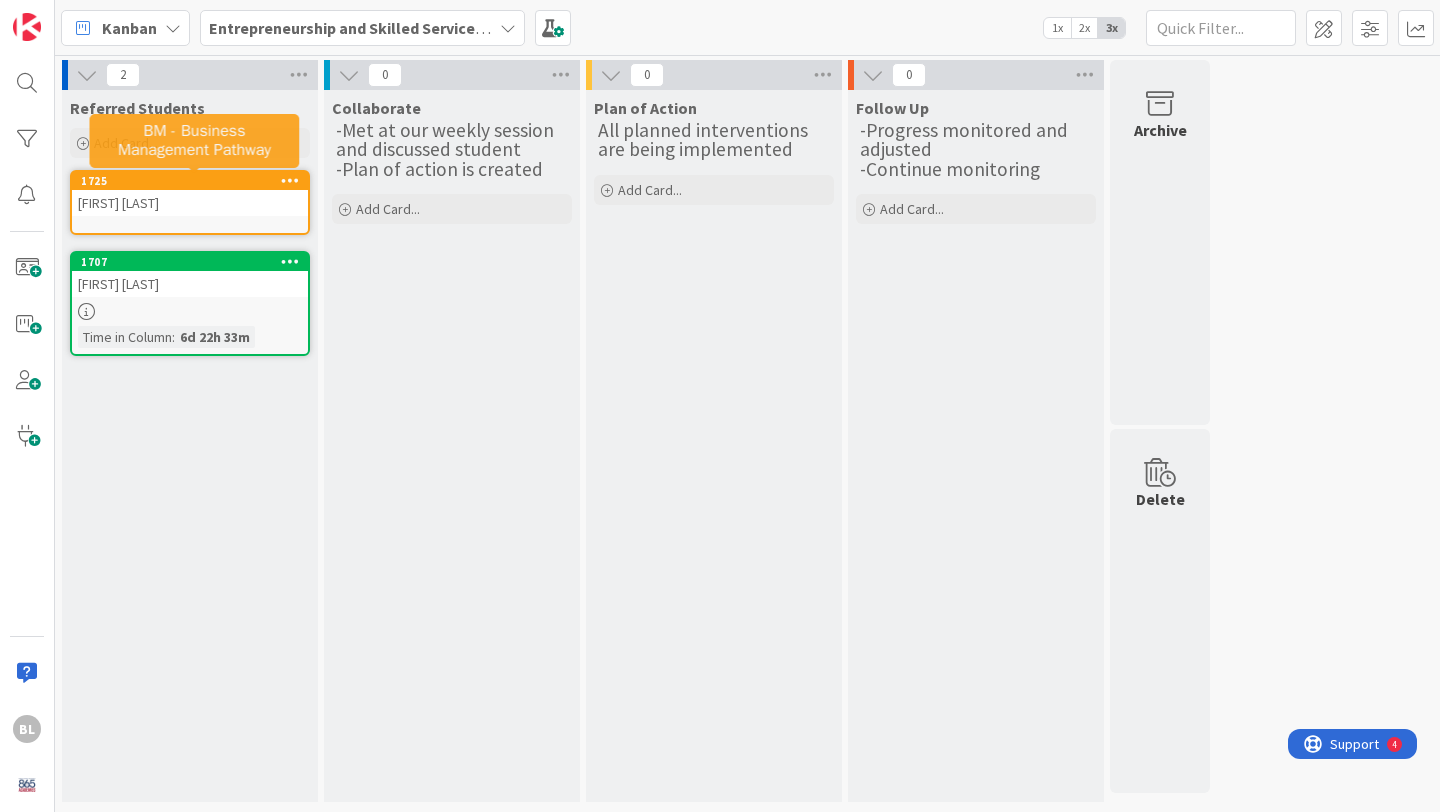 click on "1725" at bounding box center [194, 181] 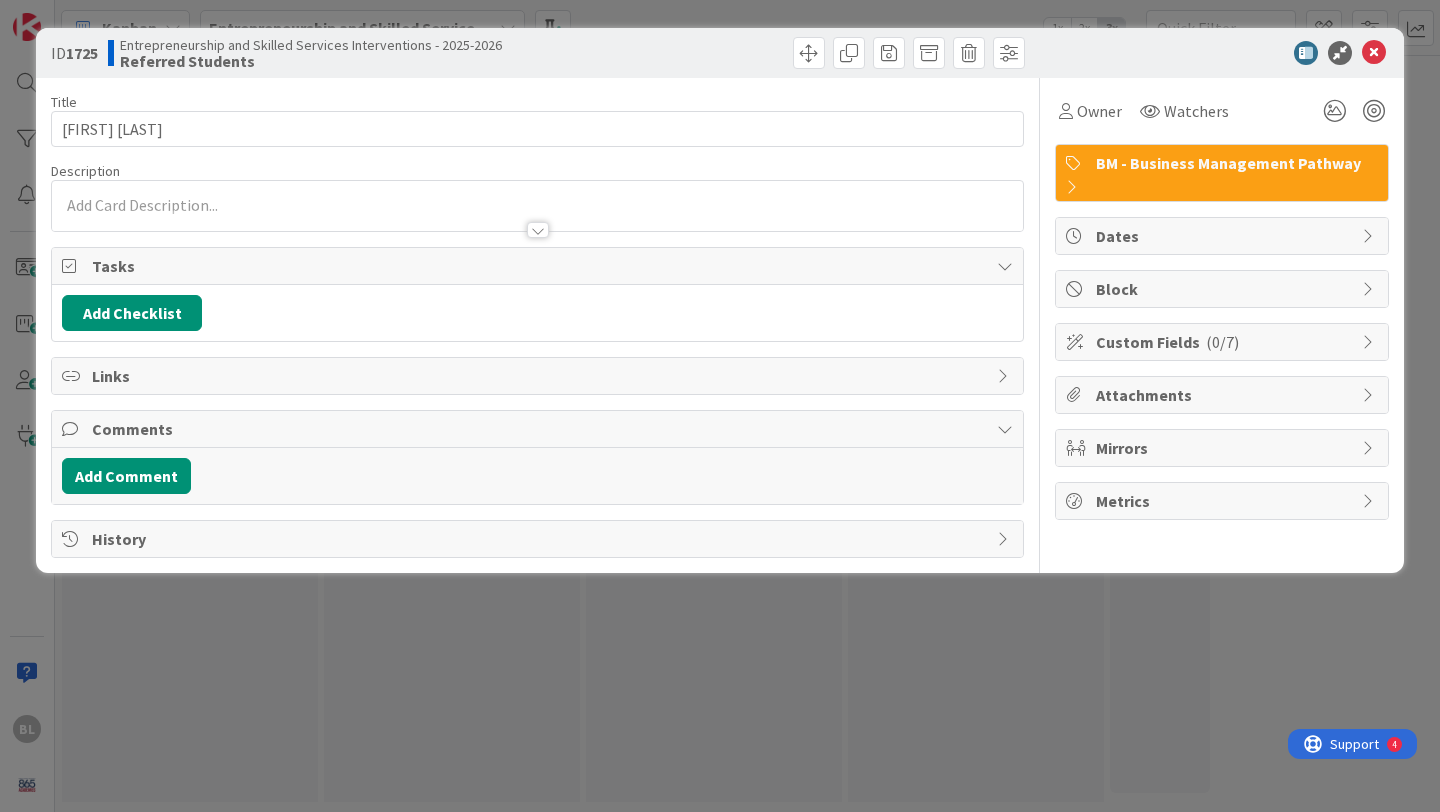 scroll, scrollTop: 0, scrollLeft: 0, axis: both 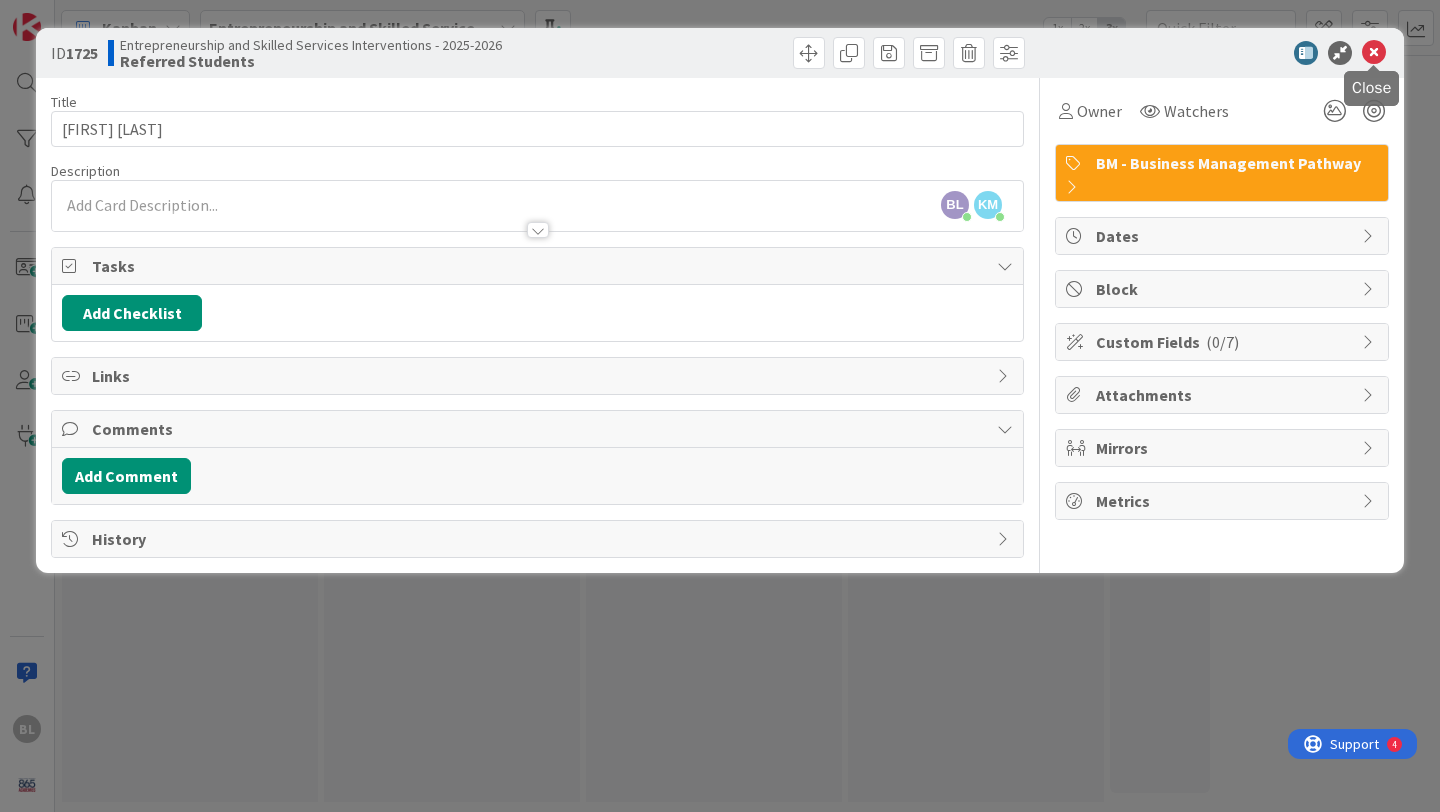 click at bounding box center (1374, 53) 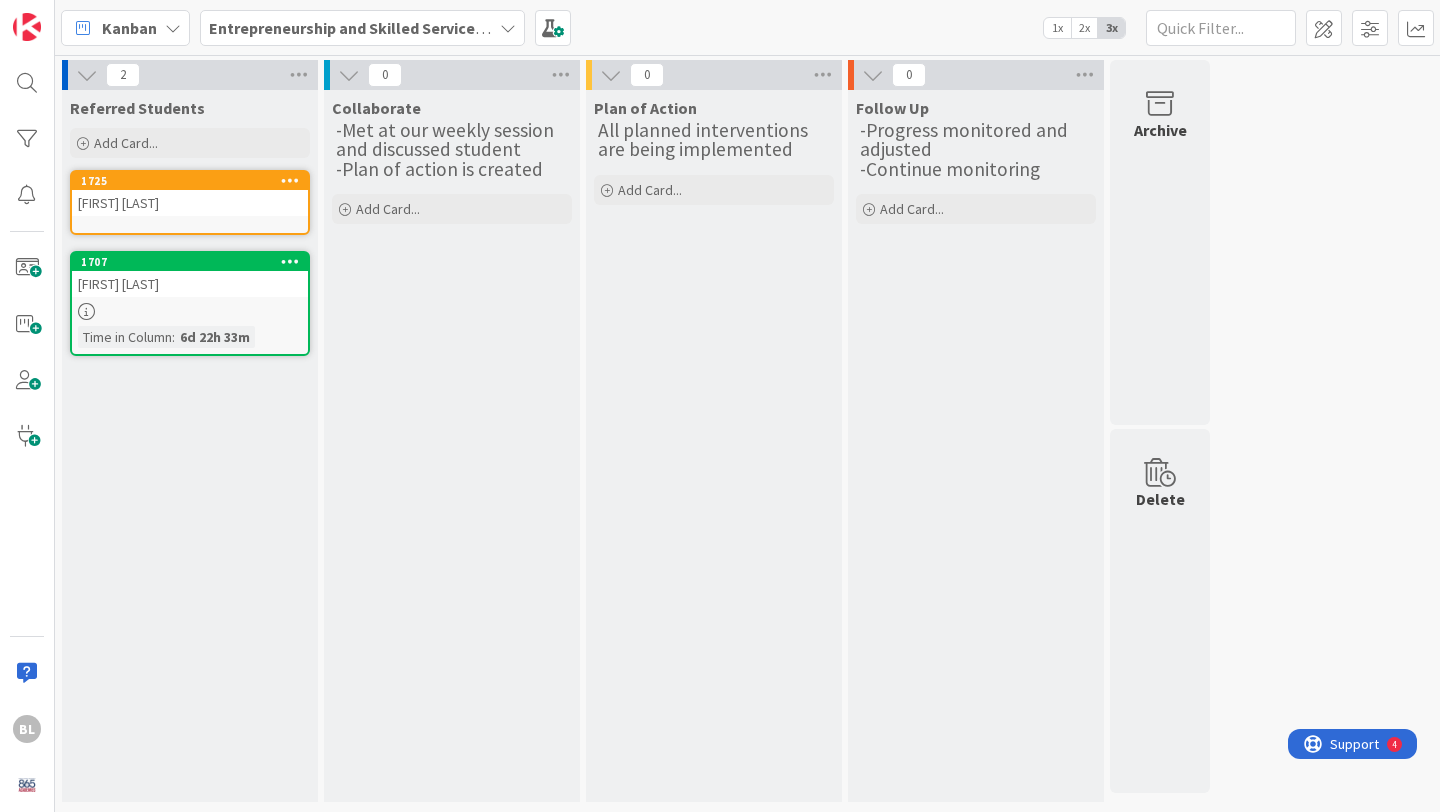 scroll, scrollTop: 0, scrollLeft: 0, axis: both 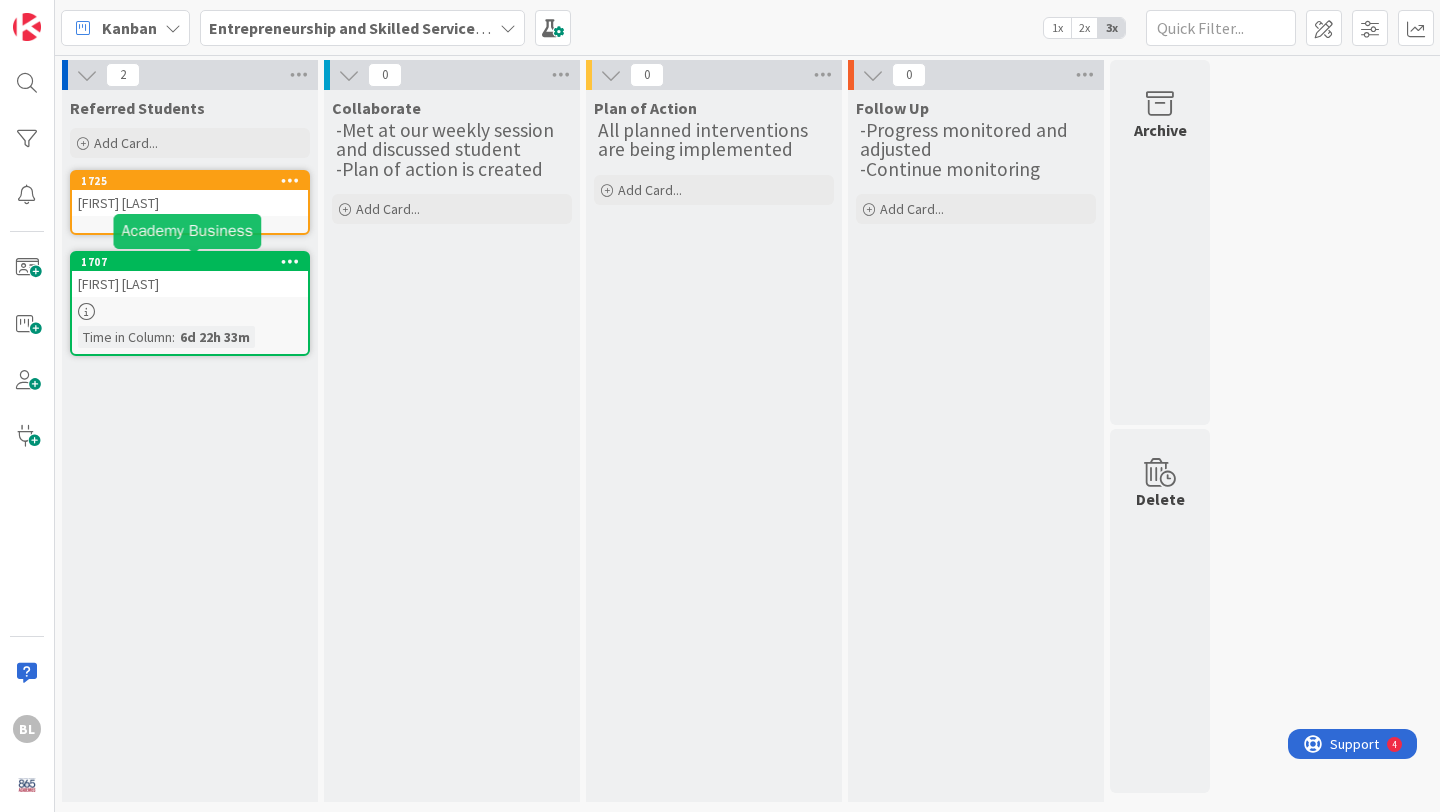 click on "1707" at bounding box center [194, 262] 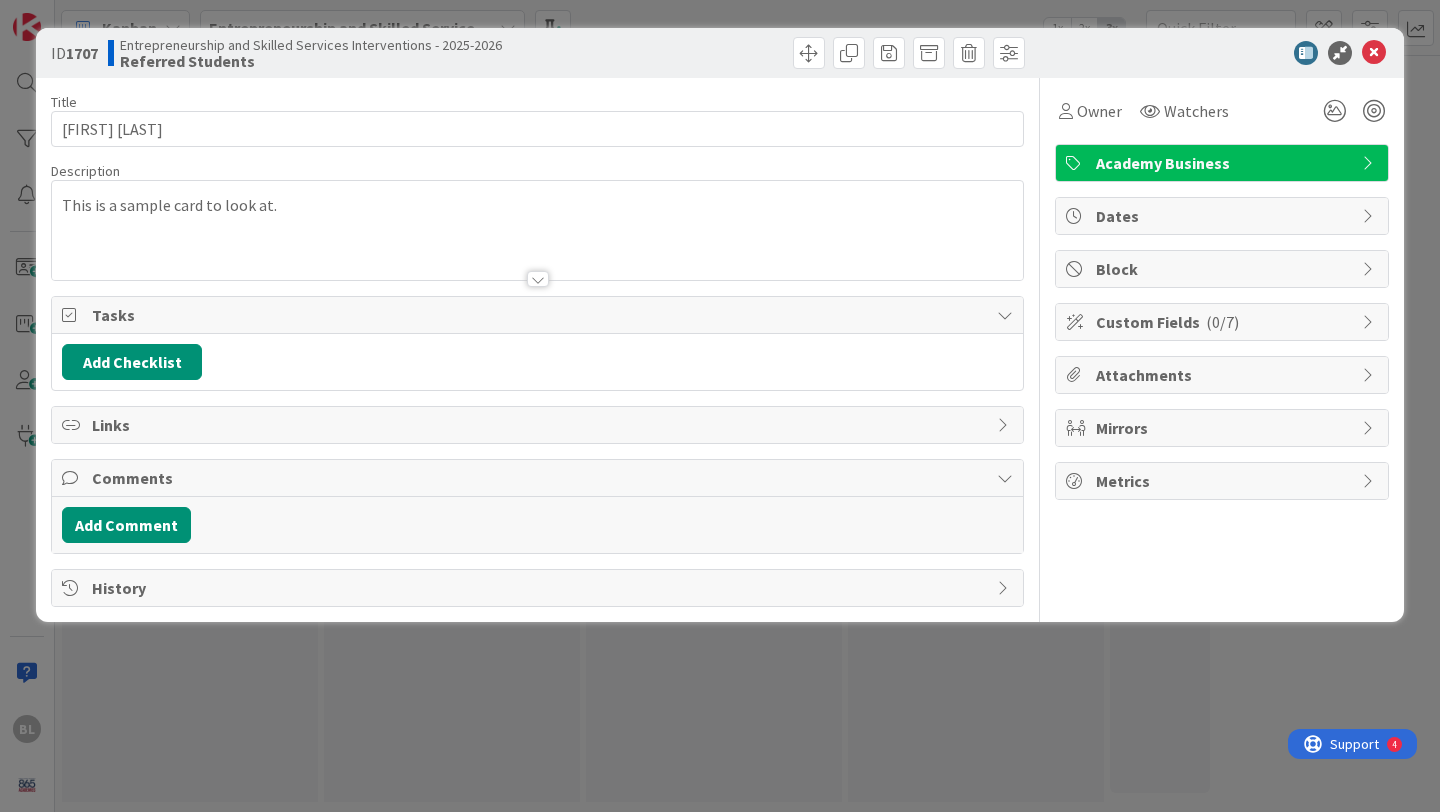 scroll, scrollTop: 0, scrollLeft: 0, axis: both 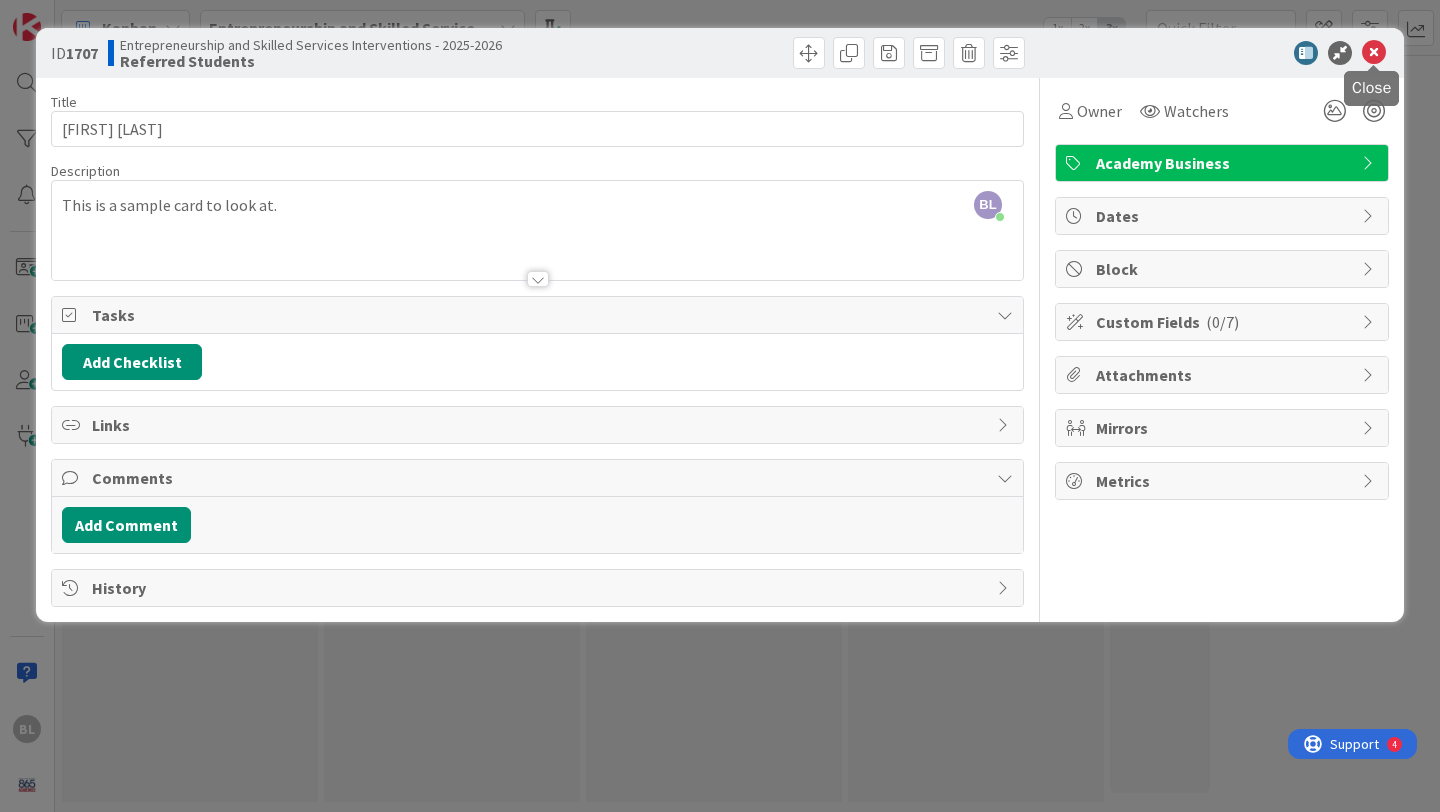 click at bounding box center (1374, 53) 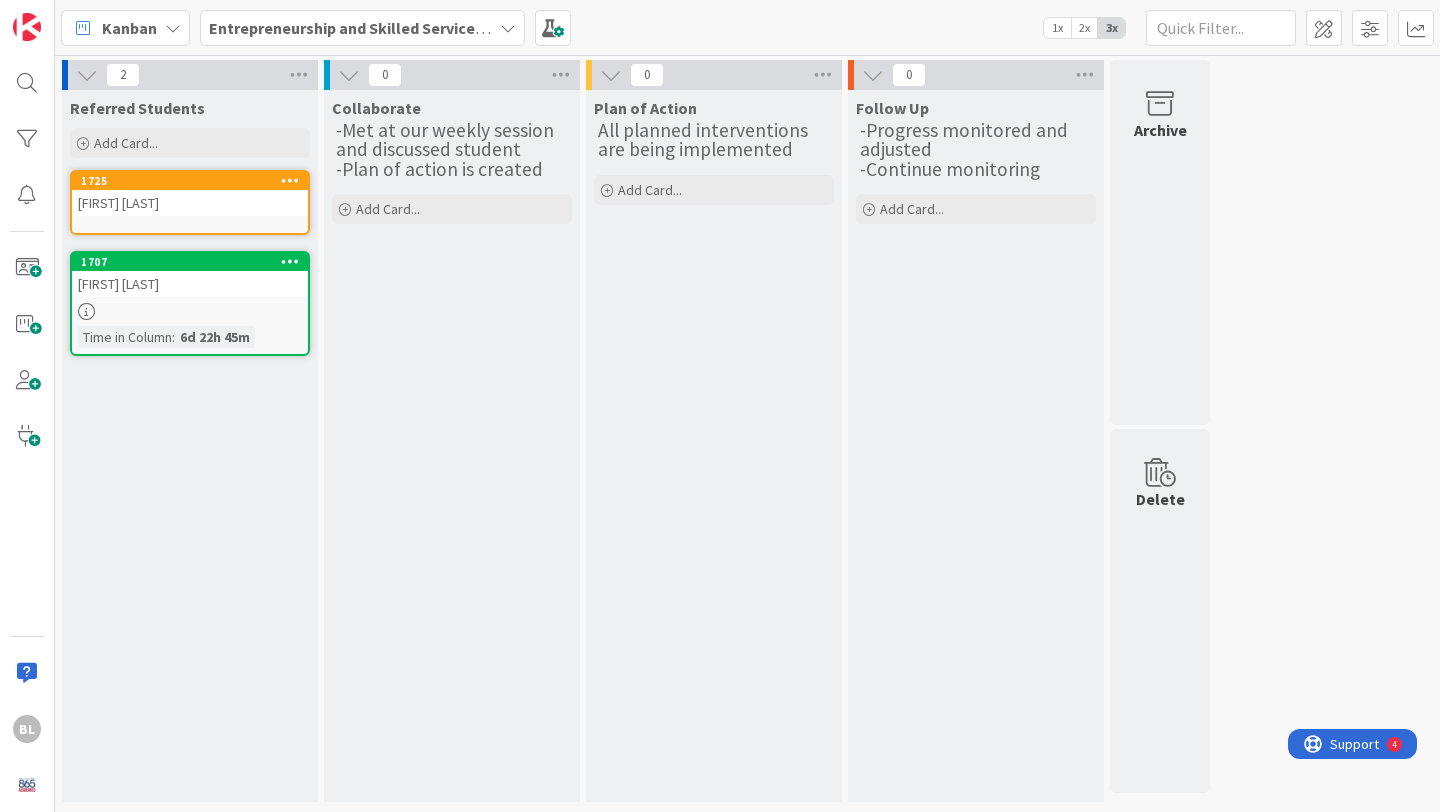 scroll, scrollTop: 0, scrollLeft: 0, axis: both 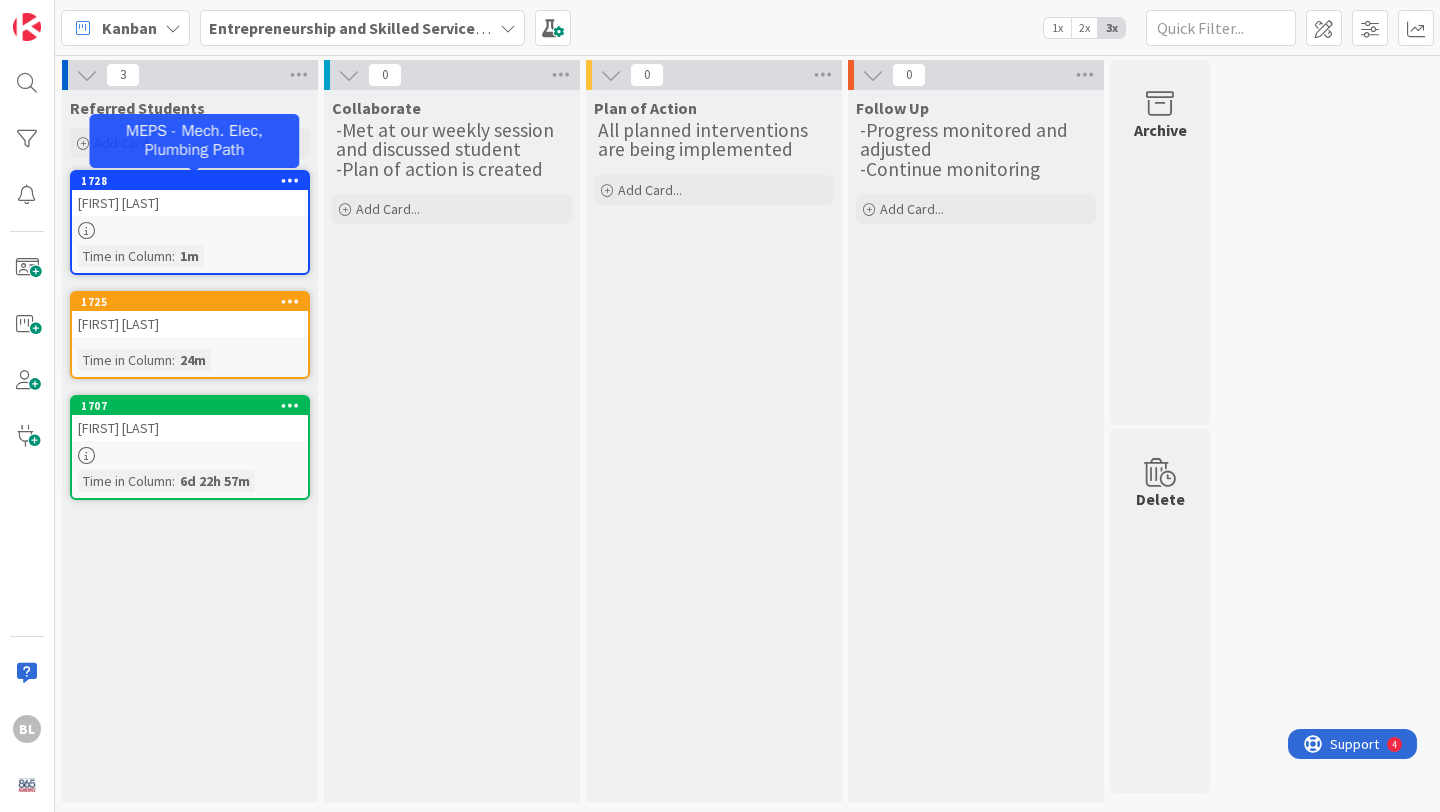click on "1728" at bounding box center [194, 181] 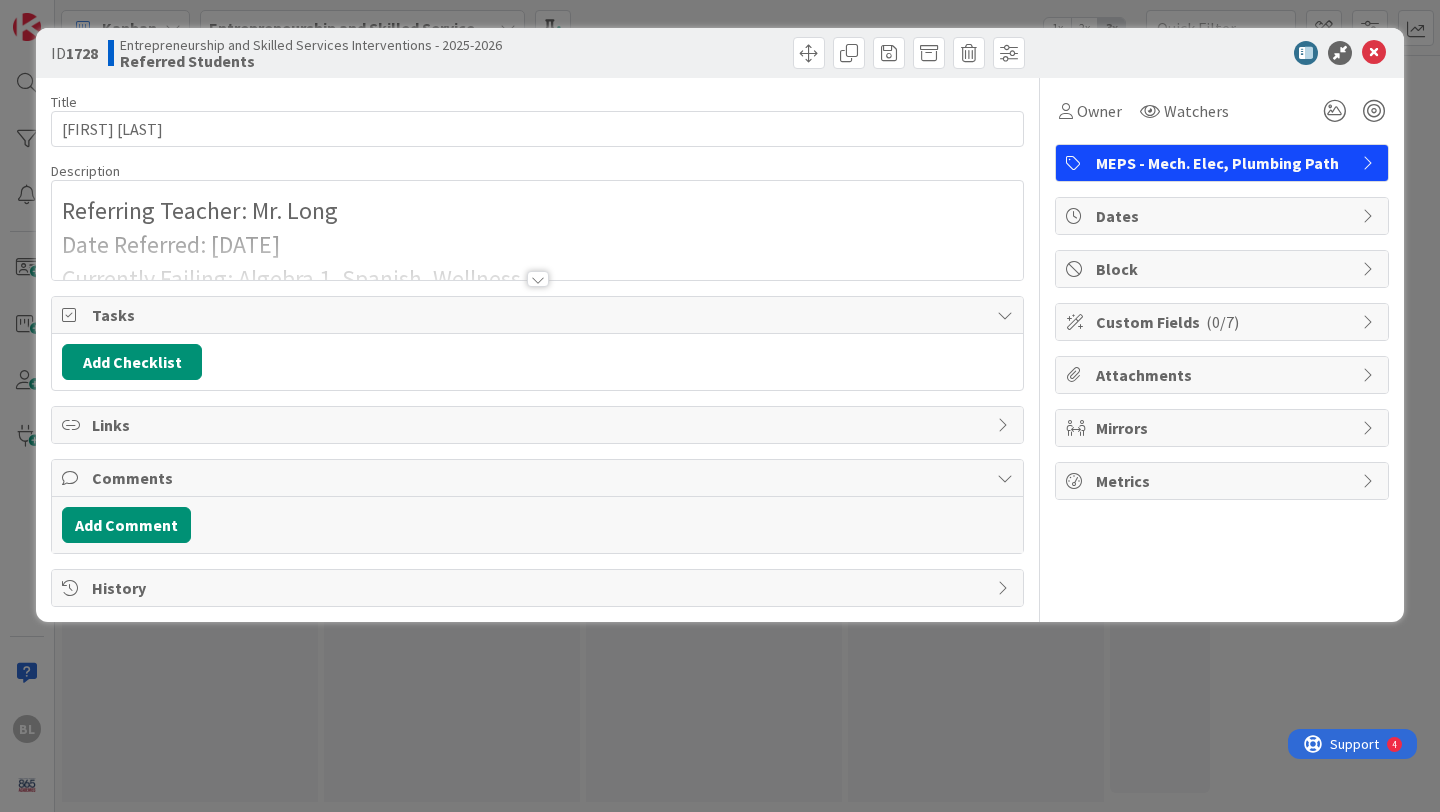 scroll, scrollTop: 0, scrollLeft: 0, axis: both 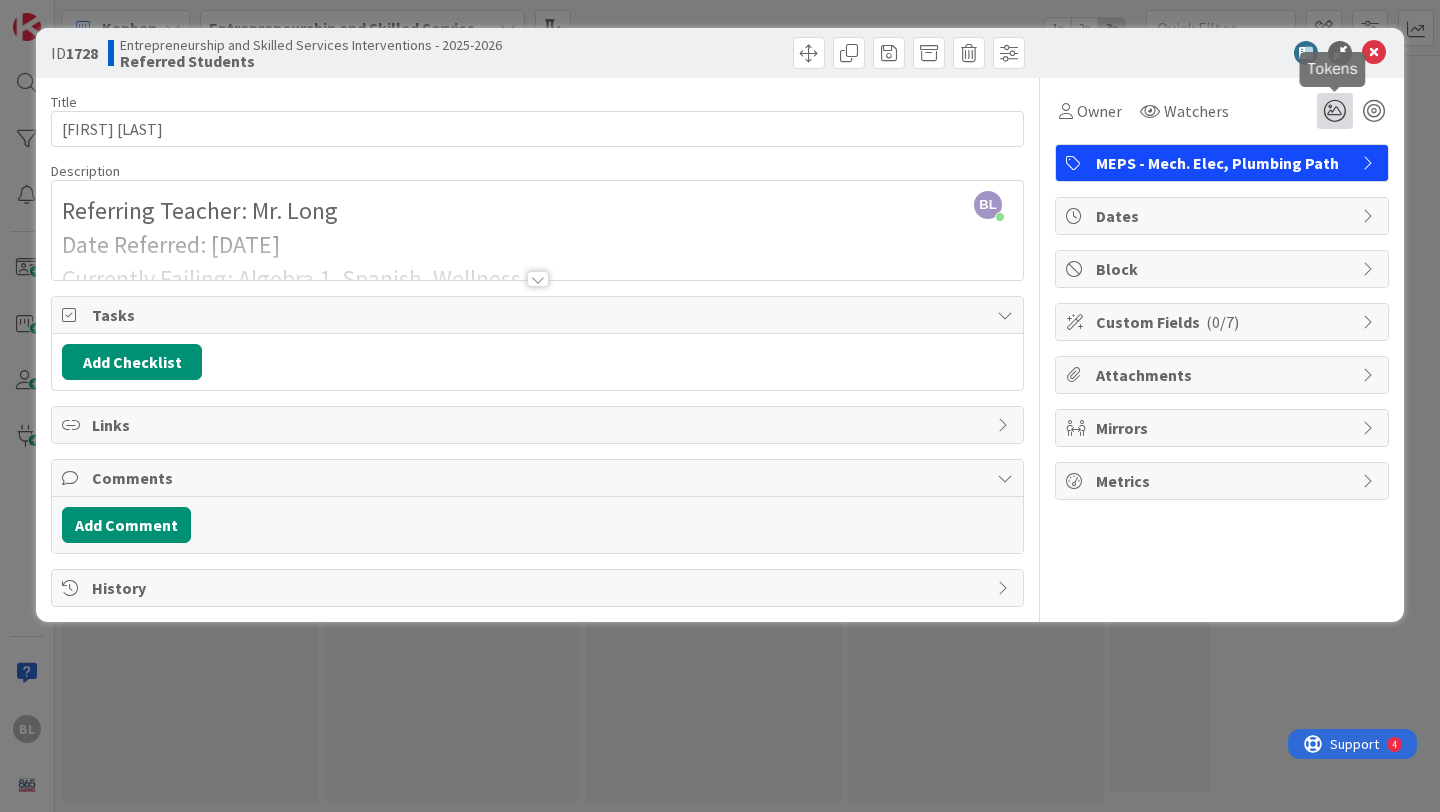 click at bounding box center (1335, 111) 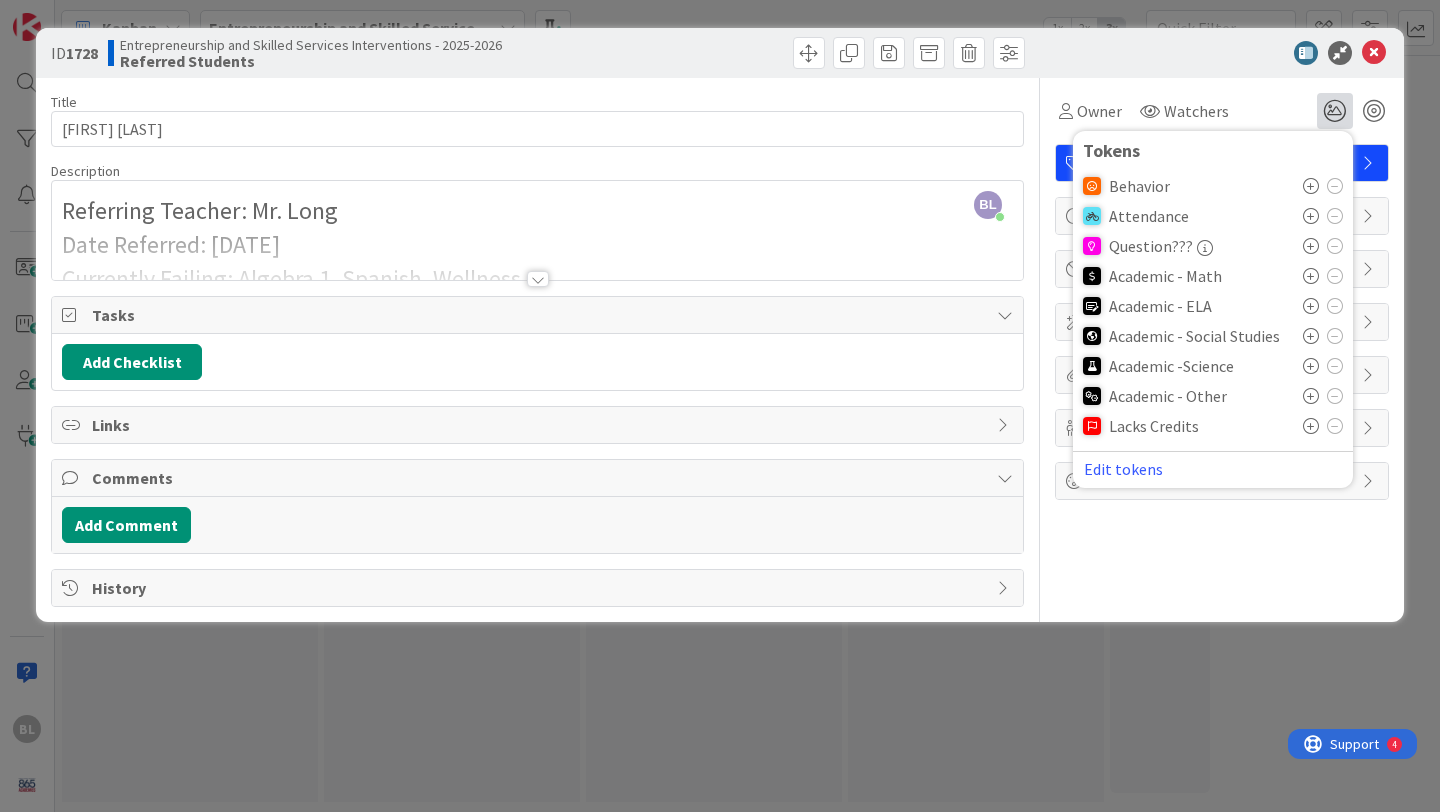 click at bounding box center [1311, 186] 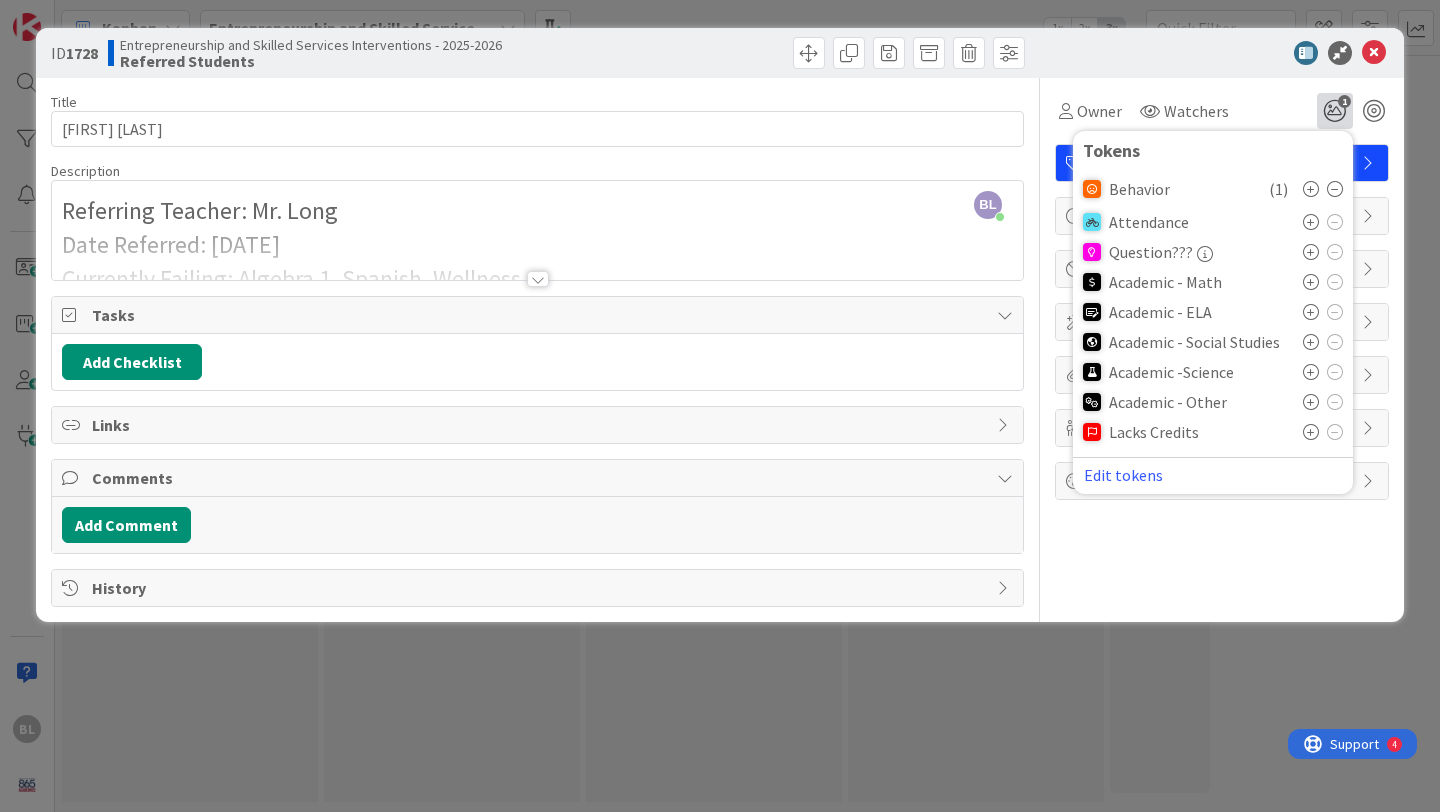 click at bounding box center [1311, 282] 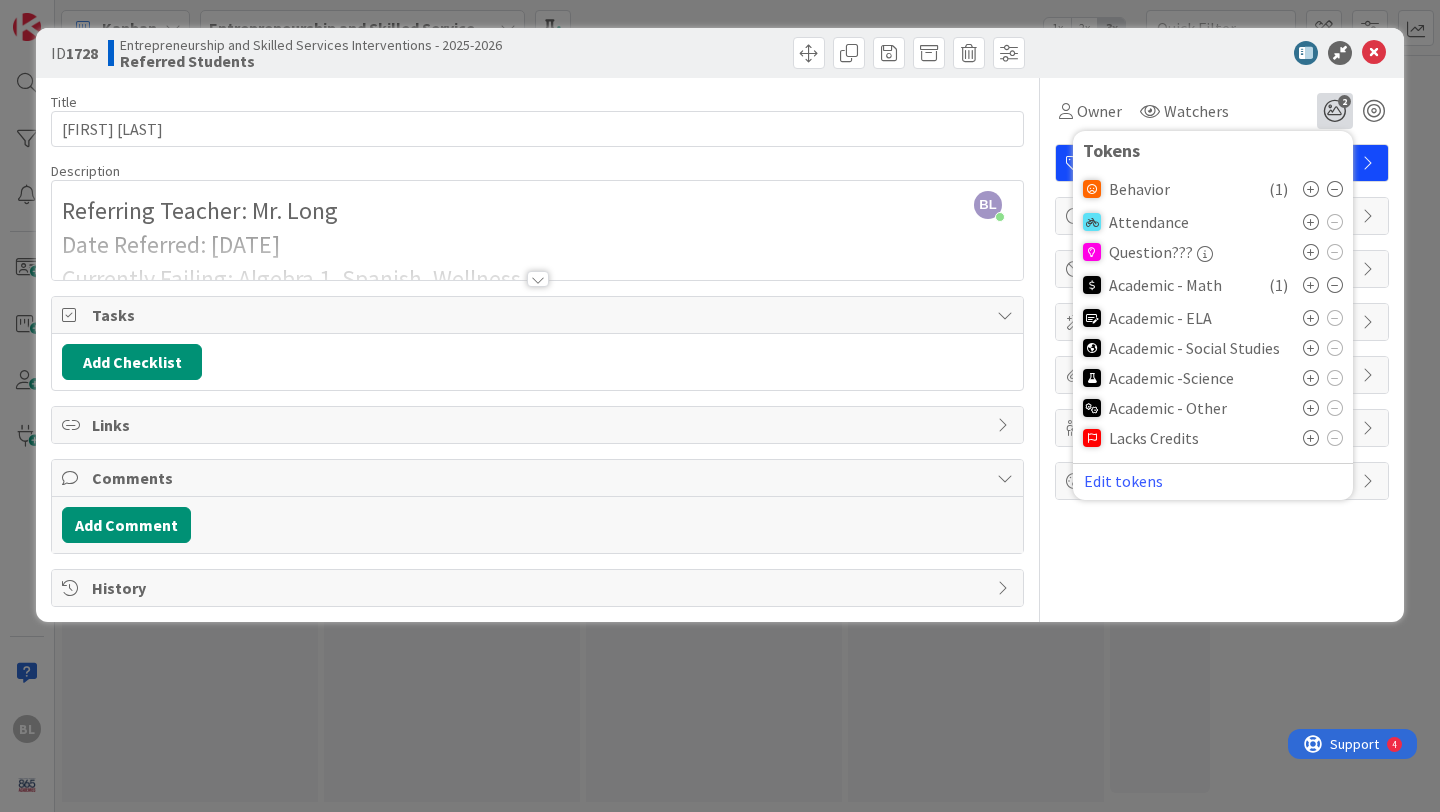 click at bounding box center [1311, 408] 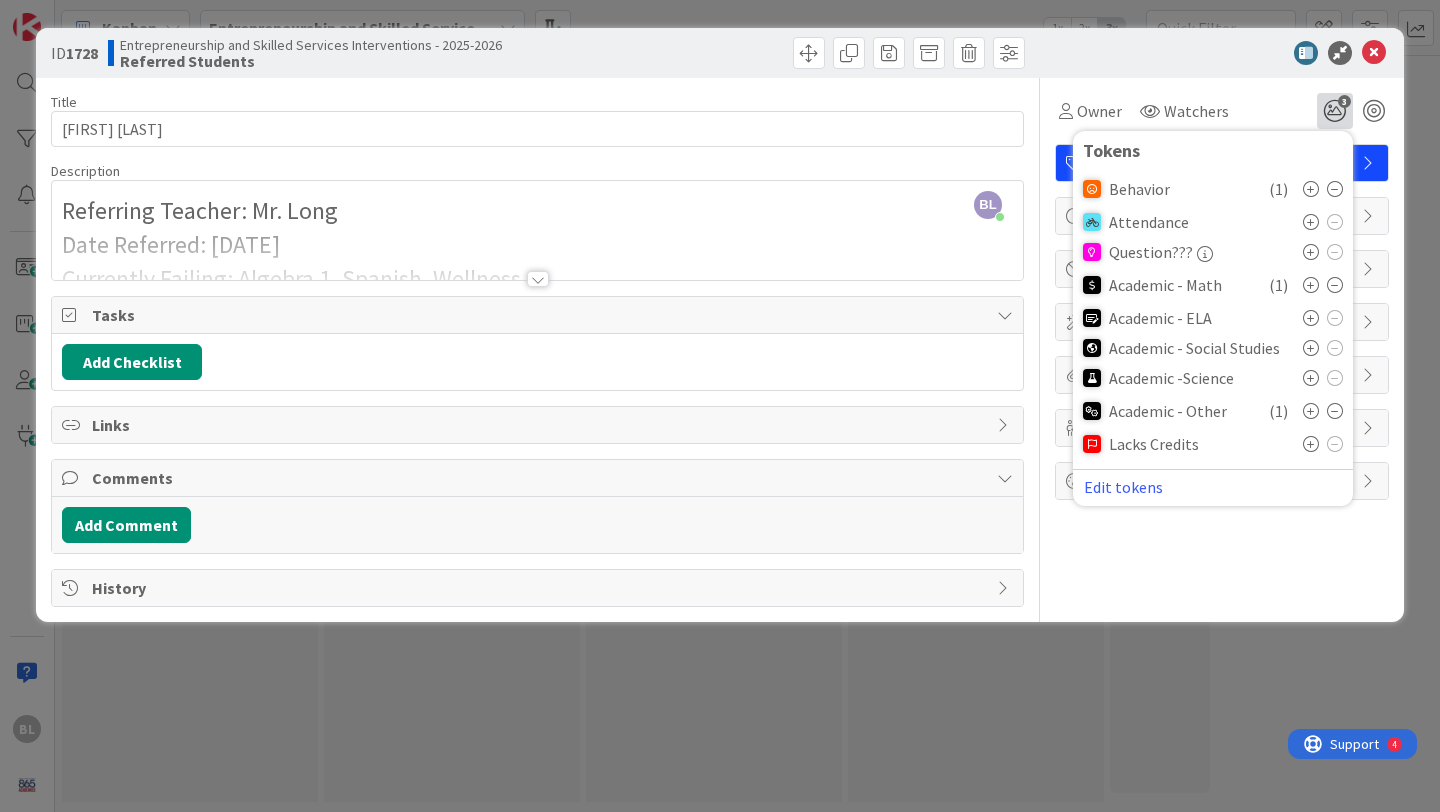 click on "Owner Watchers 3 Tokens Behavior ( 1 ) Attendance Question??? Academic - Math ( 1 ) Academic - ELA Academic - Social Studies Academic -Science Academic - Other ( 1 ) Lacks Credits Edit tokens MEPS - Mech. Elec, Plumbing Path Dates Block Custom Fields ( 0/7 ) Attachments Mirrors Metrics" at bounding box center (1222, 342) 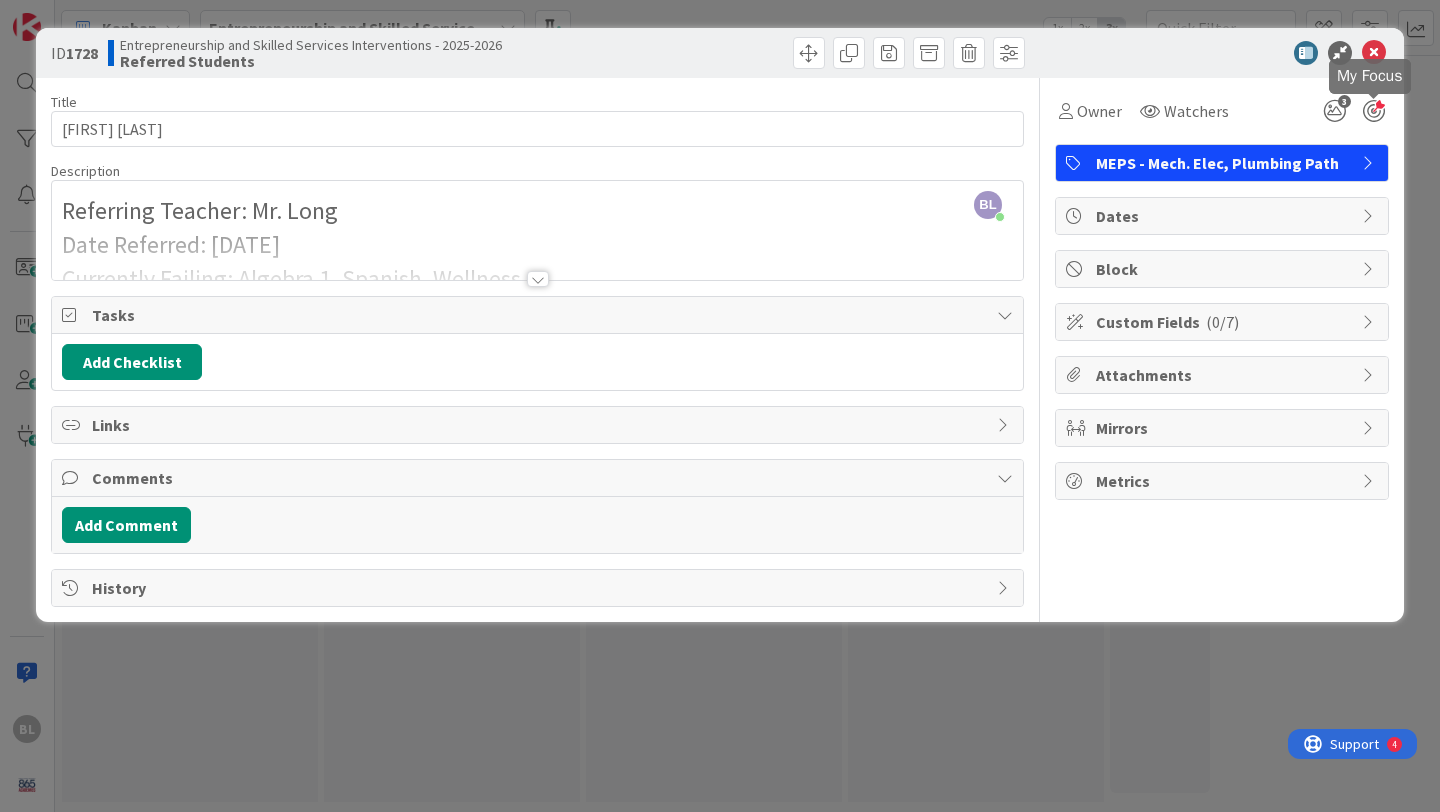 click at bounding box center [1374, 111] 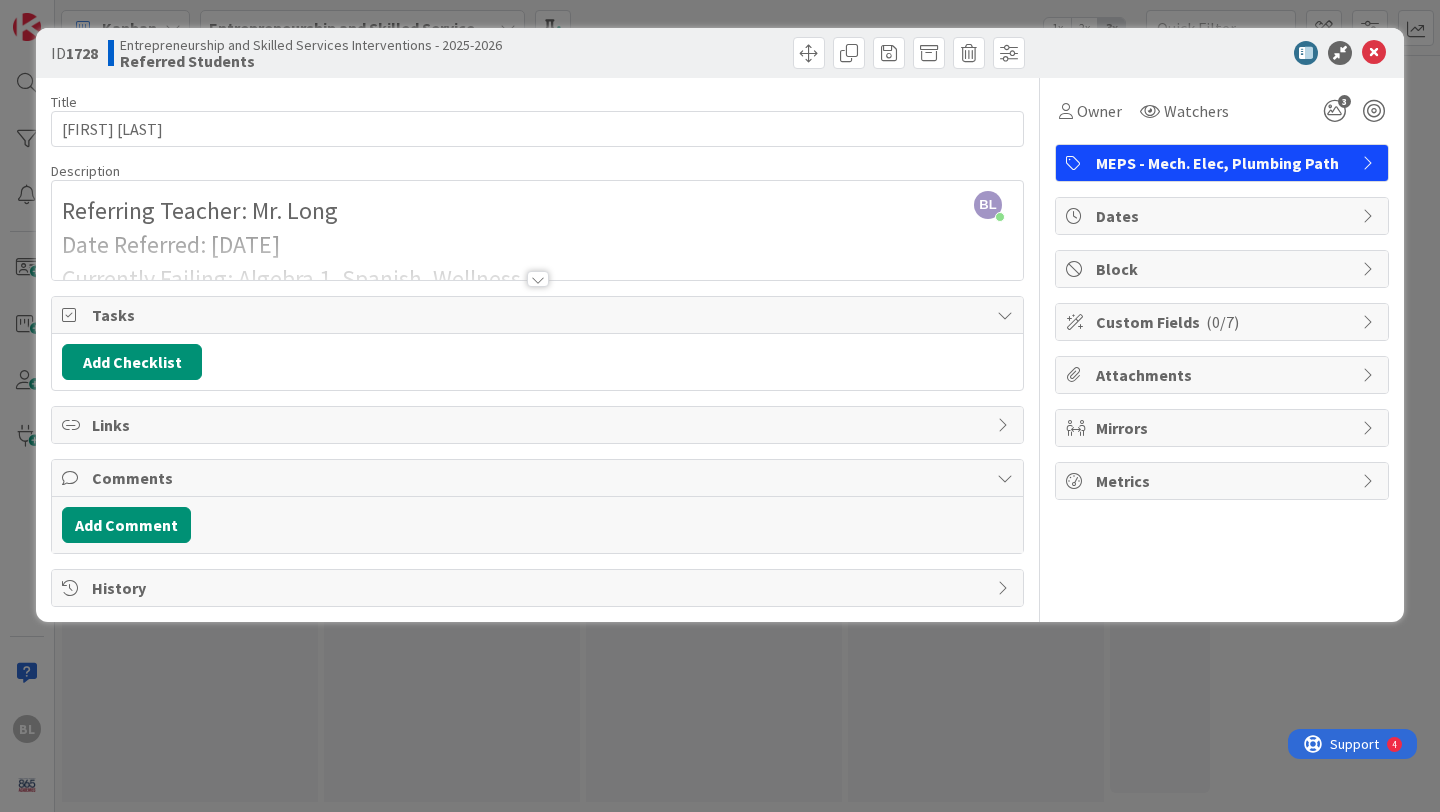 click at bounding box center (1370, 163) 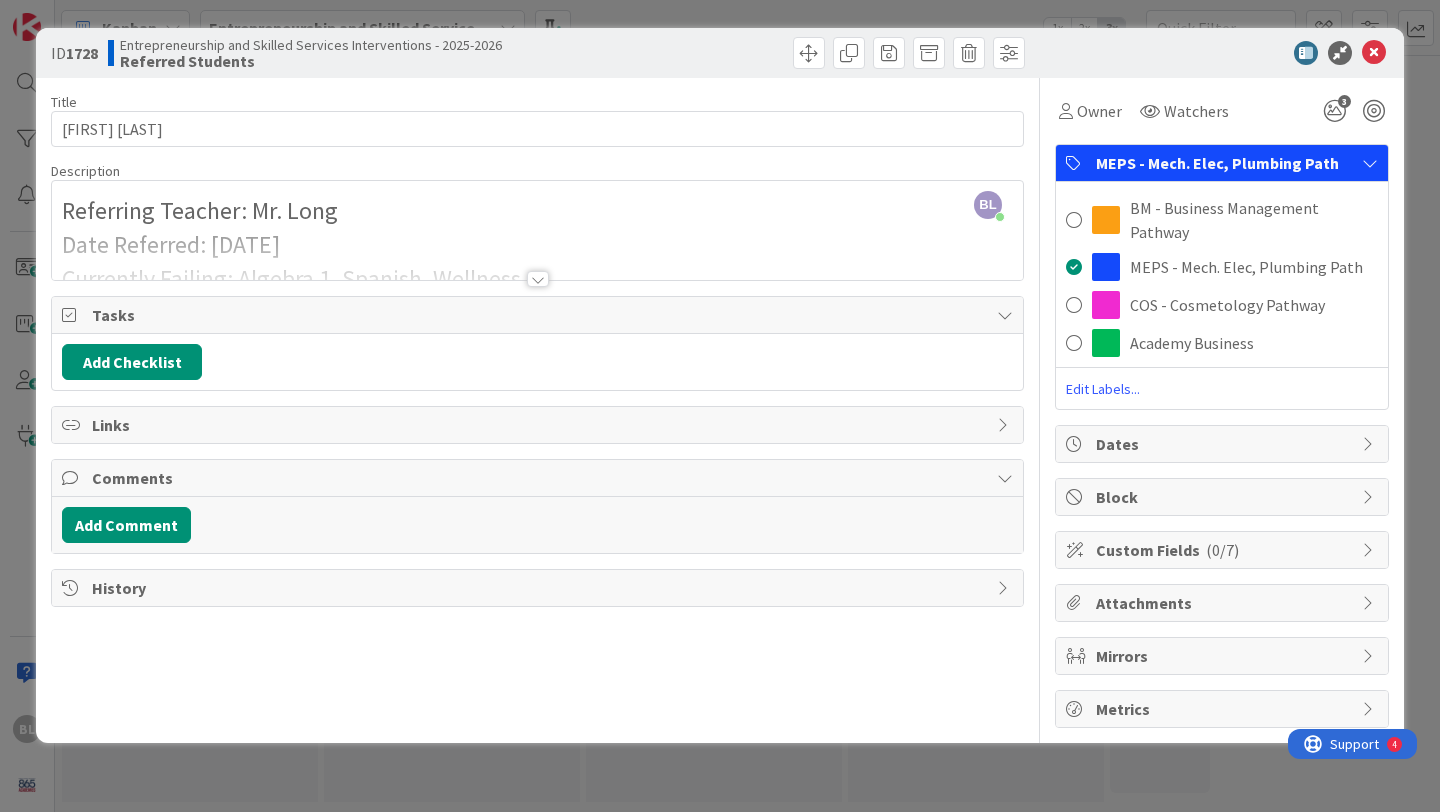 click at bounding box center [1370, 163] 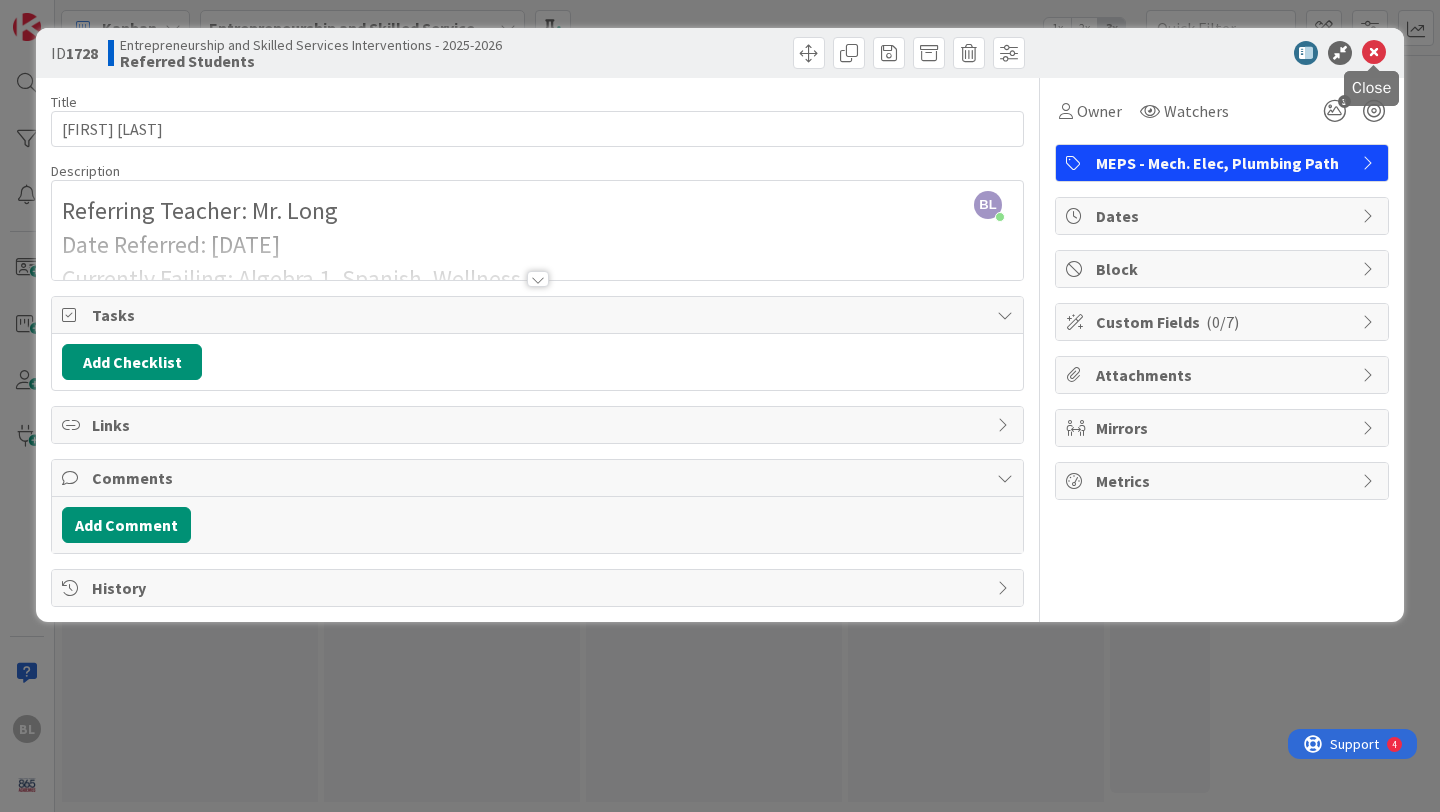 click at bounding box center [1374, 53] 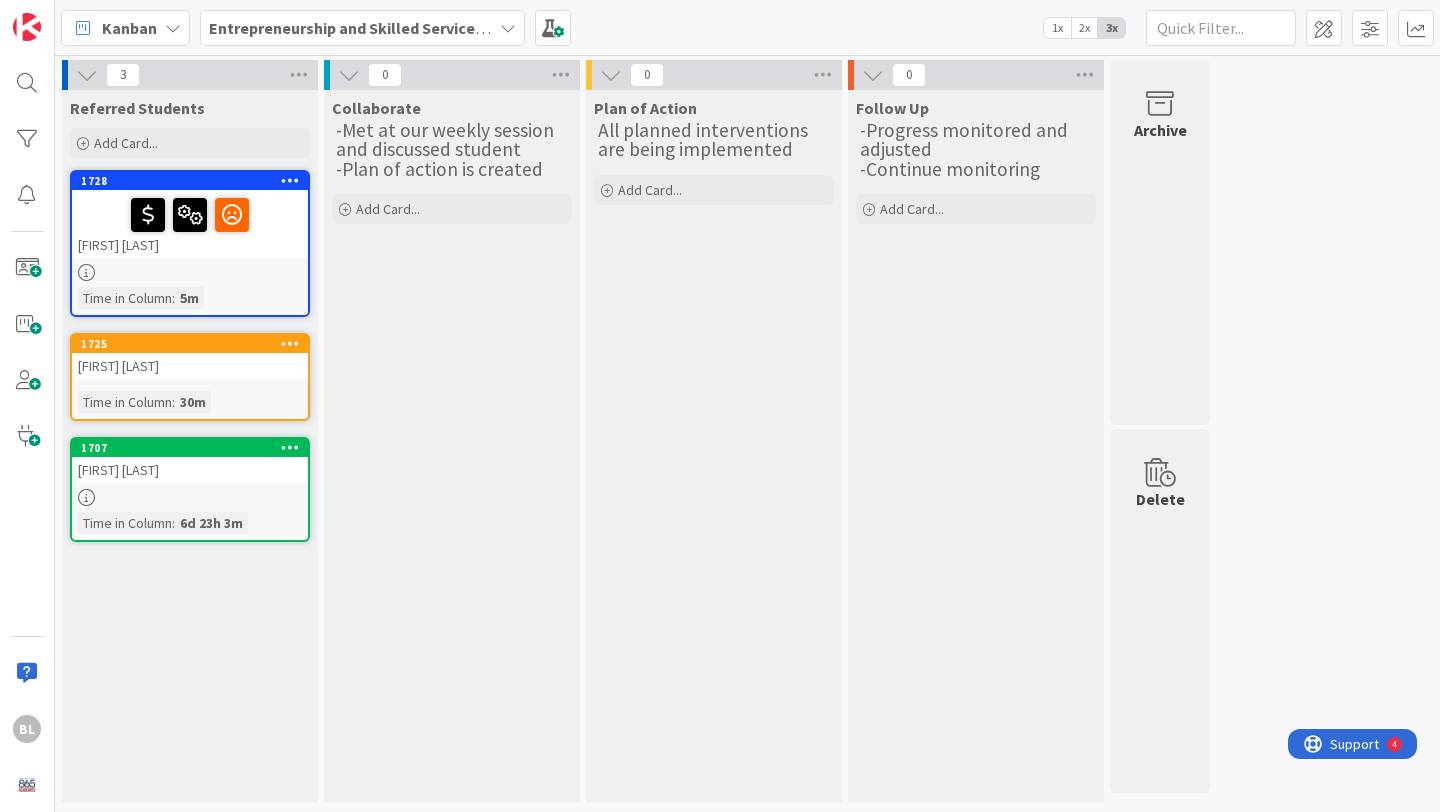 scroll, scrollTop: 0, scrollLeft: 0, axis: both 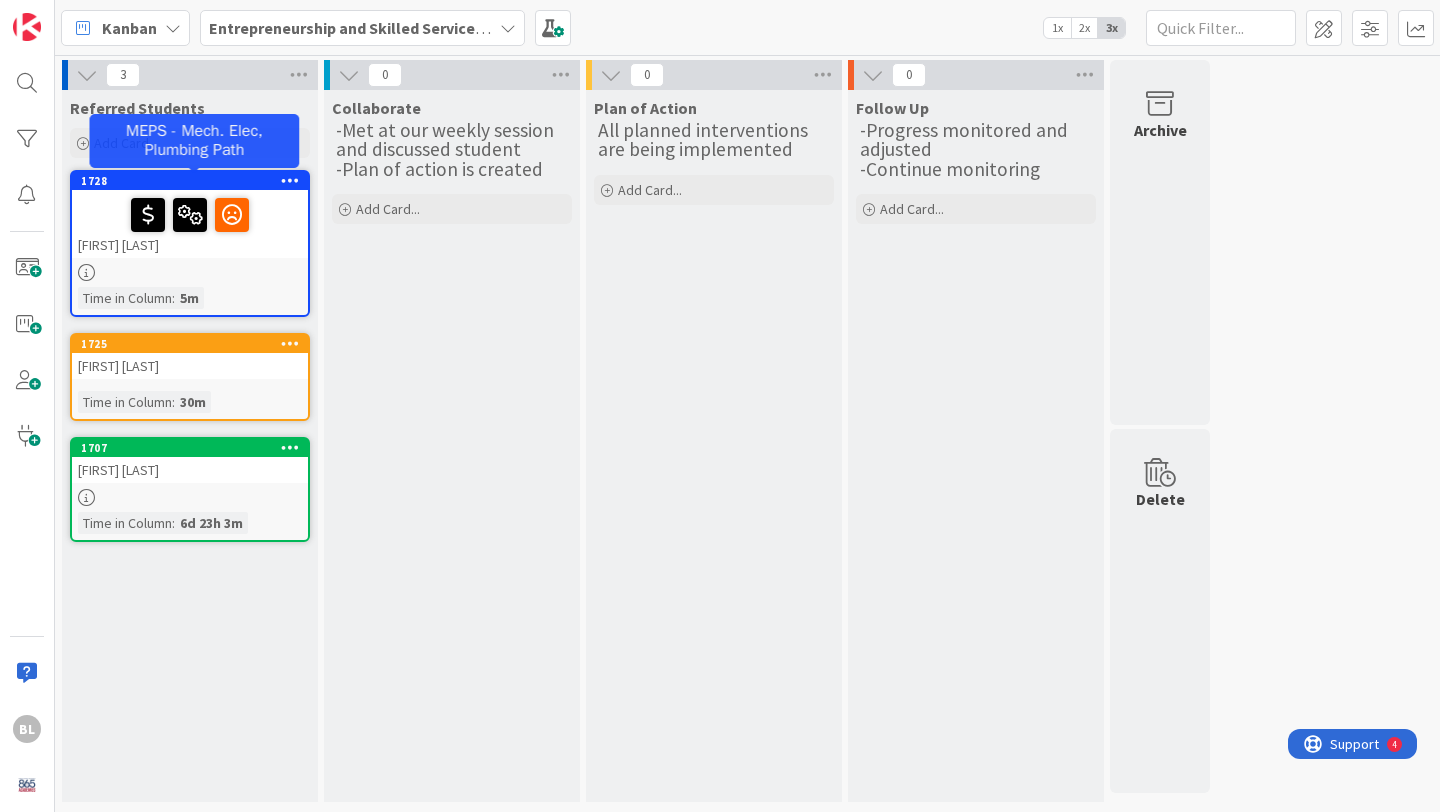 click on "1728" at bounding box center [194, 181] 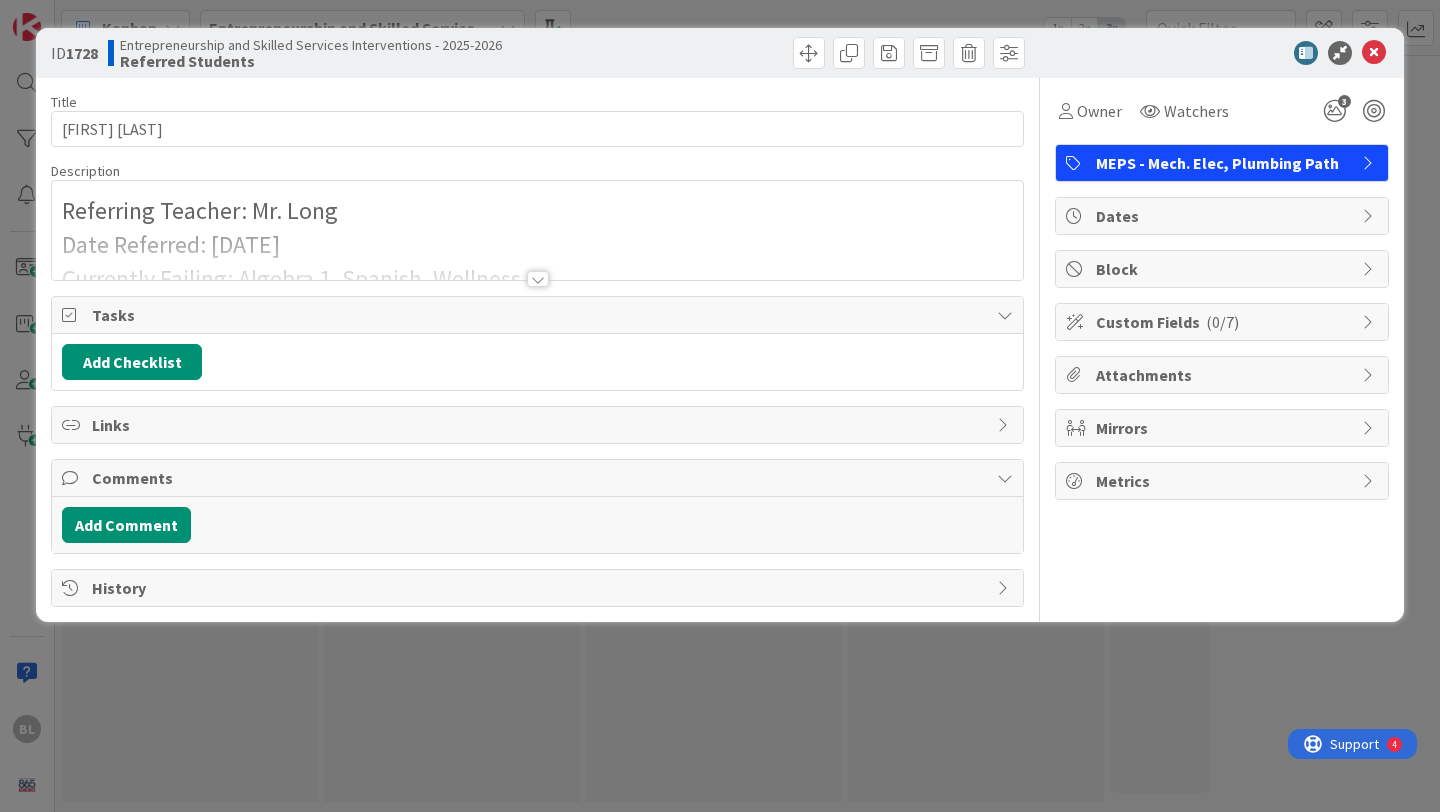 scroll, scrollTop: 0, scrollLeft: 0, axis: both 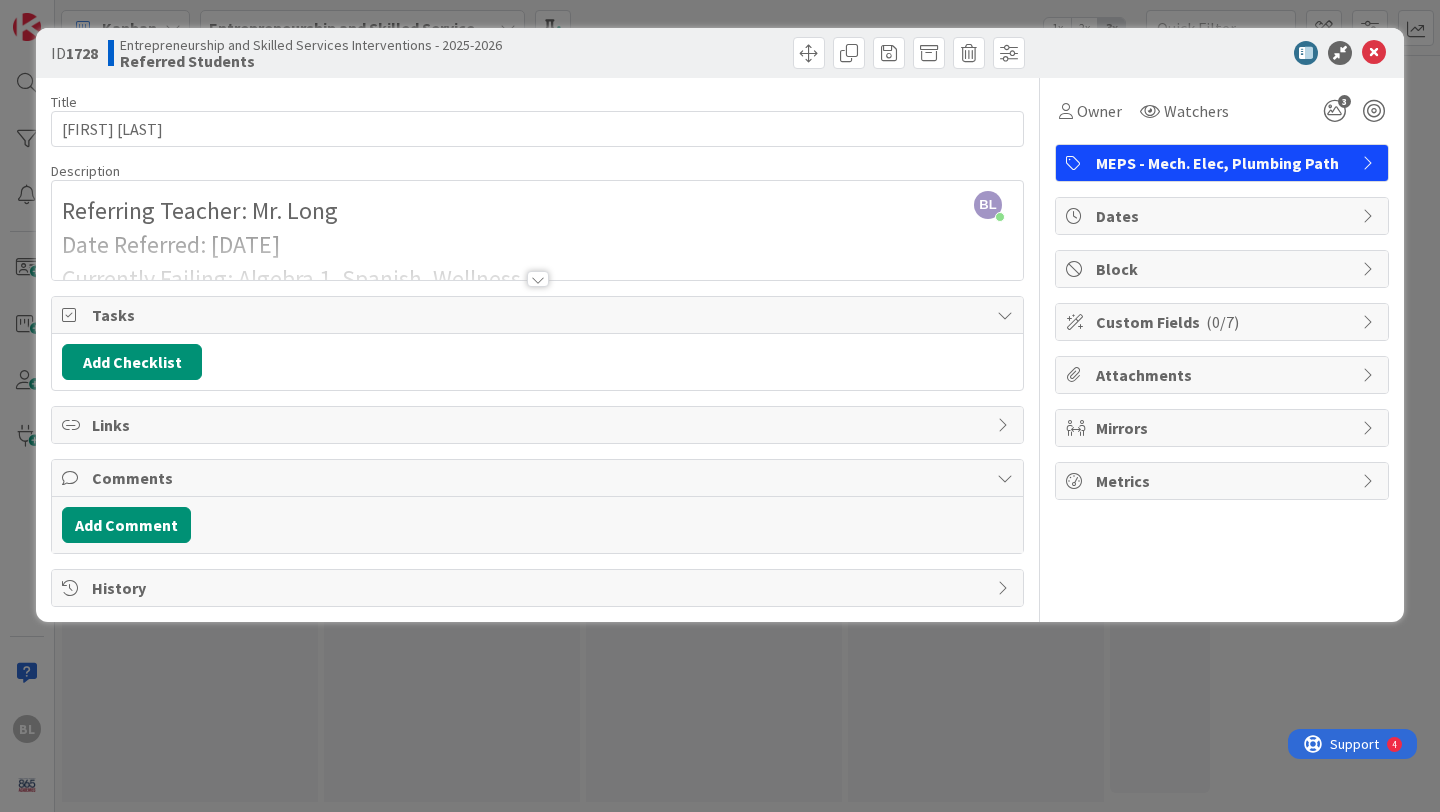 click at bounding box center (1370, 216) 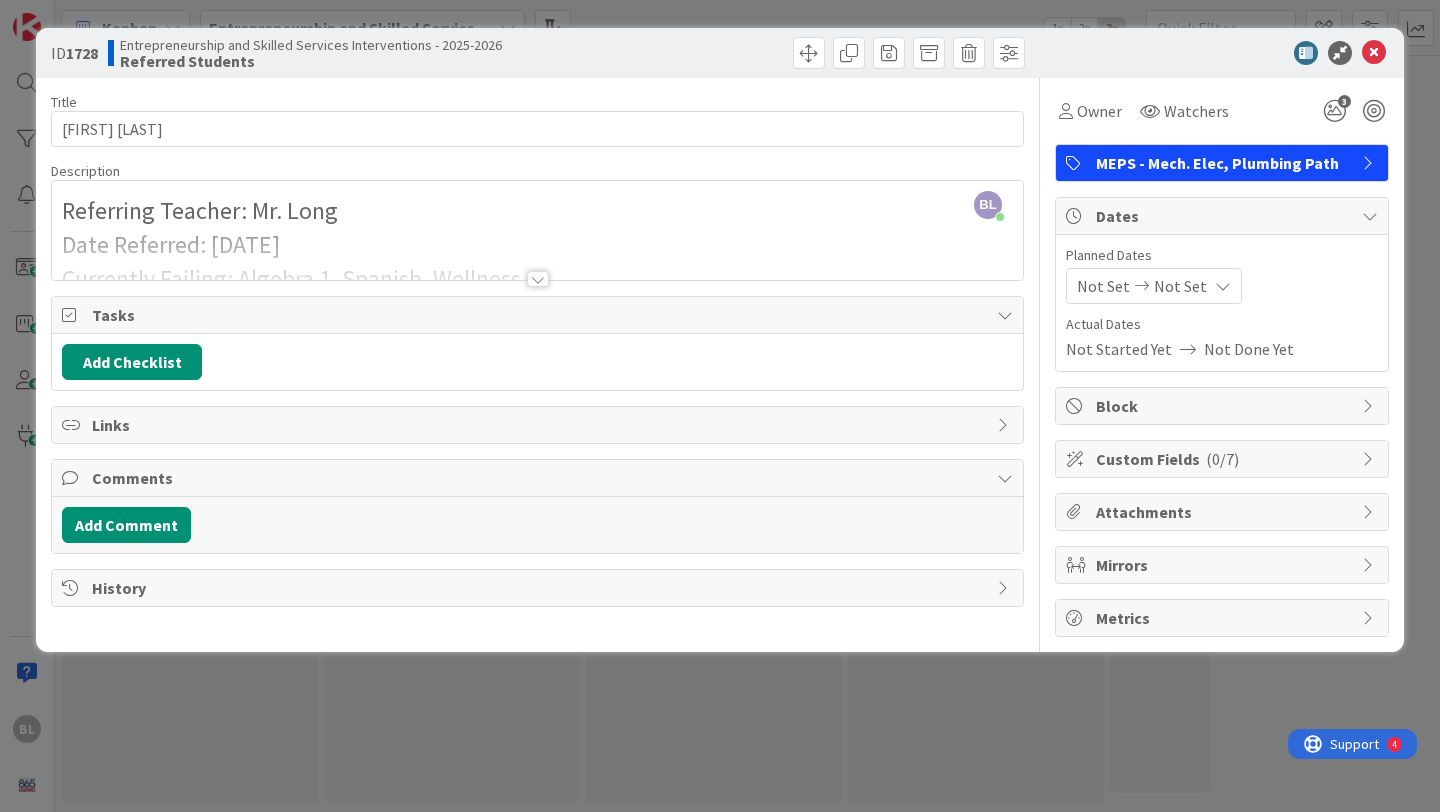 click at bounding box center (1370, 216) 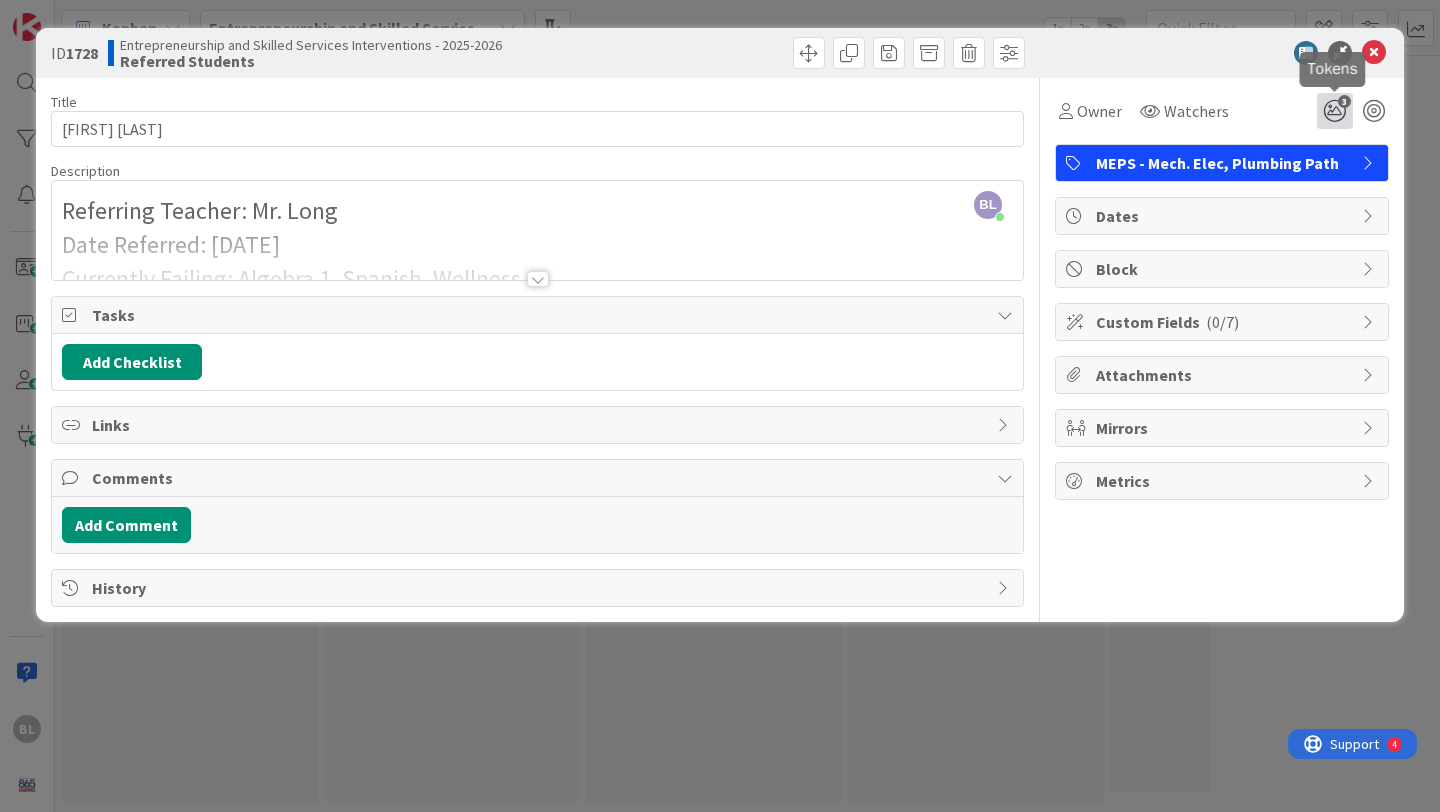 click on "3" at bounding box center [1335, 111] 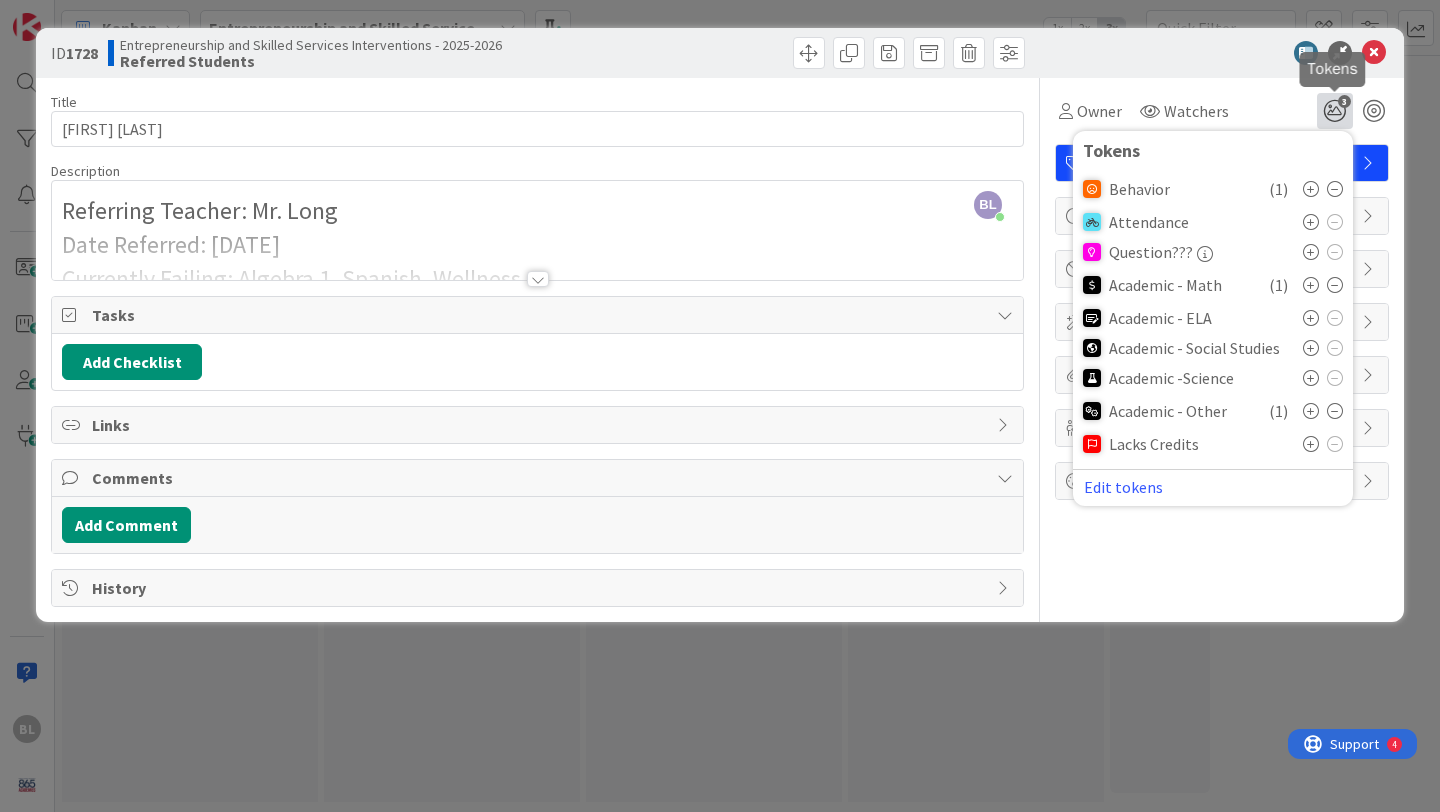click on "3" at bounding box center (1335, 111) 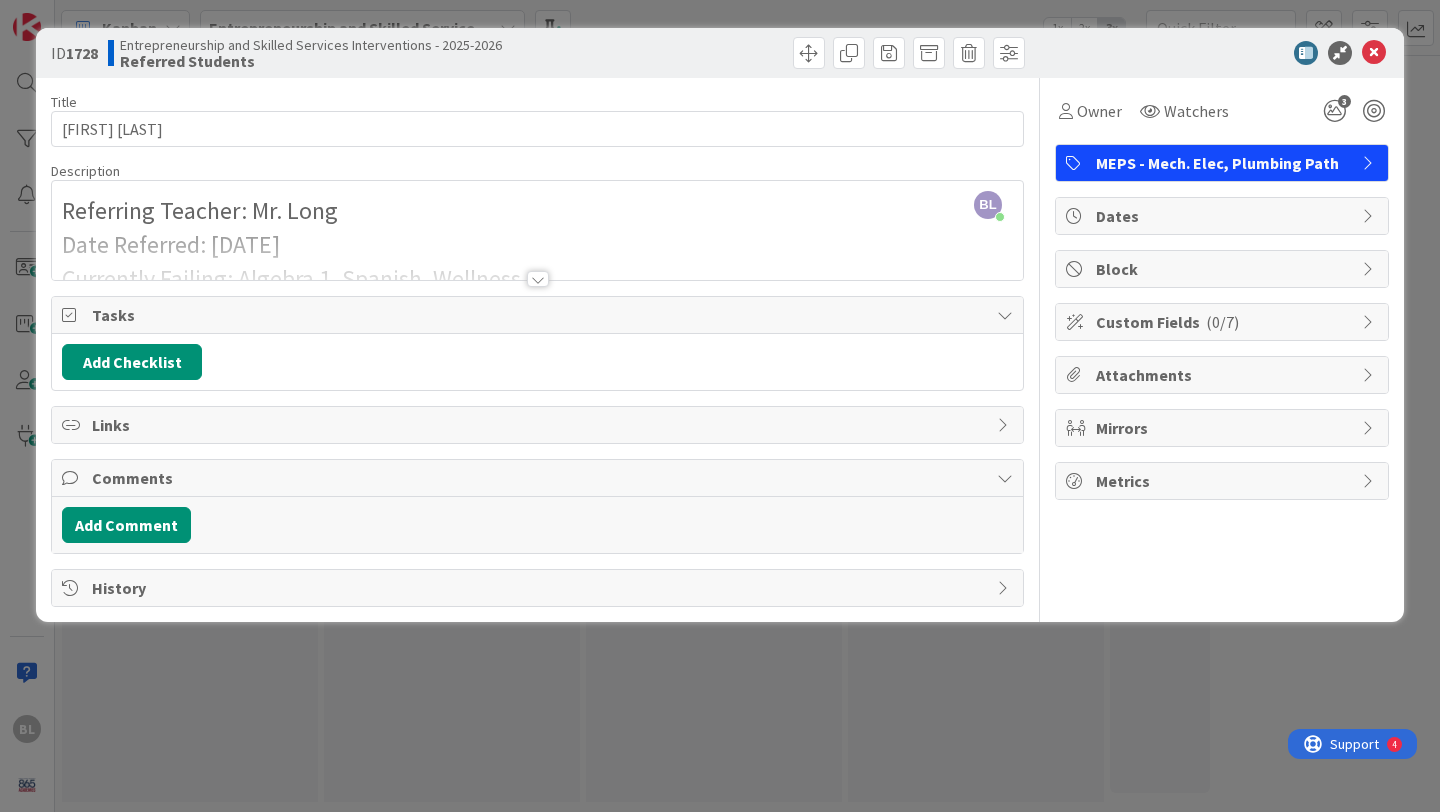 click on "Metrics" at bounding box center [1222, 481] 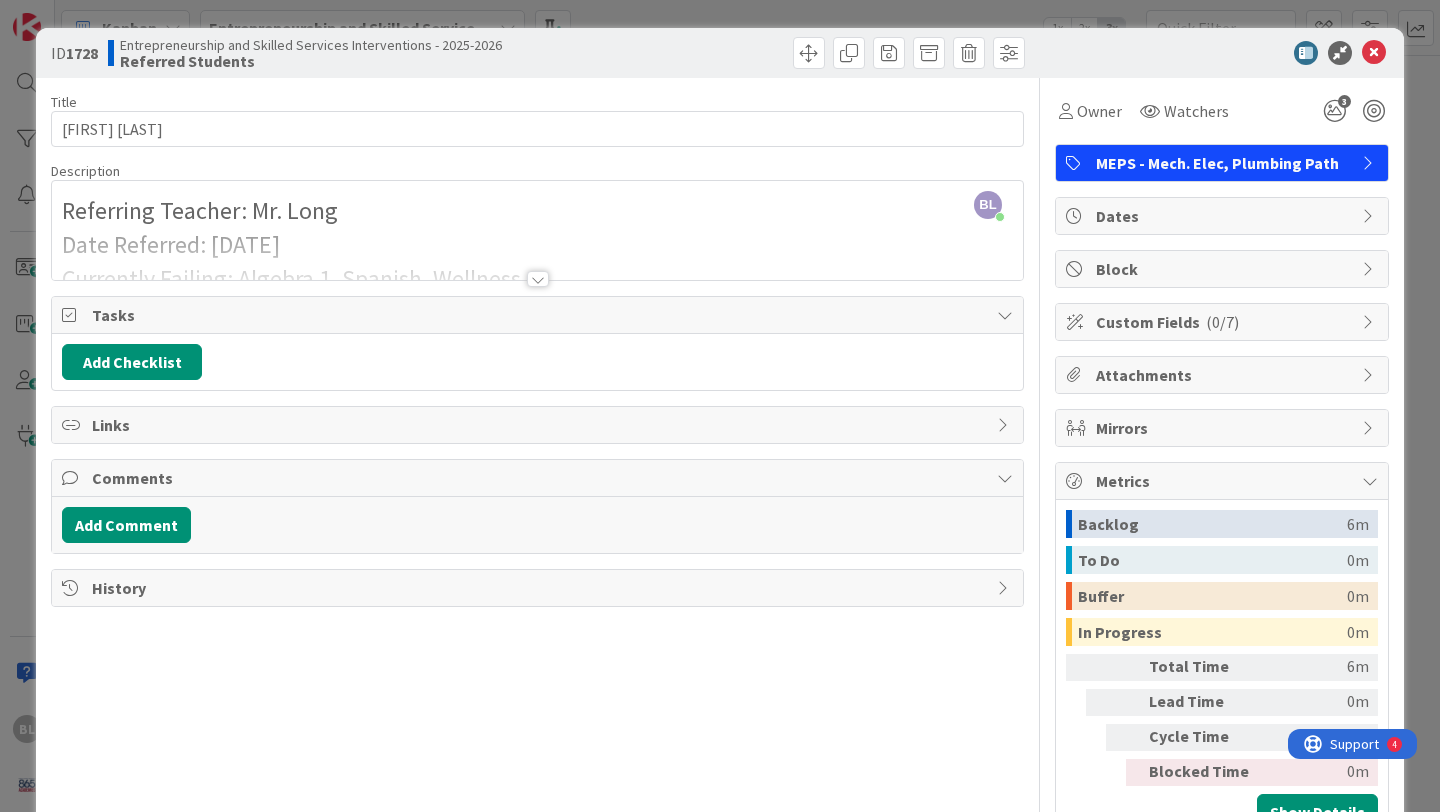 scroll, scrollTop: 72, scrollLeft: 0, axis: vertical 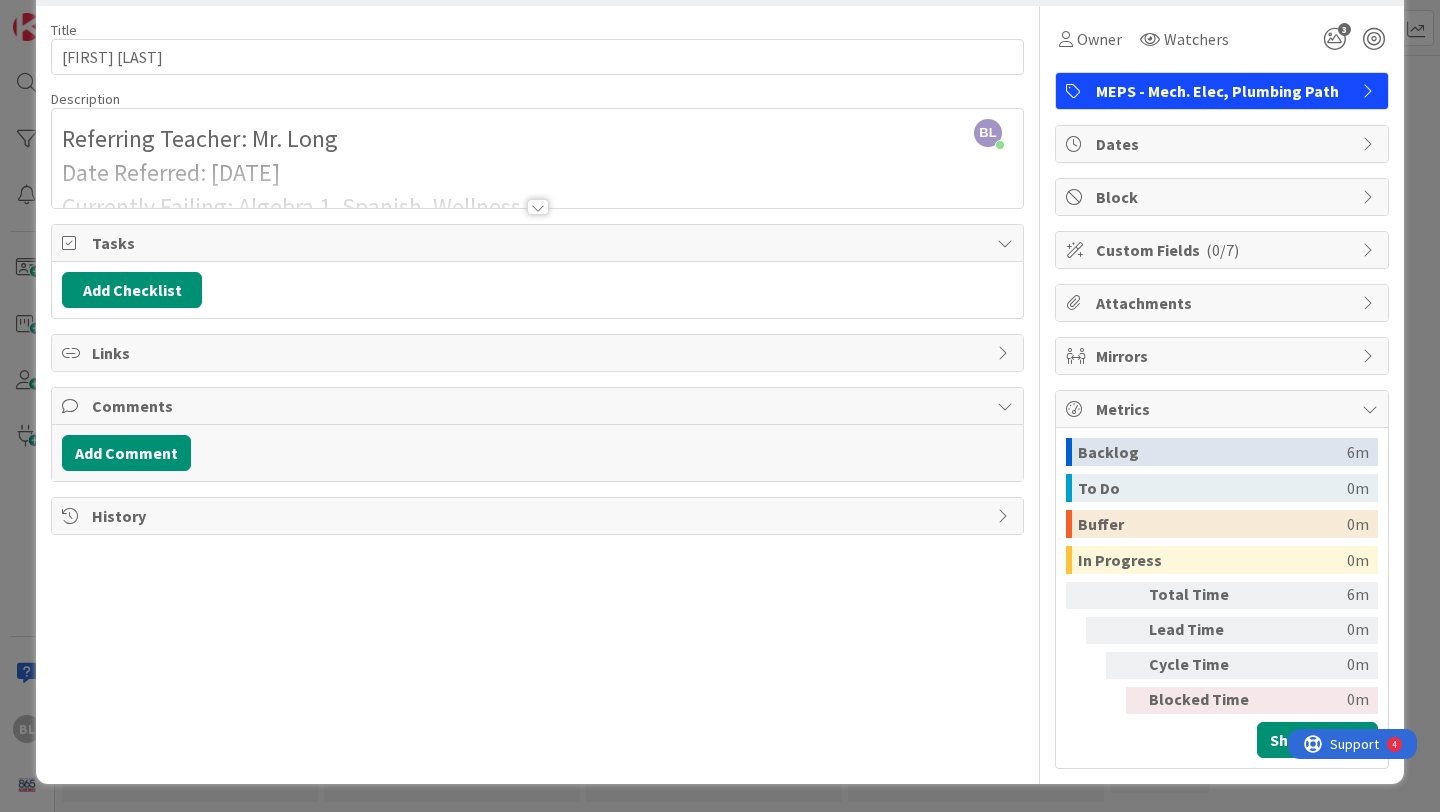 click at bounding box center [1370, 409] 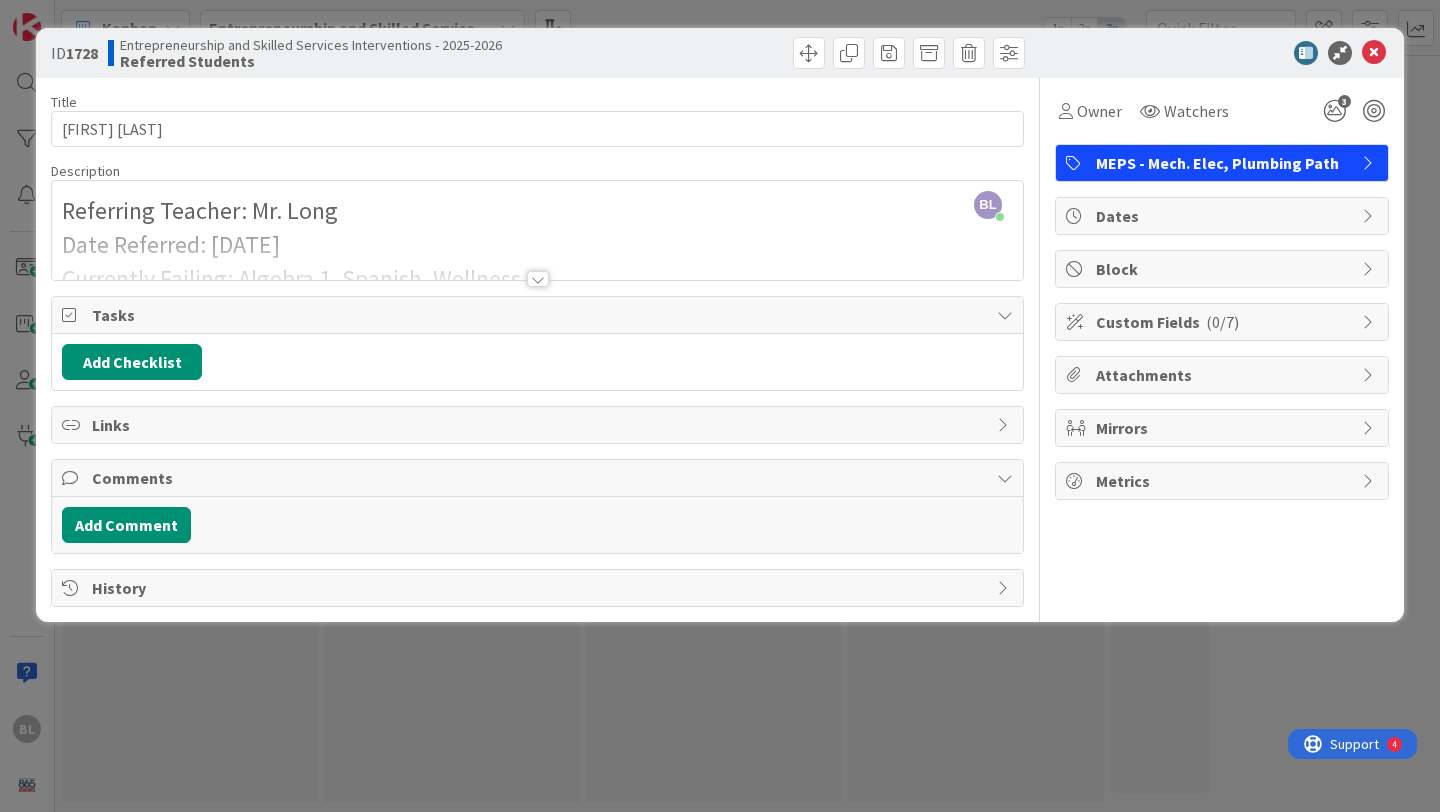 click at bounding box center [1370, 428] 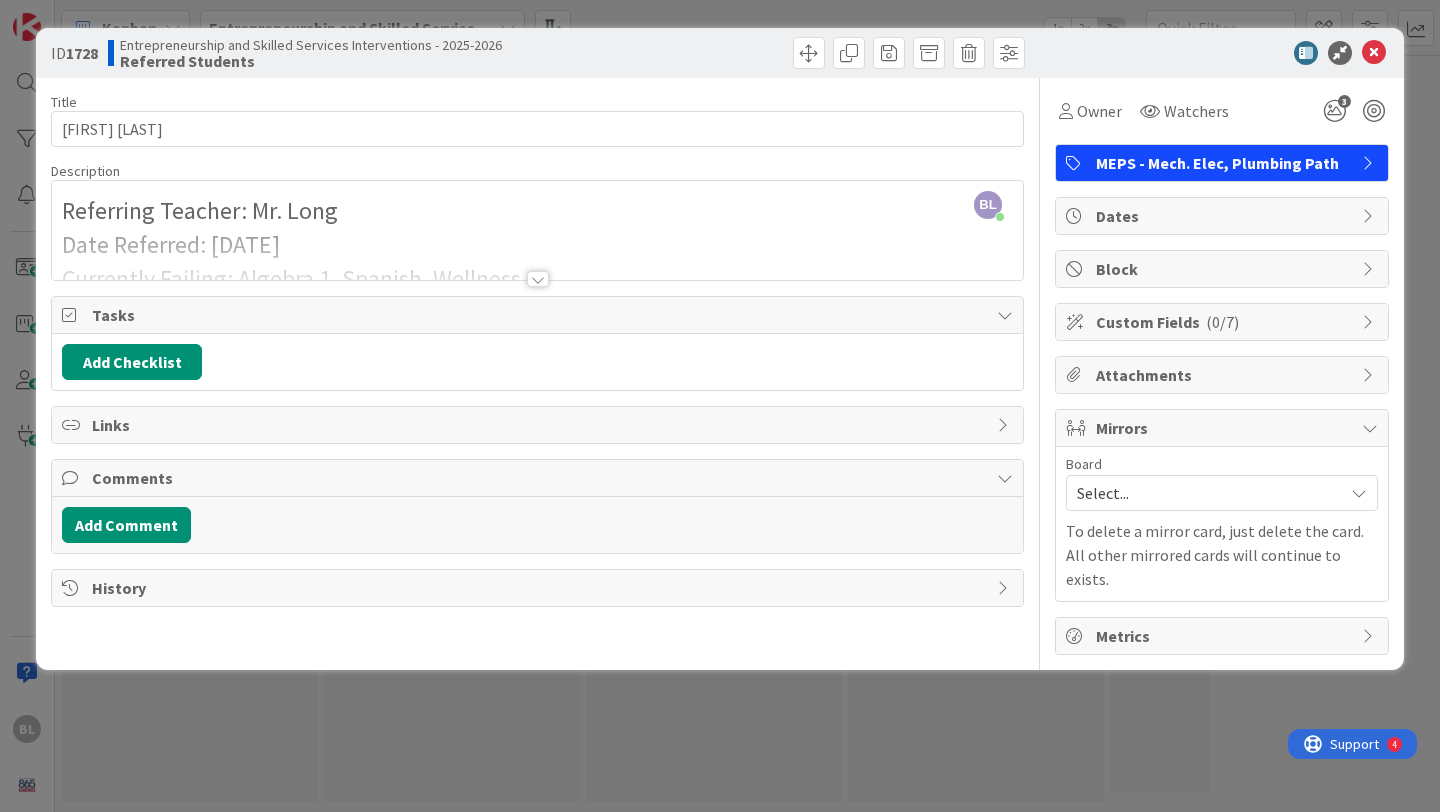 click at bounding box center [1370, 428] 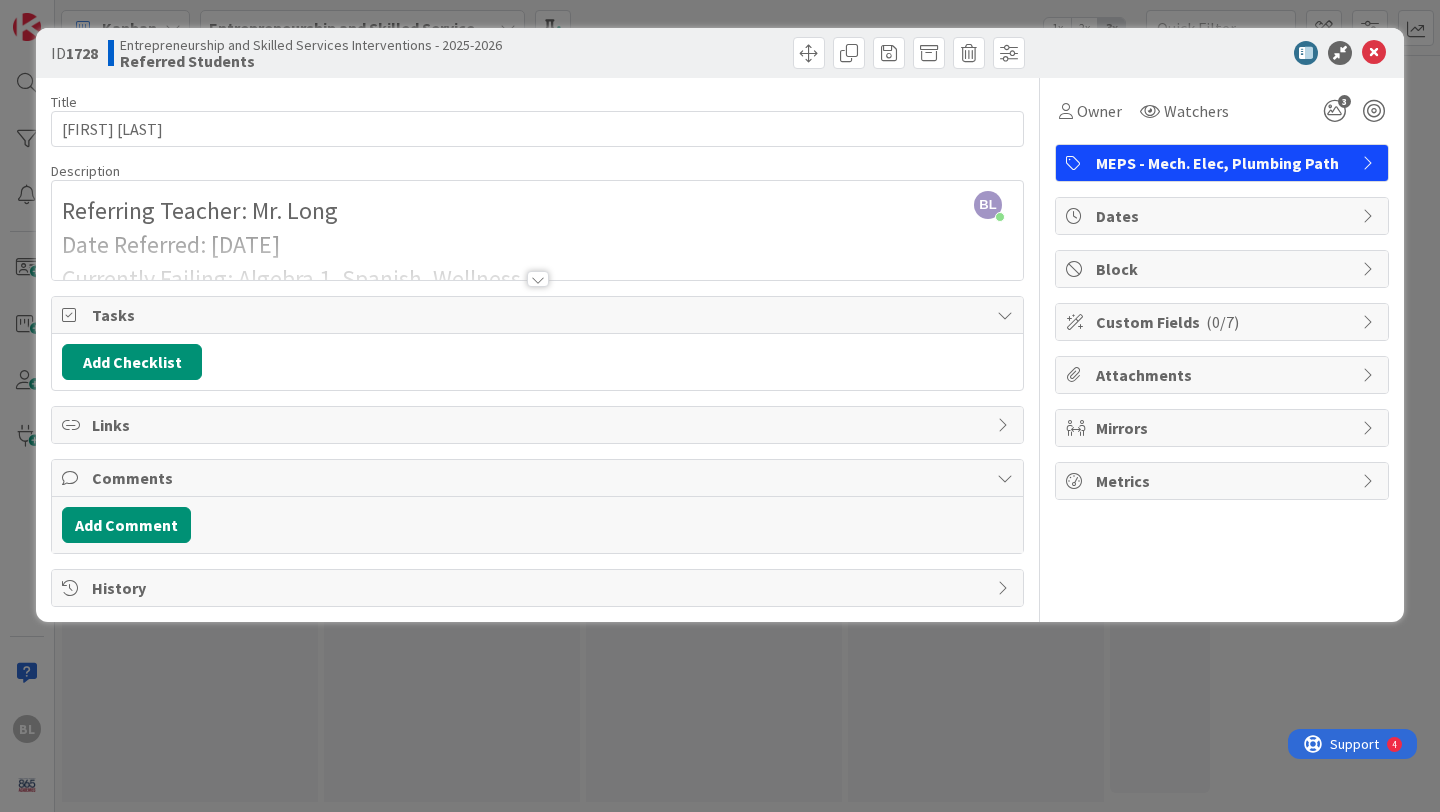 click at bounding box center (1370, 322) 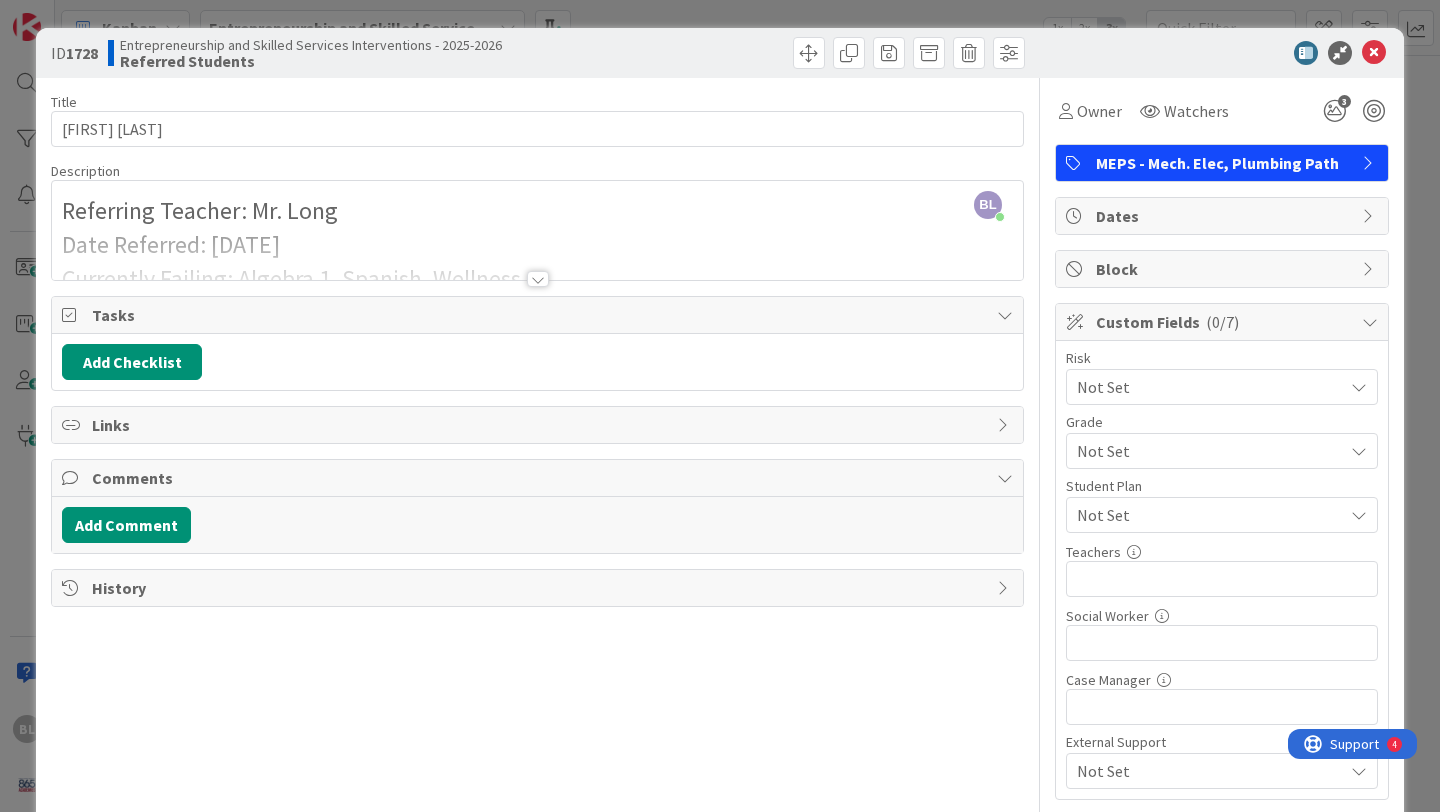 click at bounding box center [1359, 387] 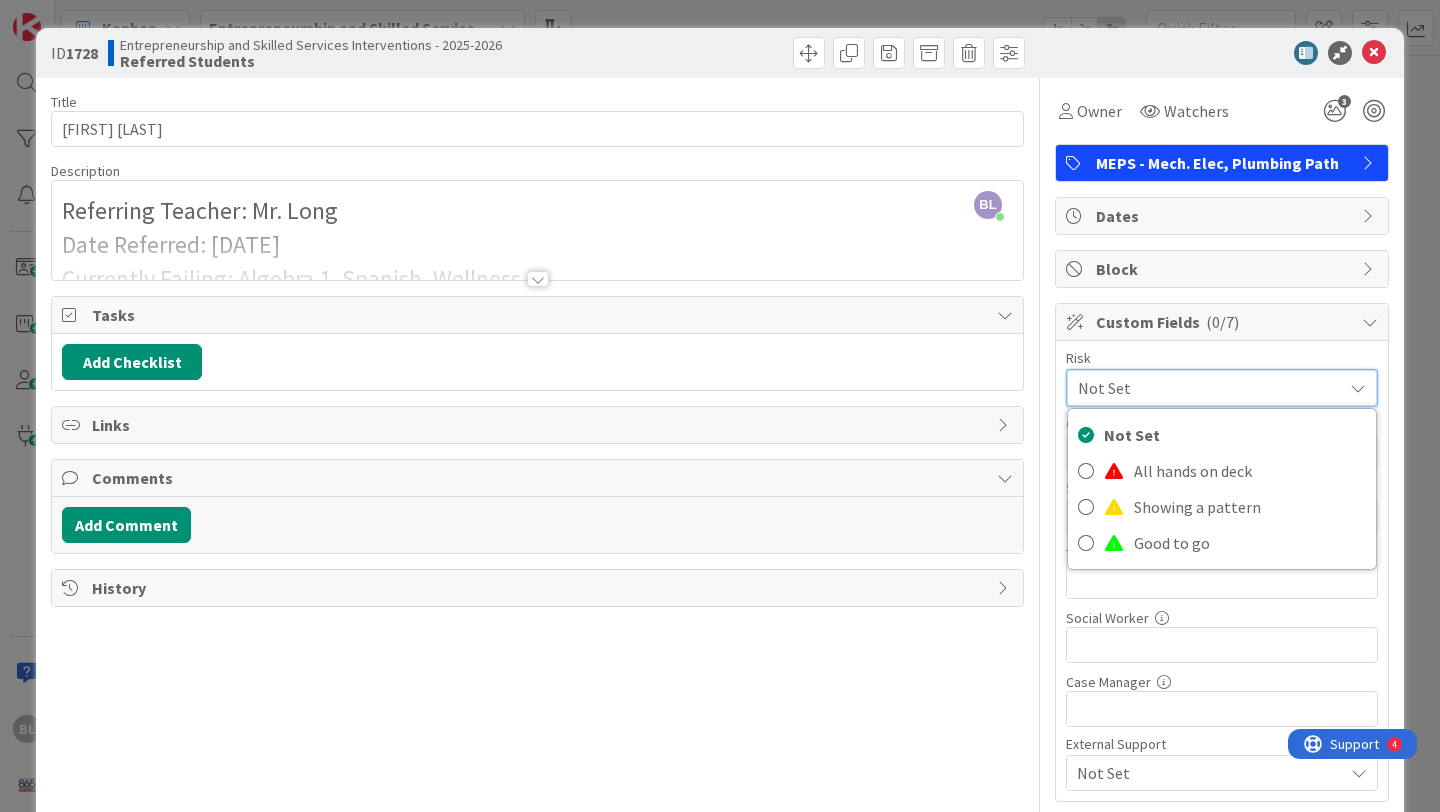 click at bounding box center [1358, 388] 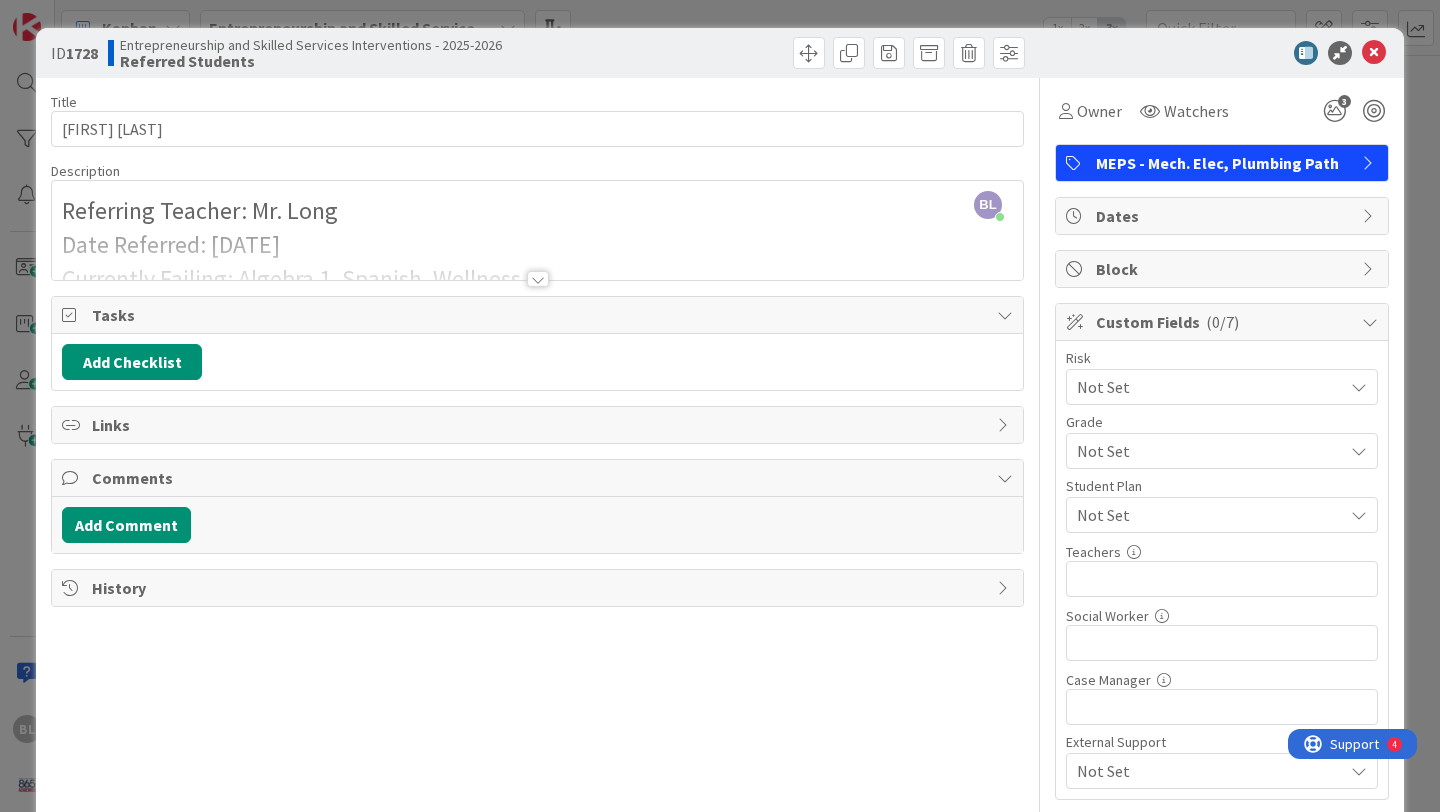click at bounding box center (1359, 387) 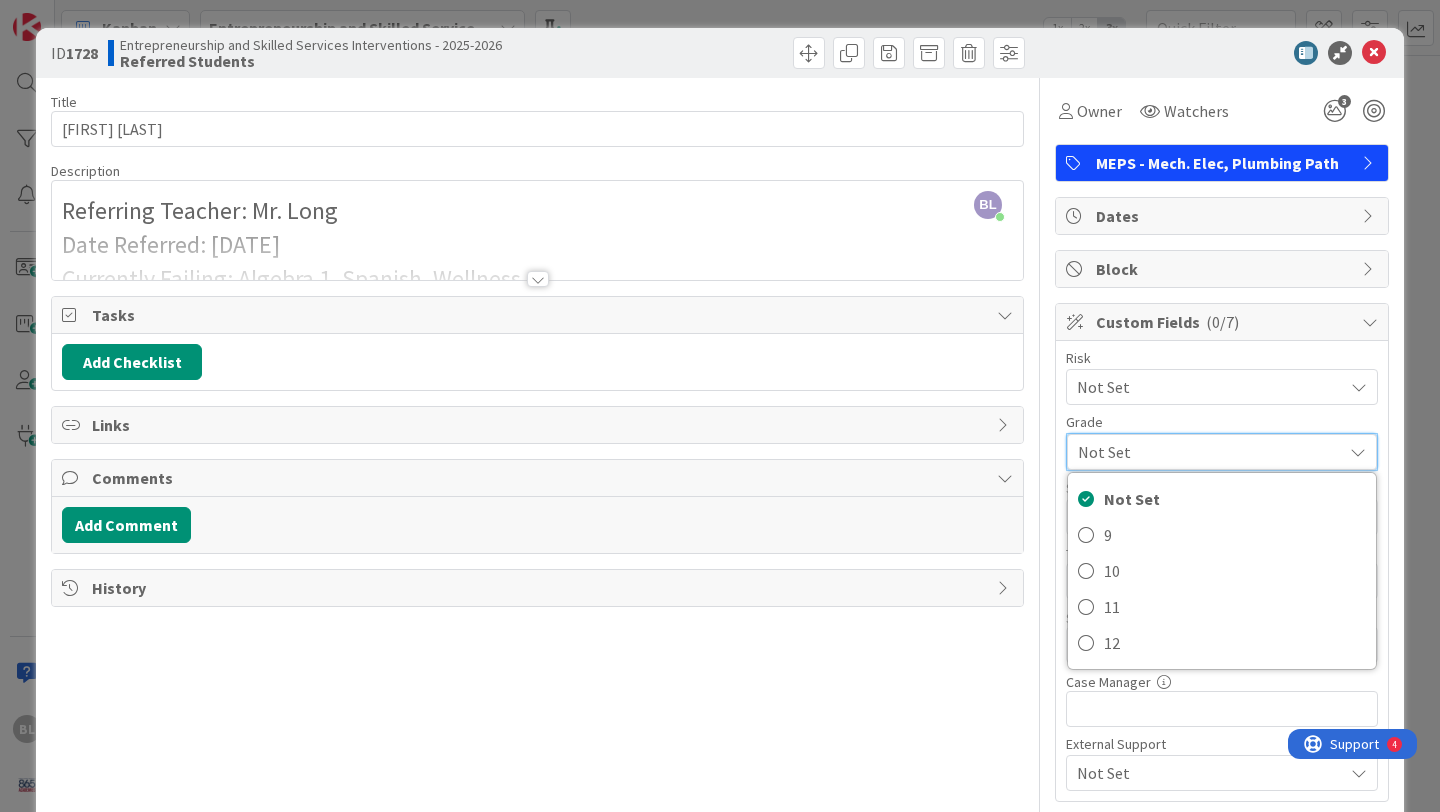 click at bounding box center (1358, 452) 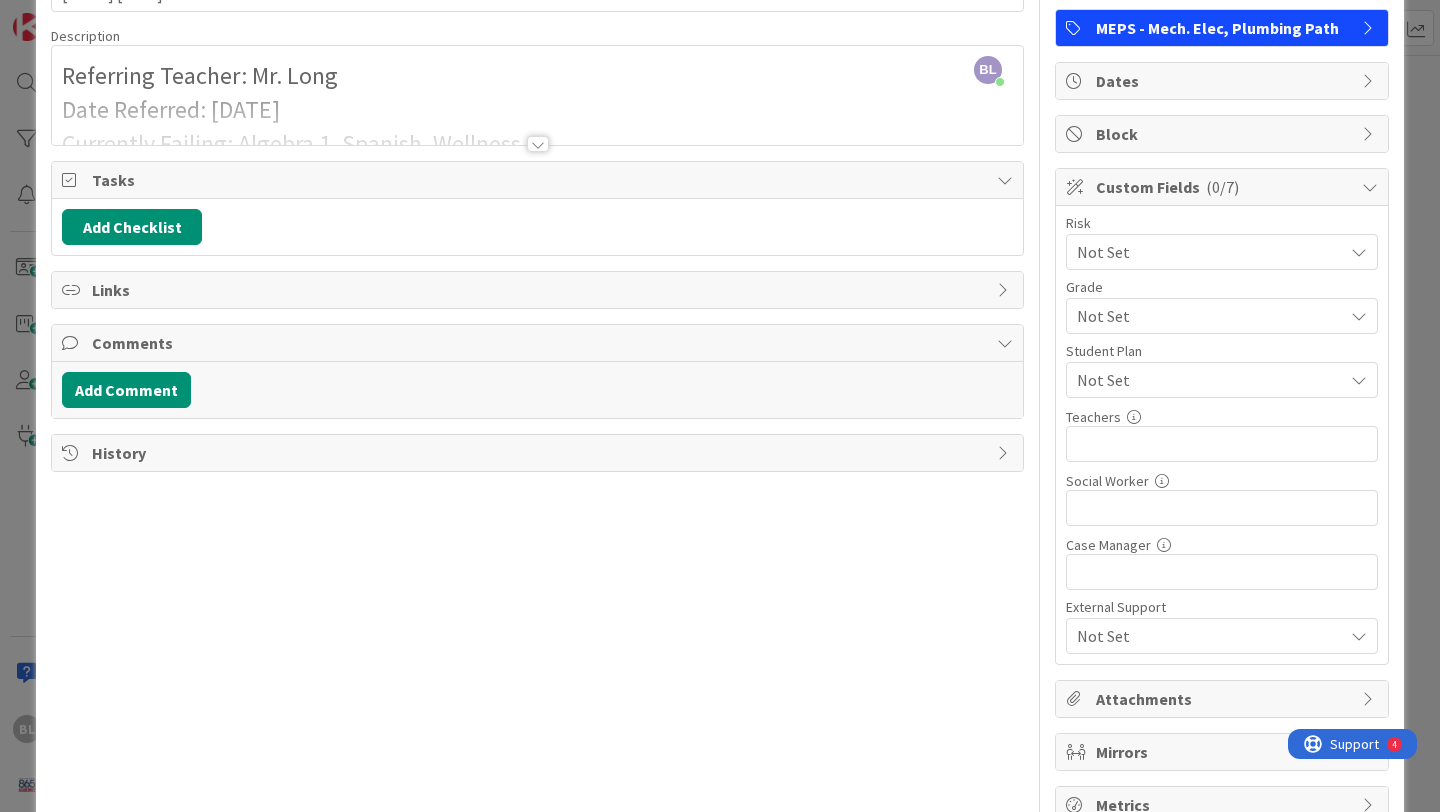 scroll, scrollTop: 190, scrollLeft: 0, axis: vertical 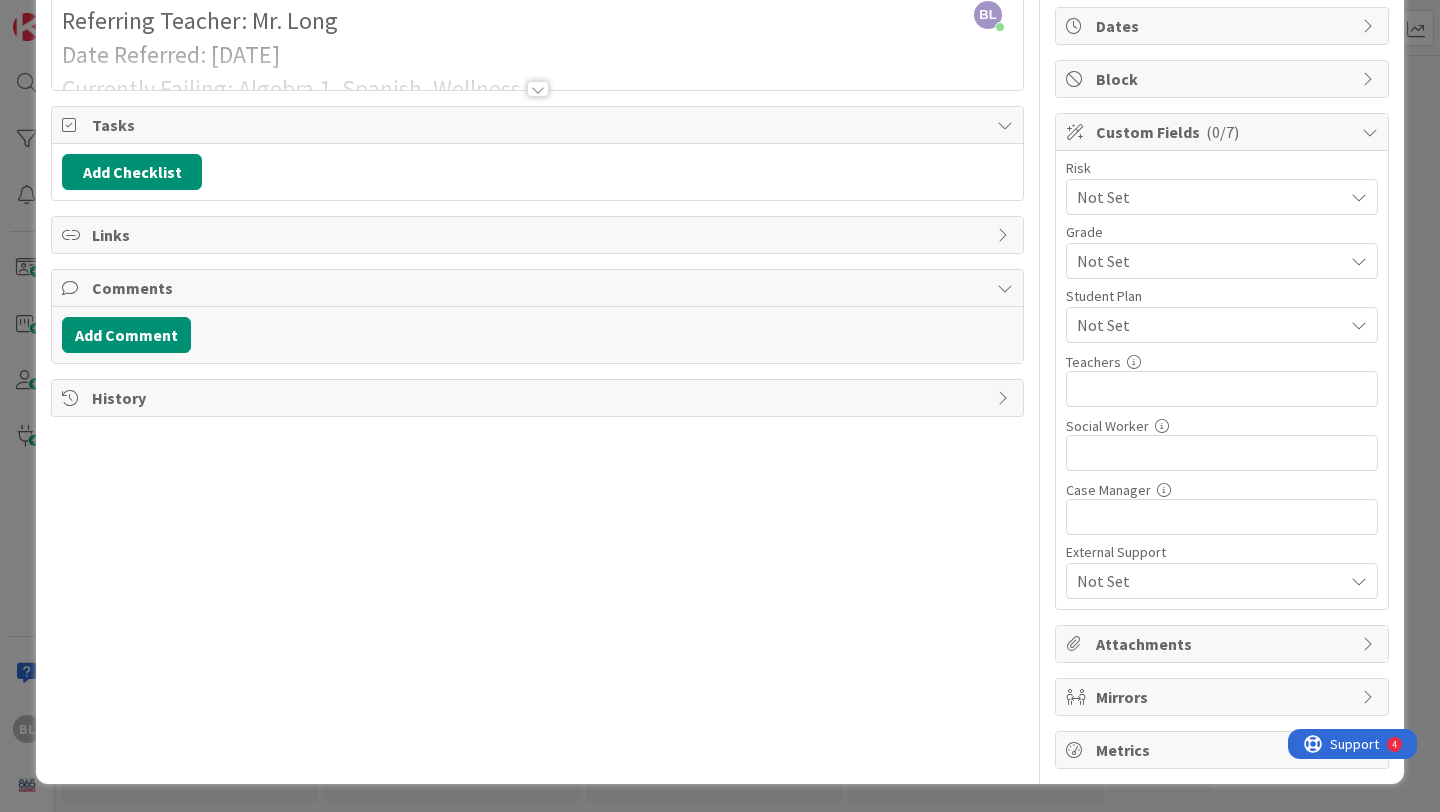 click at bounding box center [1359, 581] 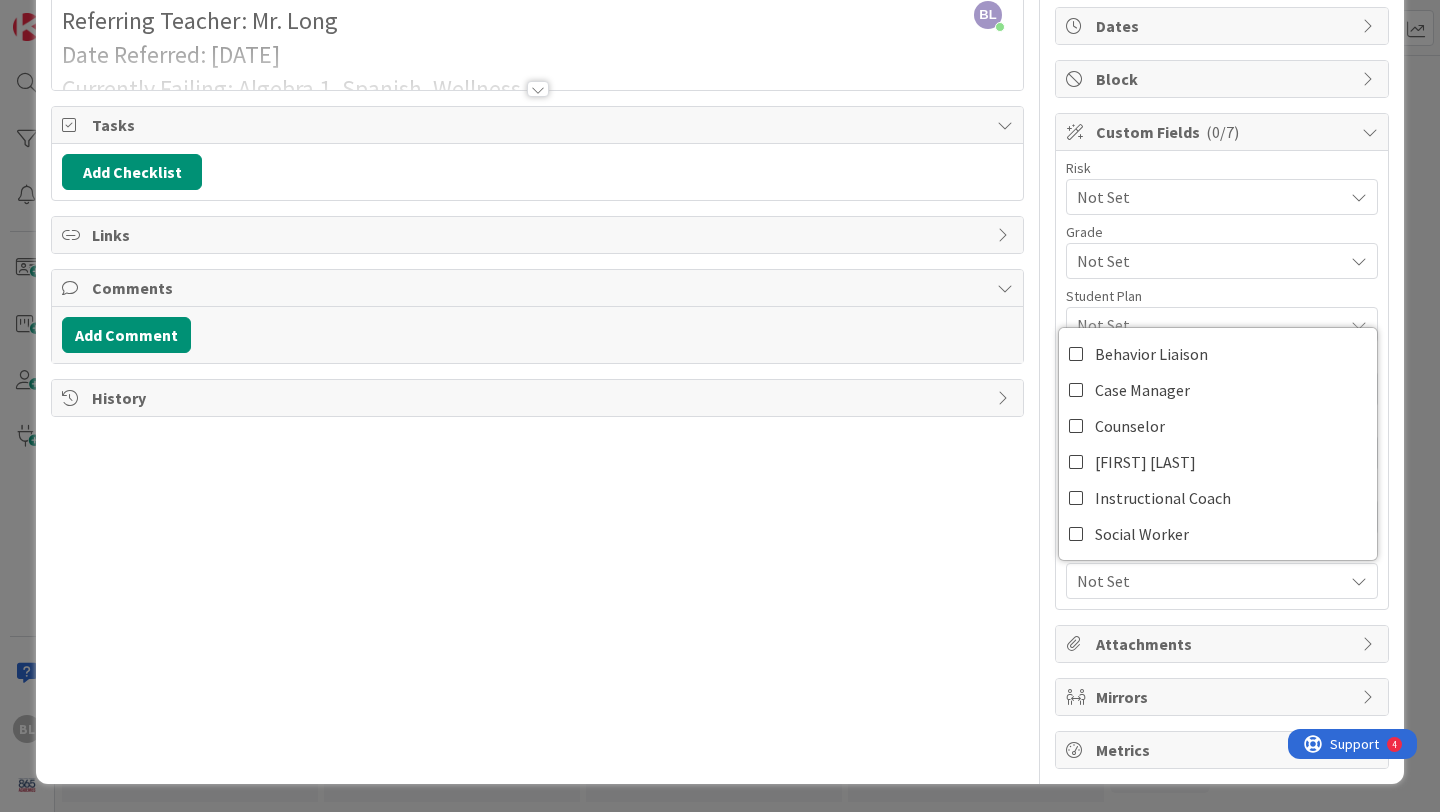 click on "Title 14 / 128 Tucker Jackson Description BL   Beth Lawson just joined Referring Teacher: Mr. Long Date Referred: 8/5 Currently Failing: Algebra 1, Spanish, Wellness Referred for...  I think this kid has ADHD he needs counseling. He is destroying the classroom environment for my good students. I want him moved out of my class. He needs to go to Edgenuity. He has a look in his eyes that scares me. I think he will hurt someone in my room. Get him out. BAD CARD!!!!! Owner Watchers 3 MEPS - Mech. Elec, Plumbing Path Tasks Add Checklist Links Comments Add Comment History" at bounding box center (537, 328) 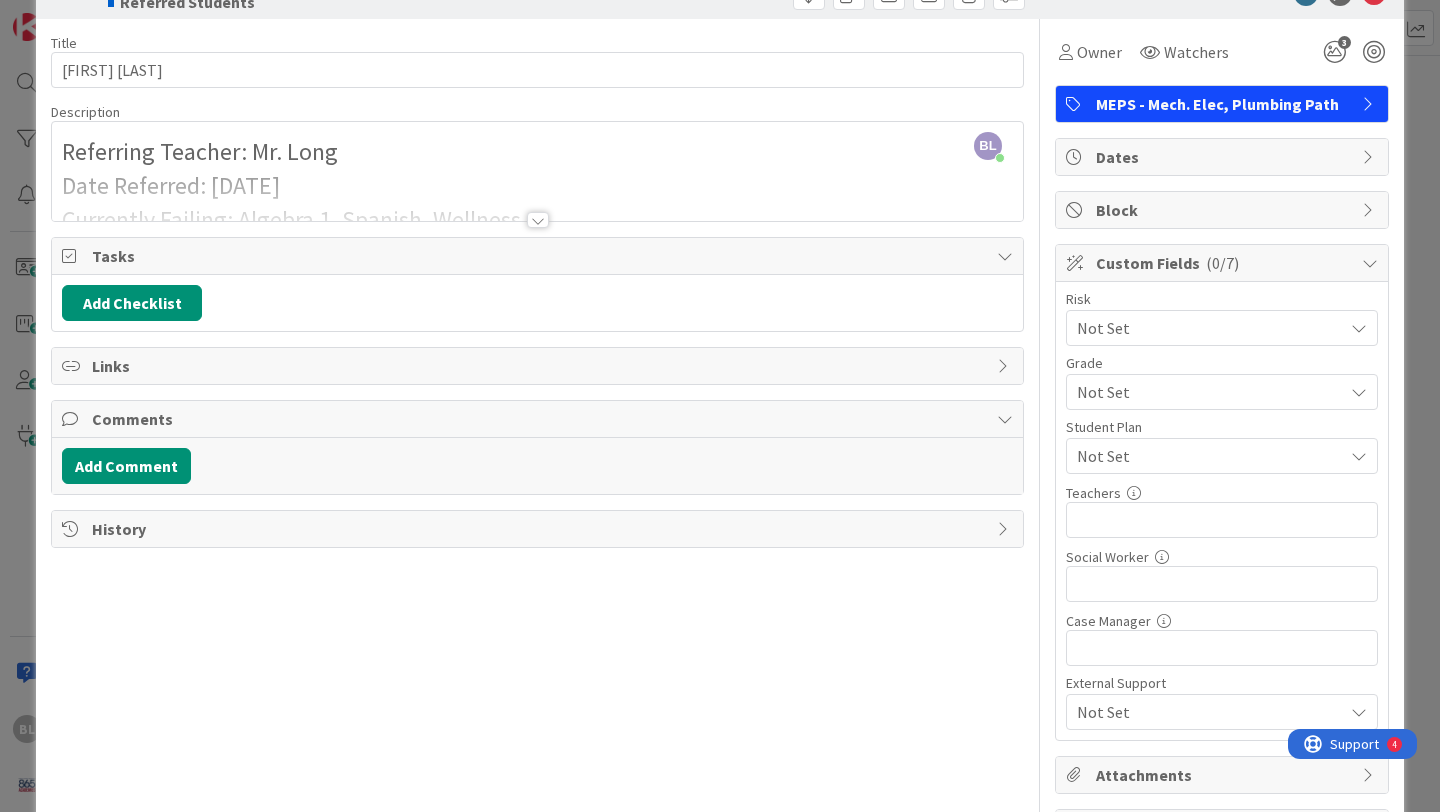 scroll, scrollTop: 0, scrollLeft: 0, axis: both 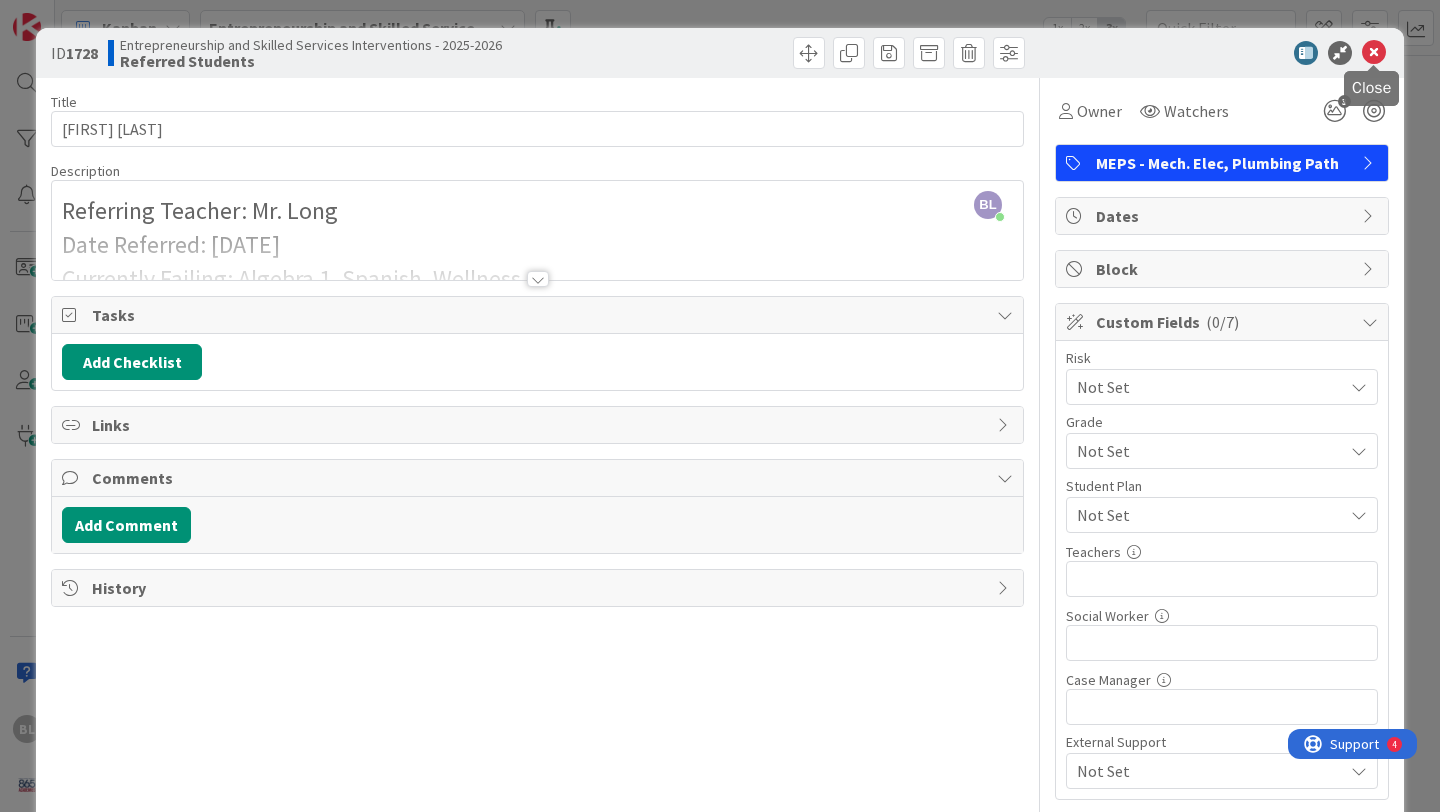 click at bounding box center (1374, 53) 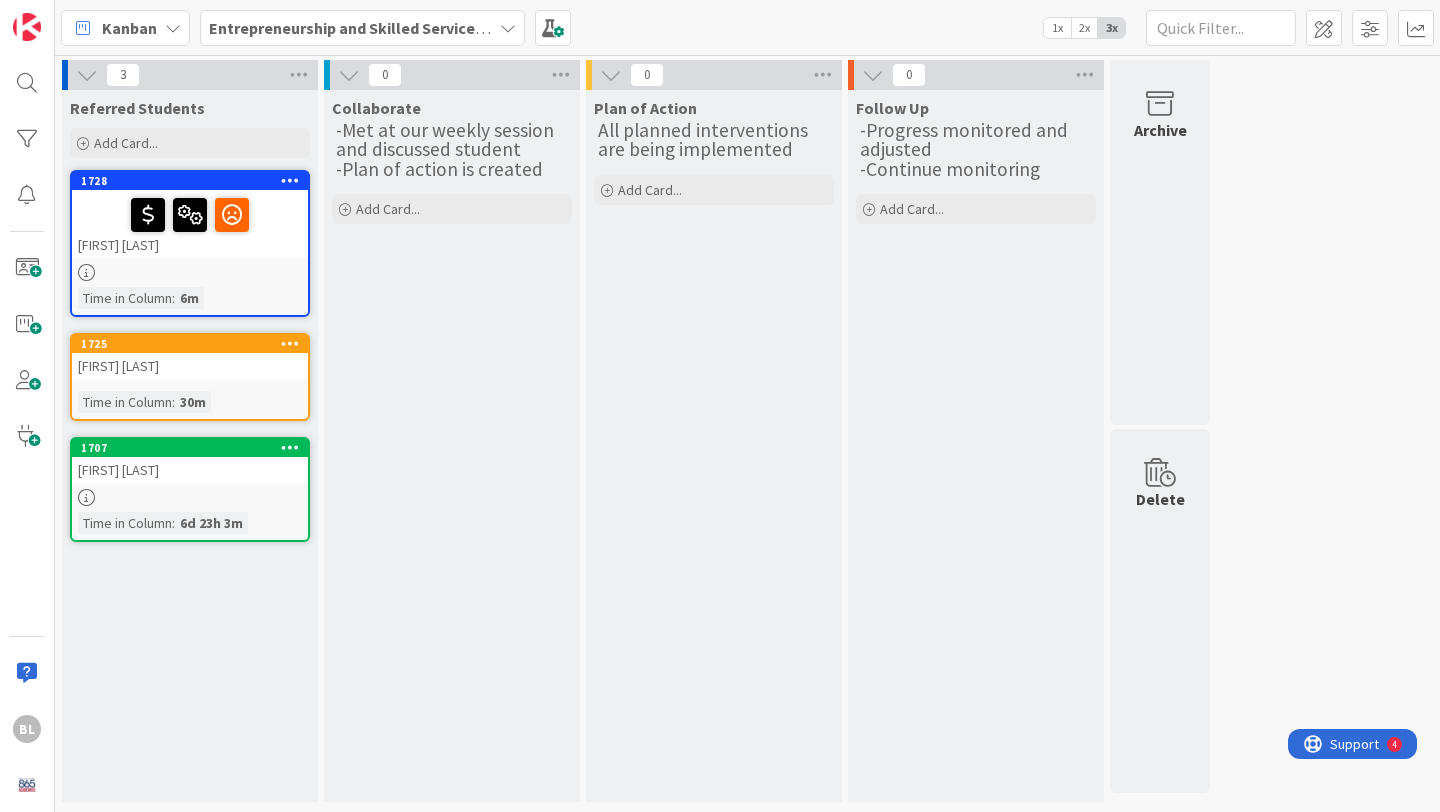 scroll, scrollTop: 0, scrollLeft: 0, axis: both 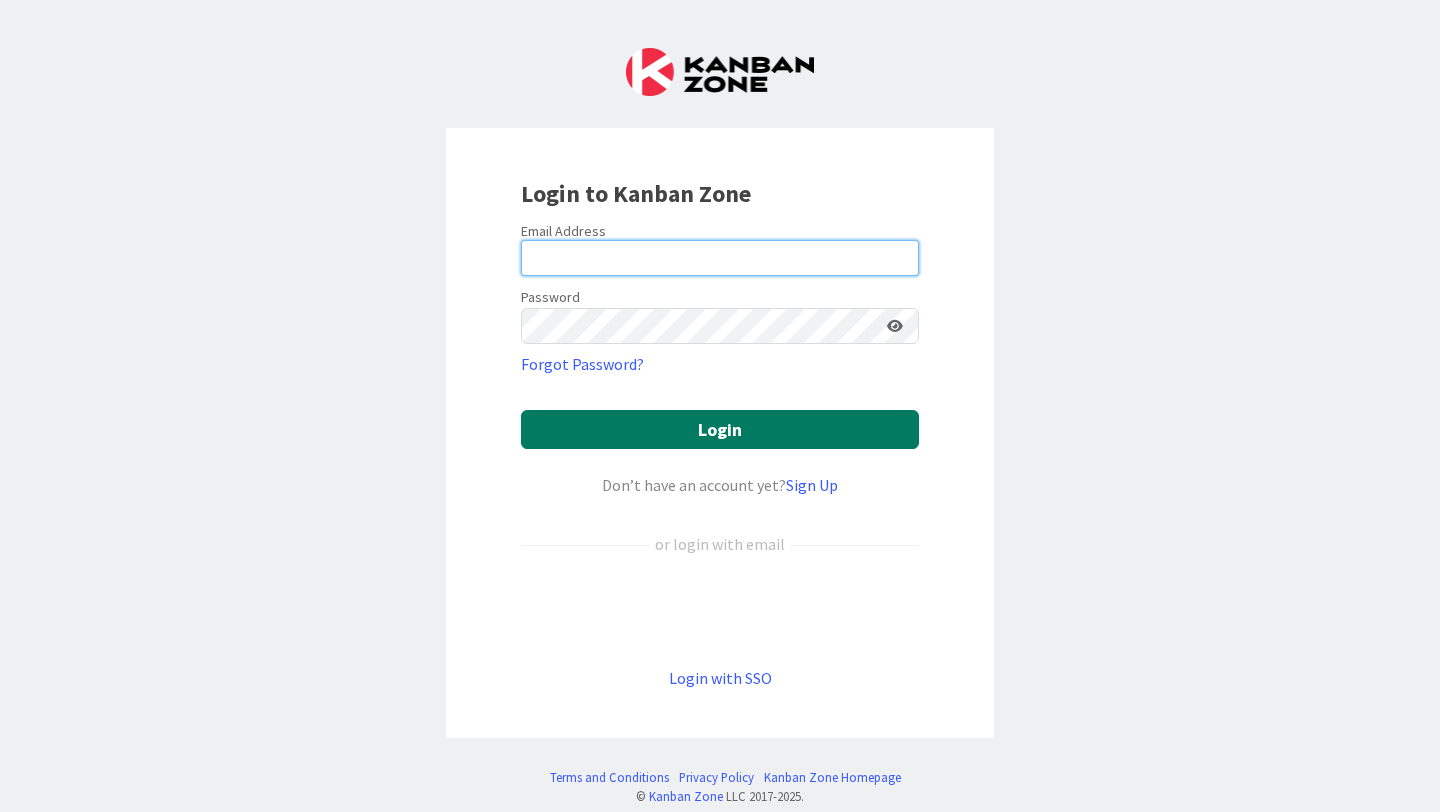 type on "[EMAIL]" 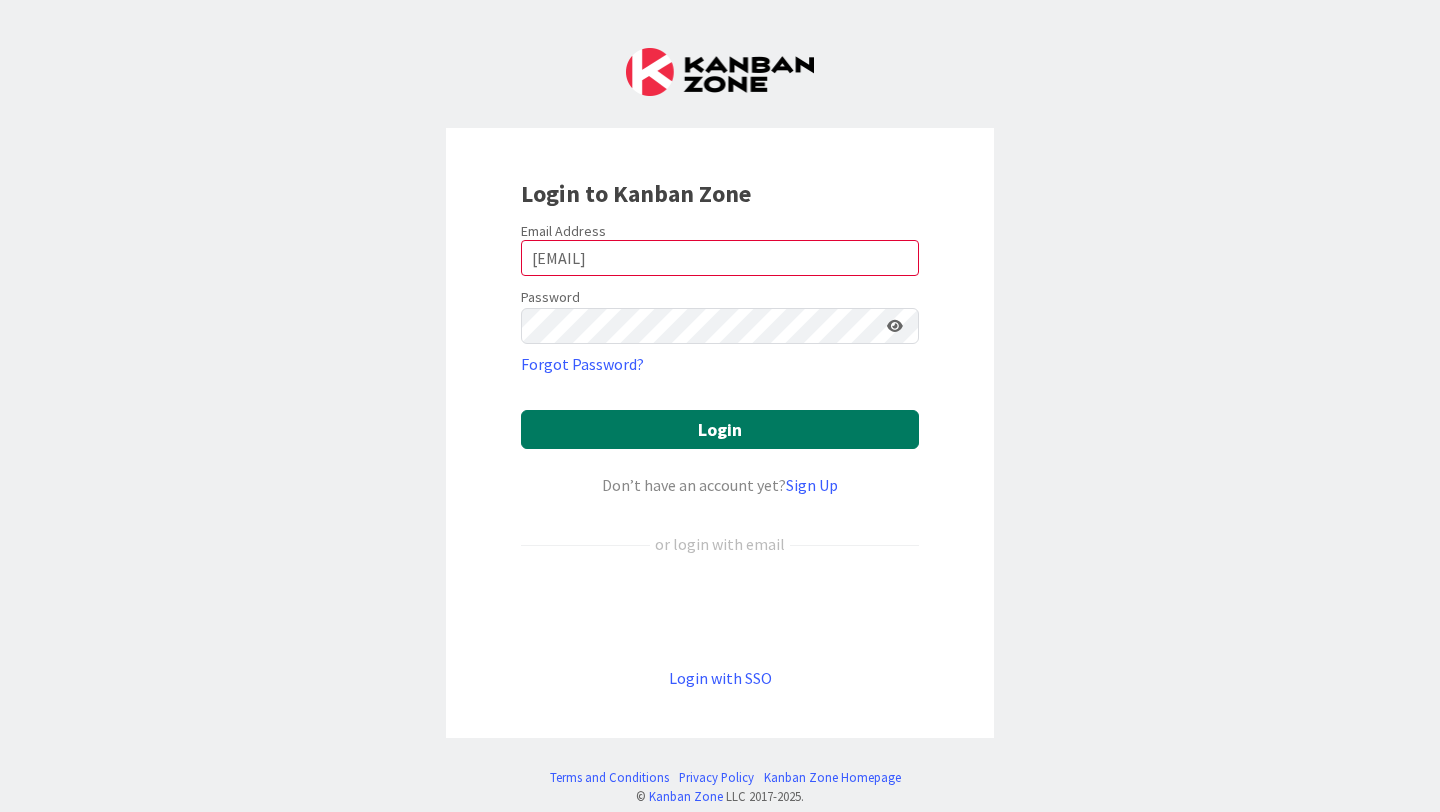 click on "Login" at bounding box center [720, 429] 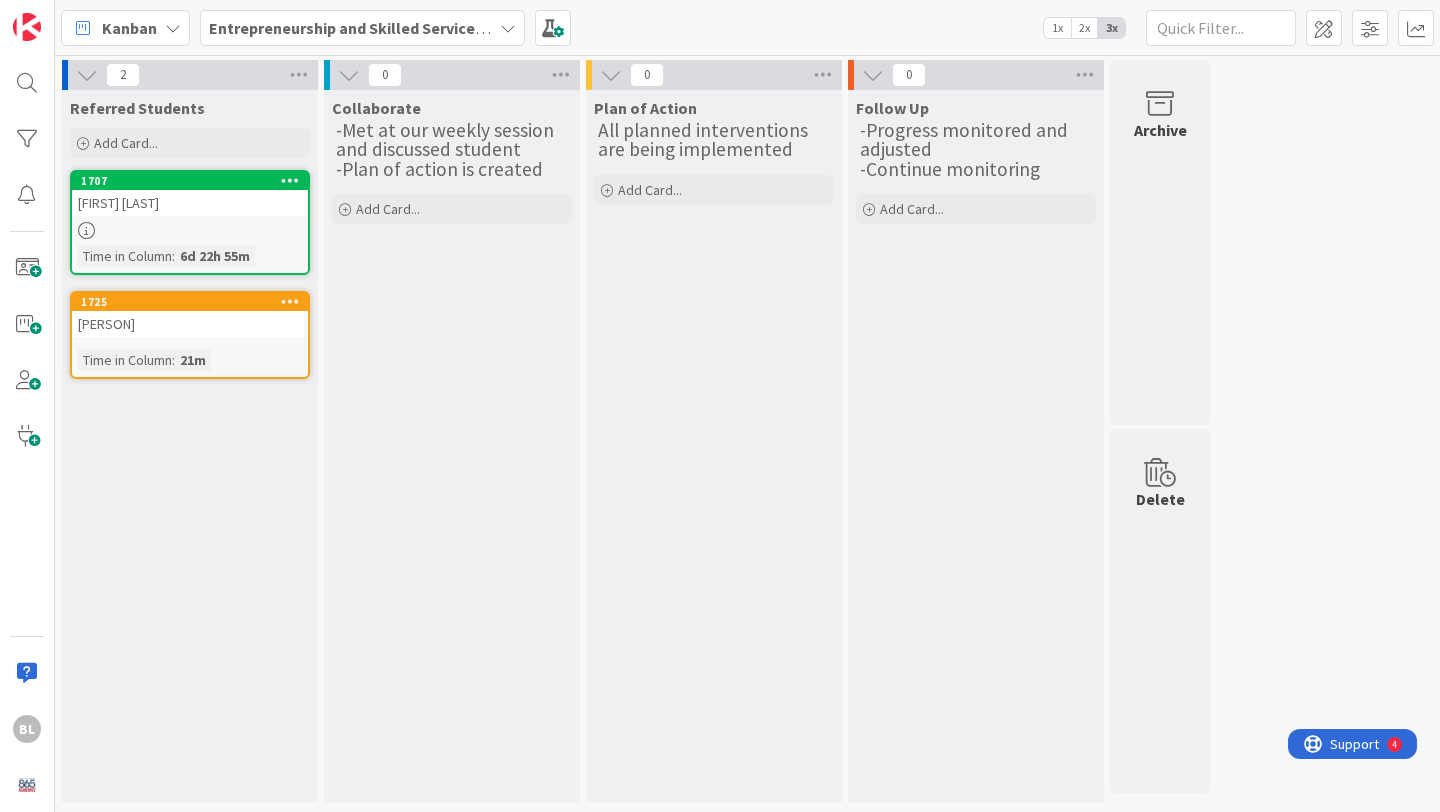 scroll, scrollTop: 0, scrollLeft: 0, axis: both 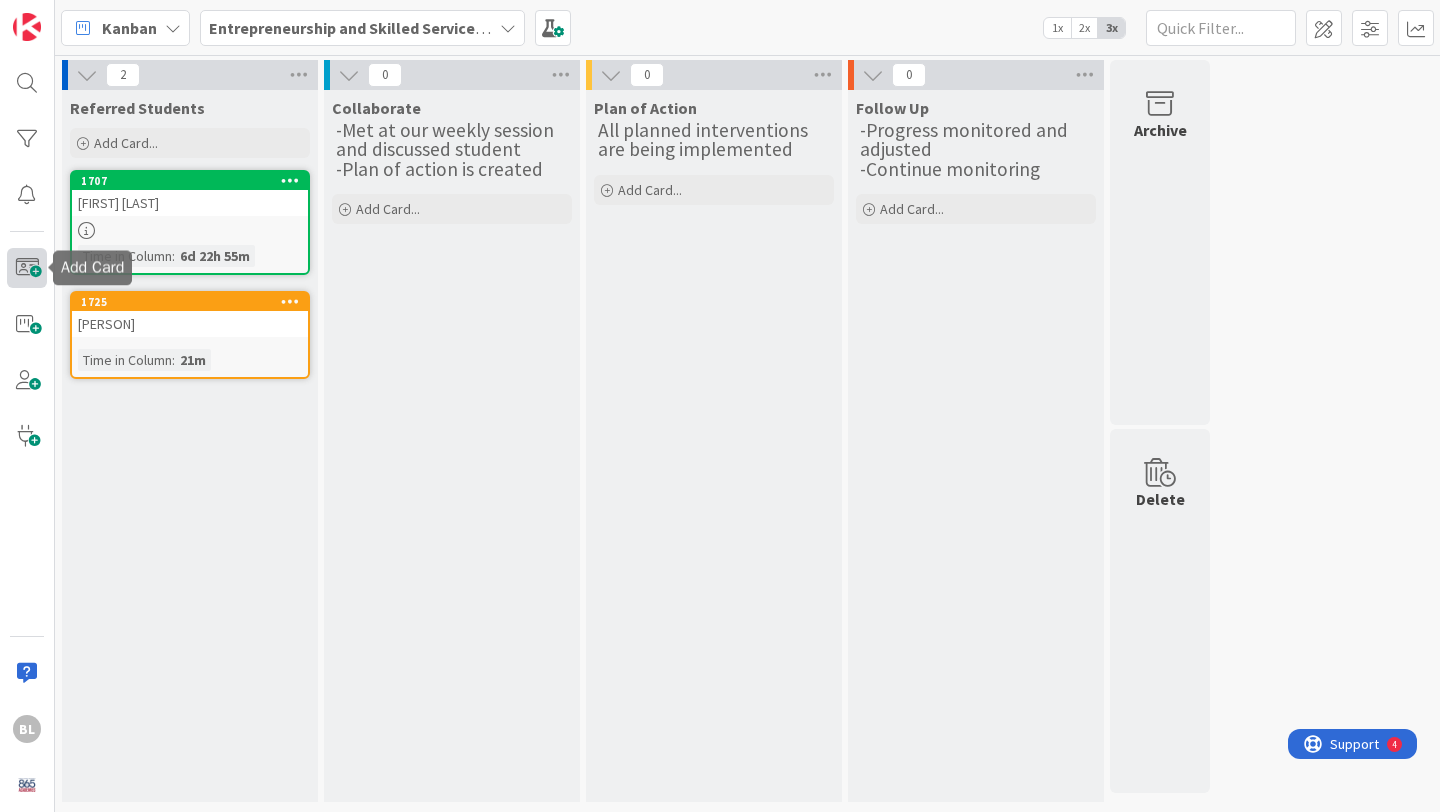 click at bounding box center (27, 268) 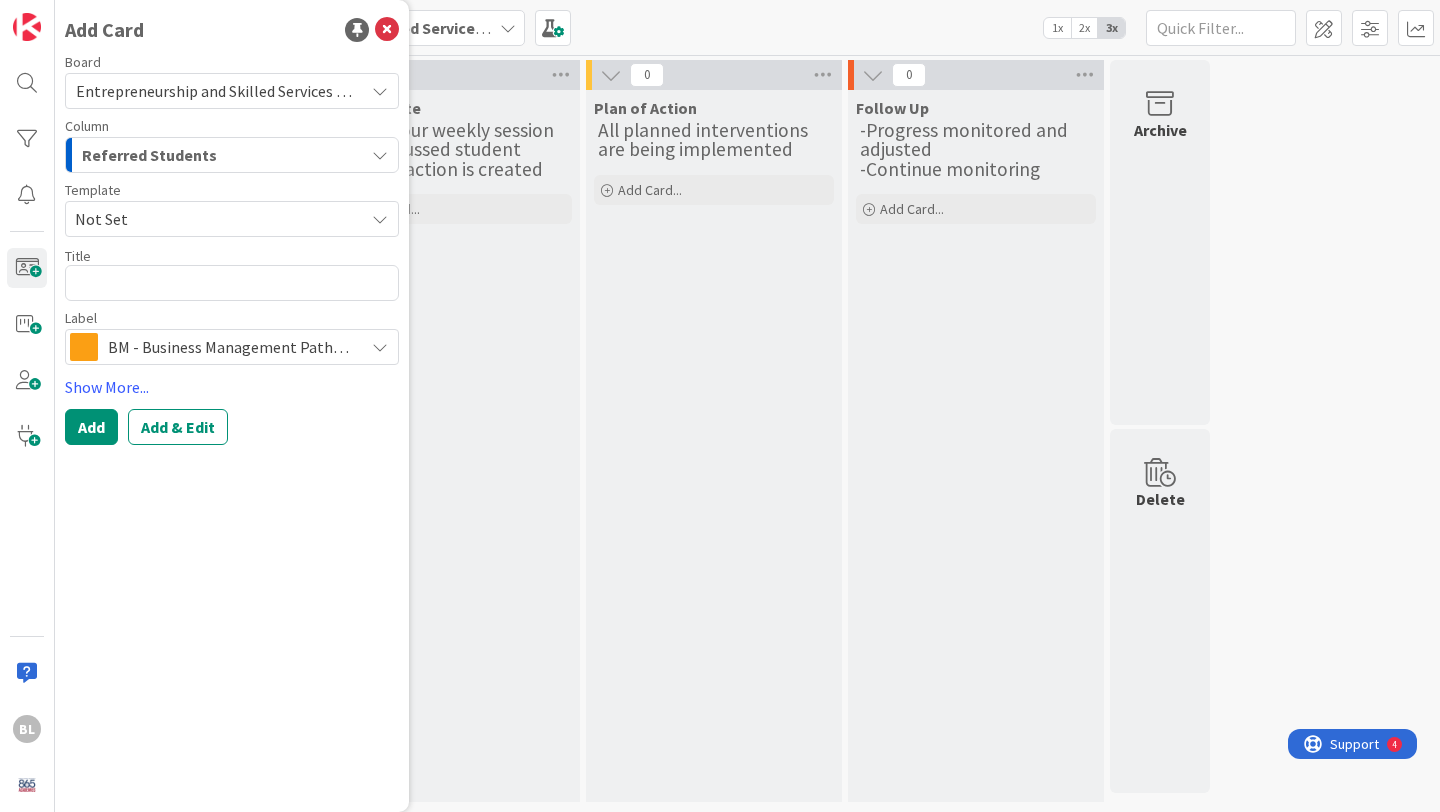 click at bounding box center [232, 283] 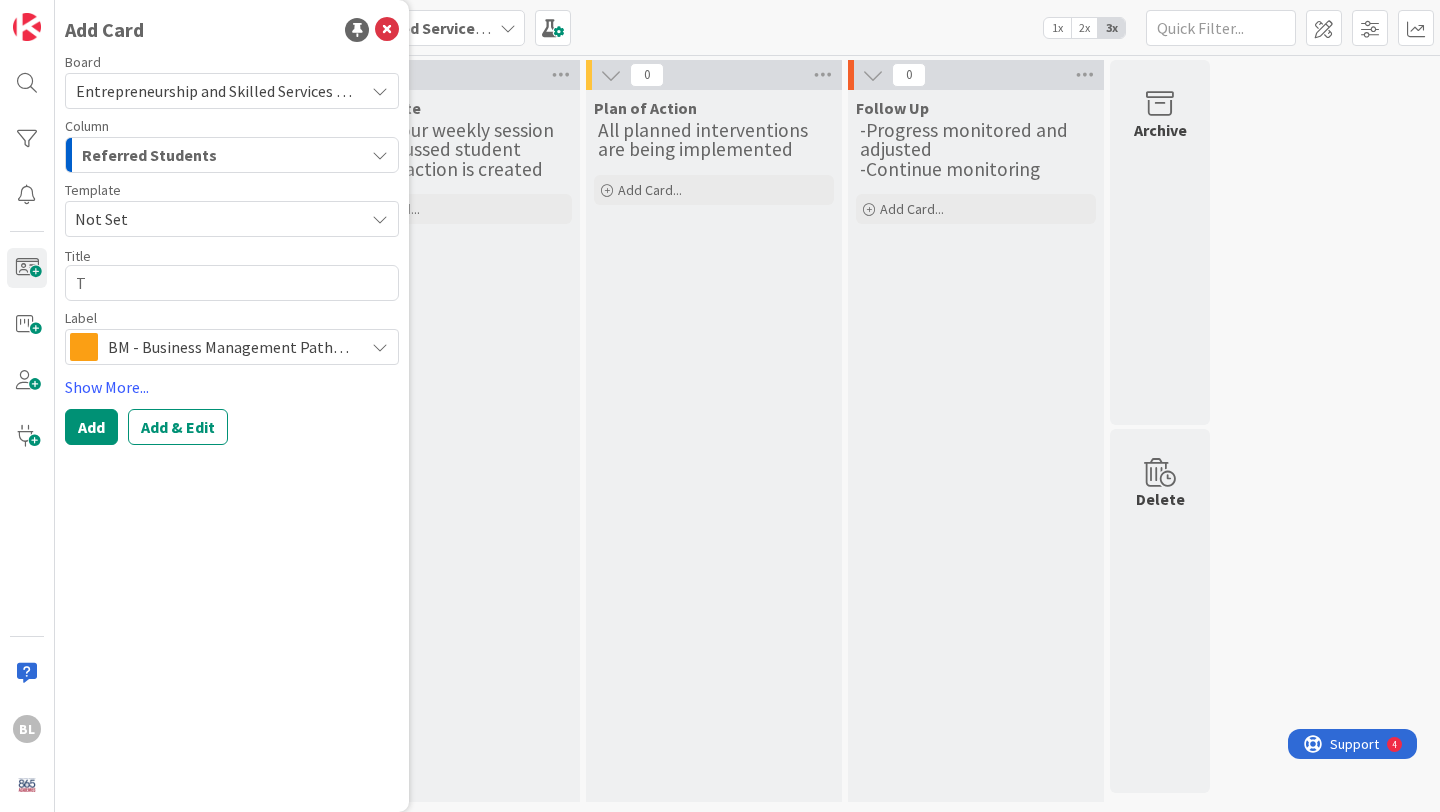 type on "Tu" 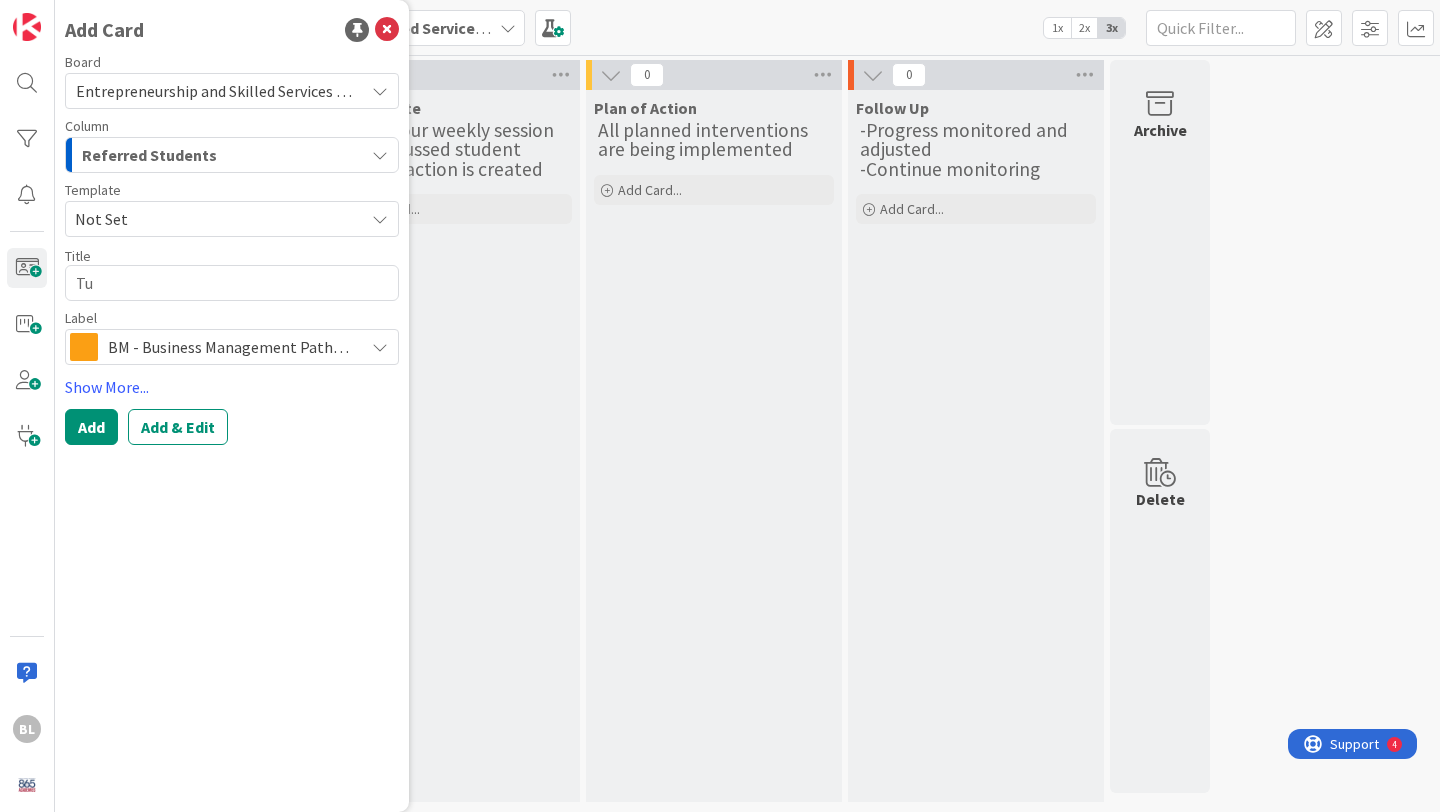 type on "x" 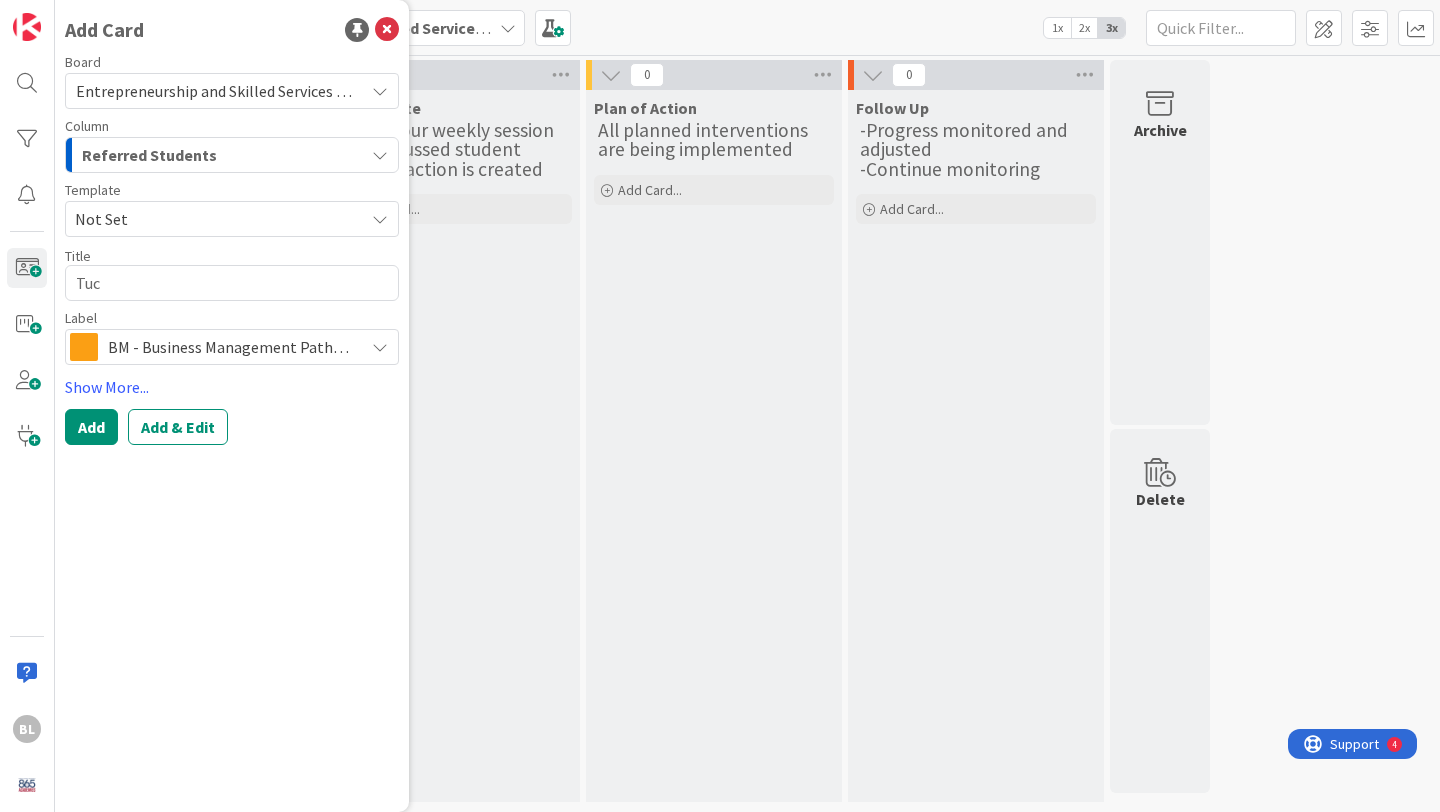 type on "x" 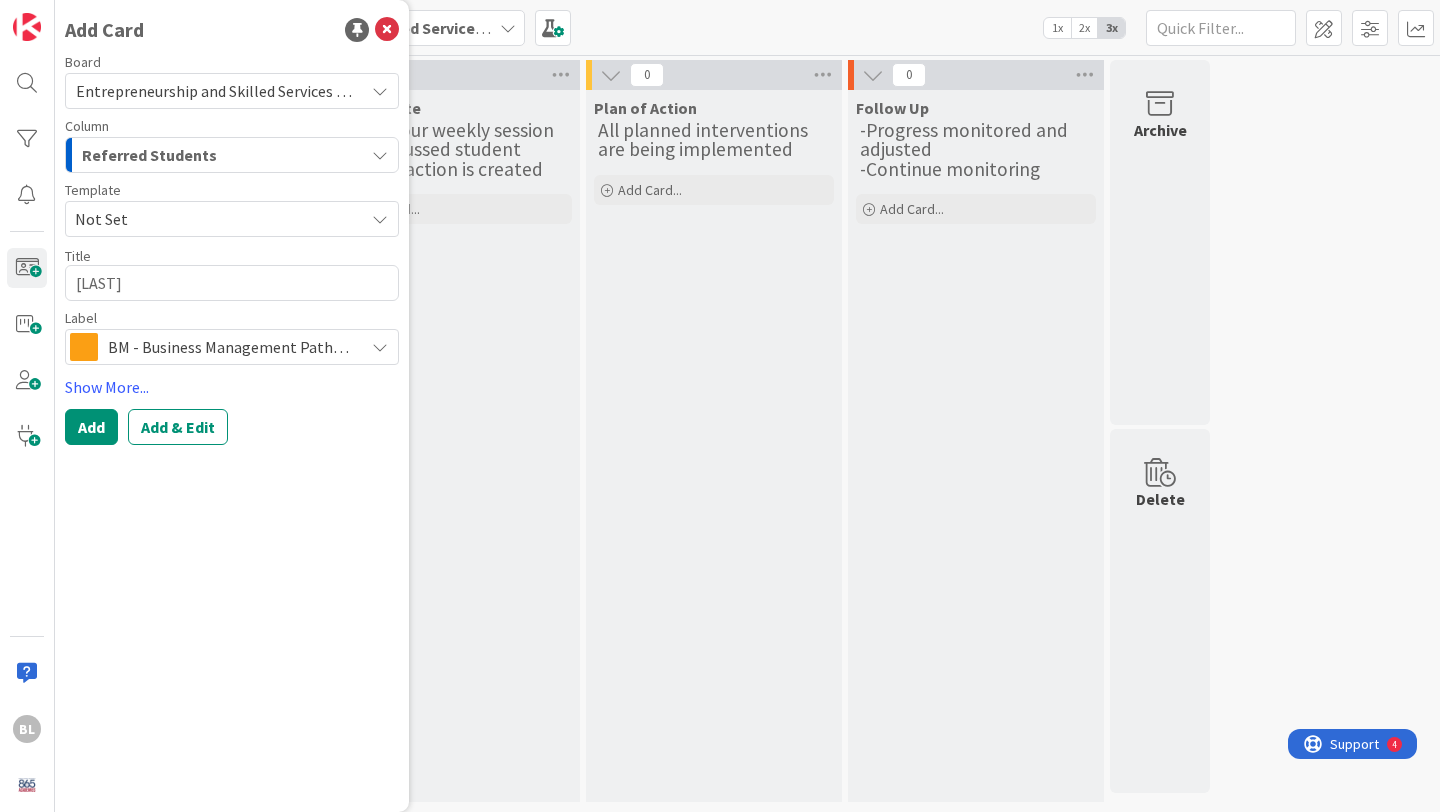 type on "x" 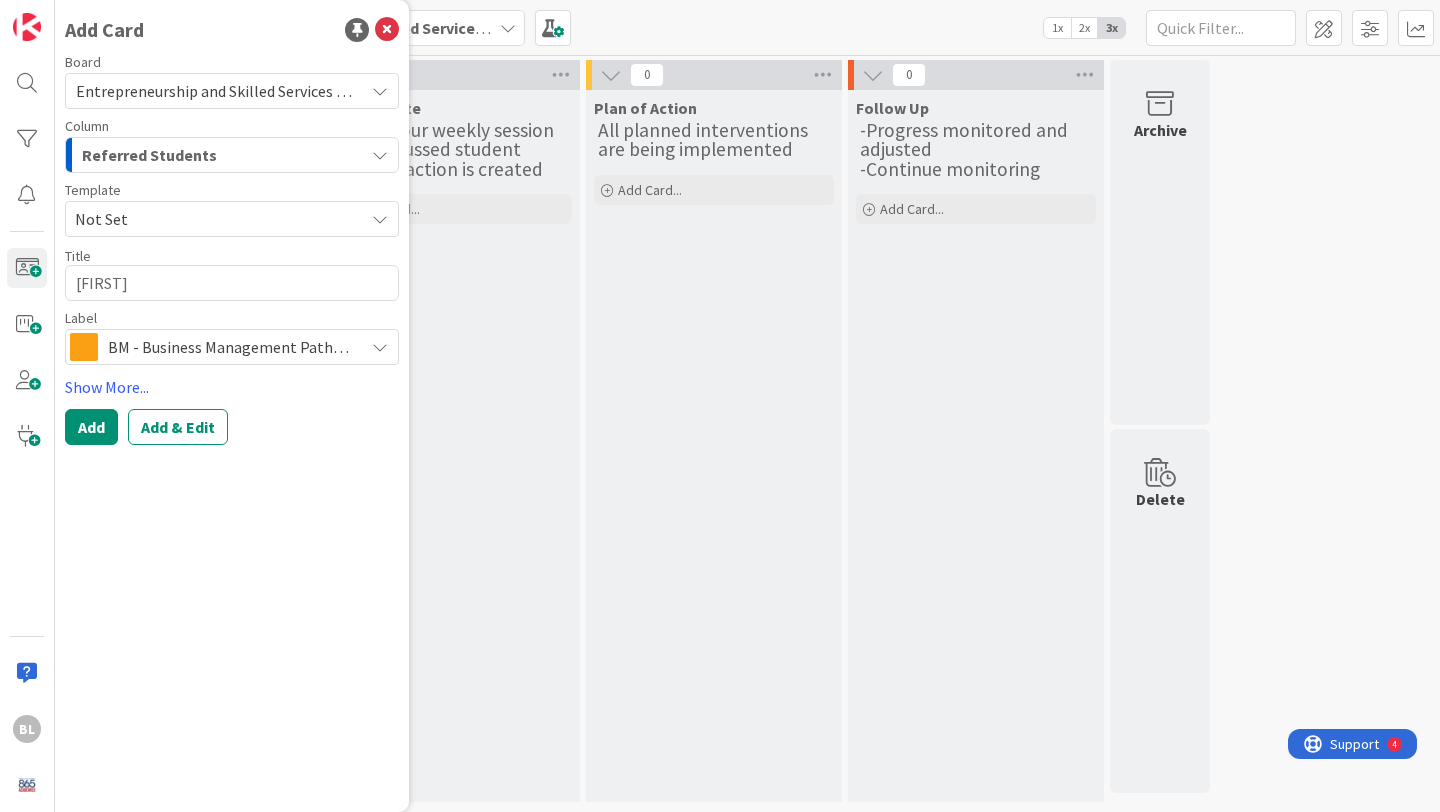 type on "x" 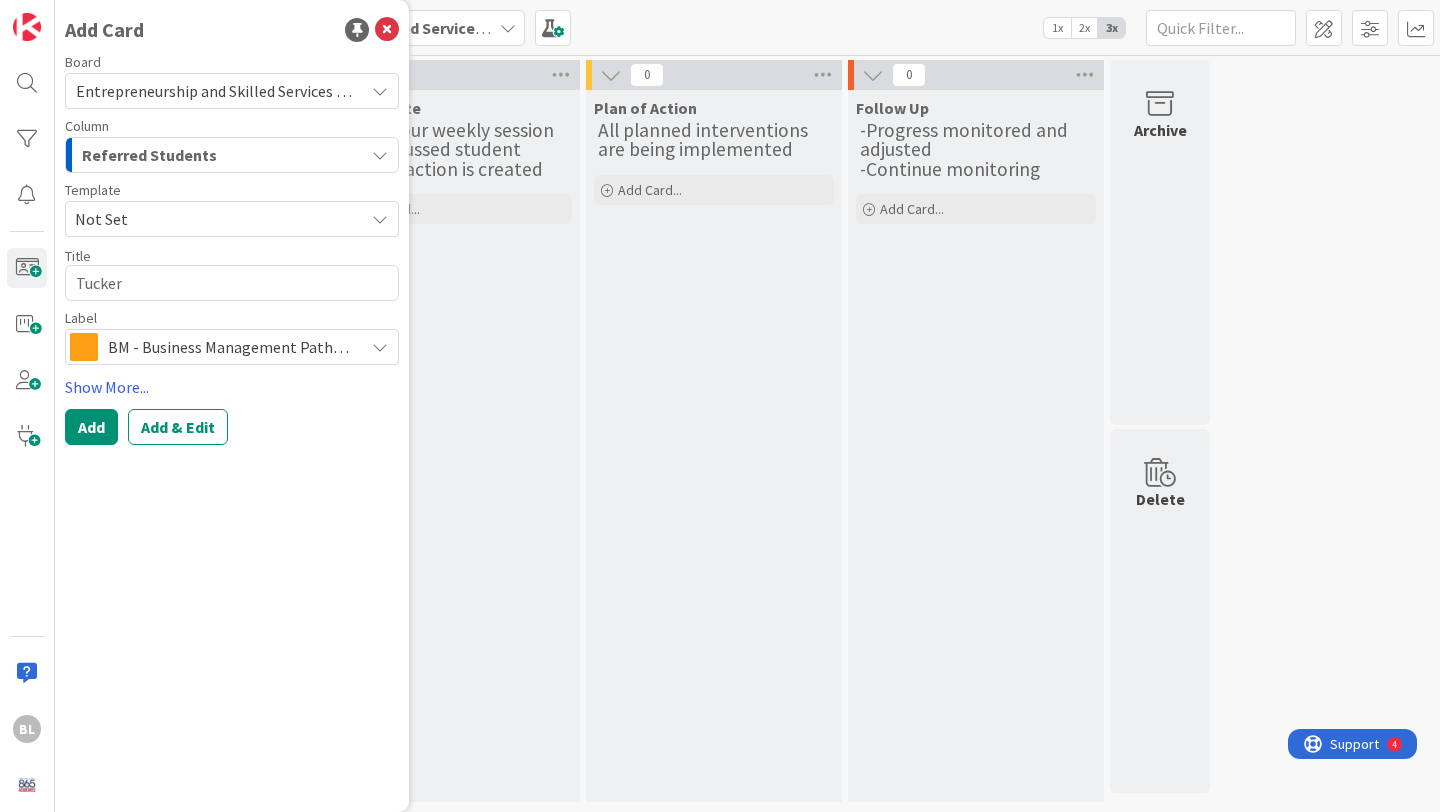 type on "x" 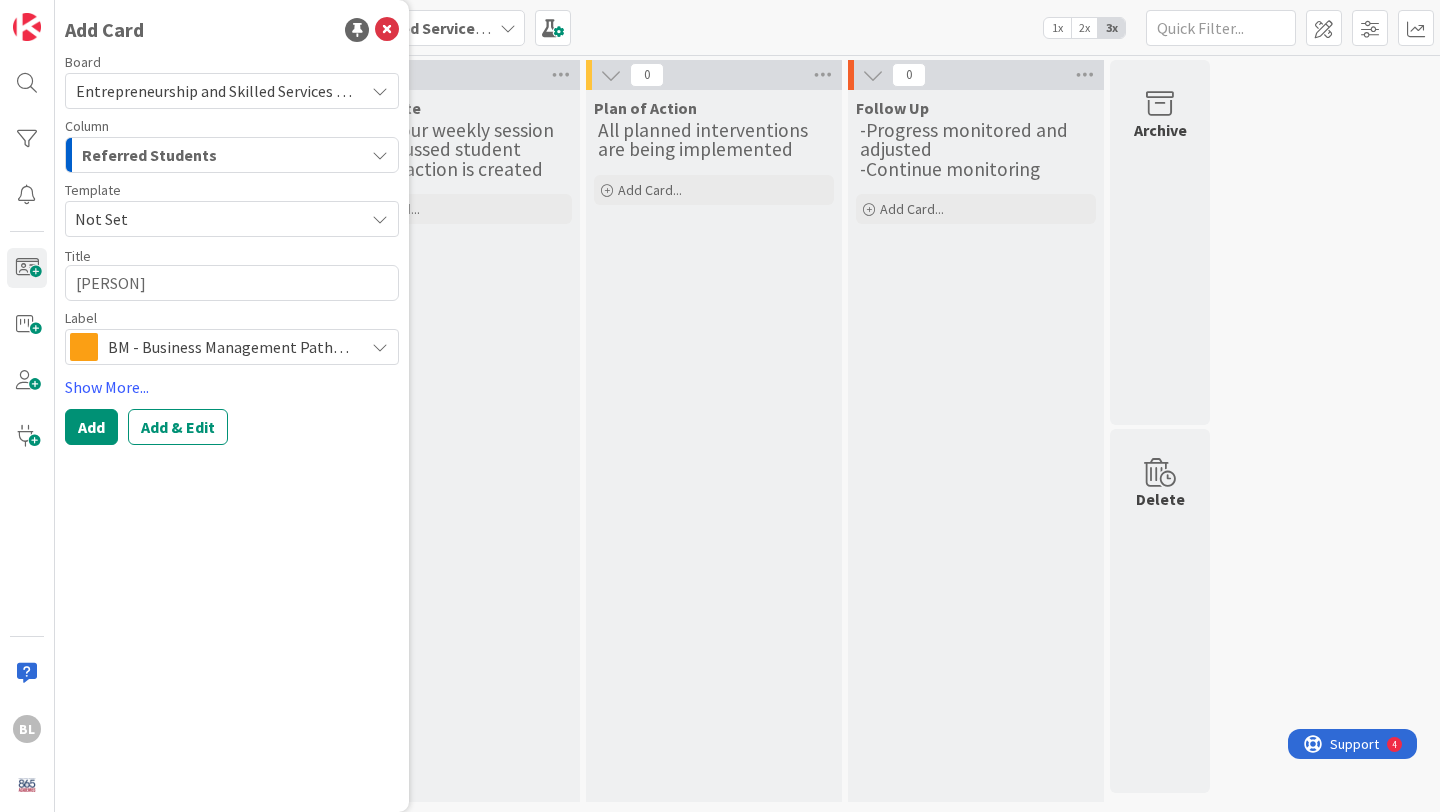 type on "x" 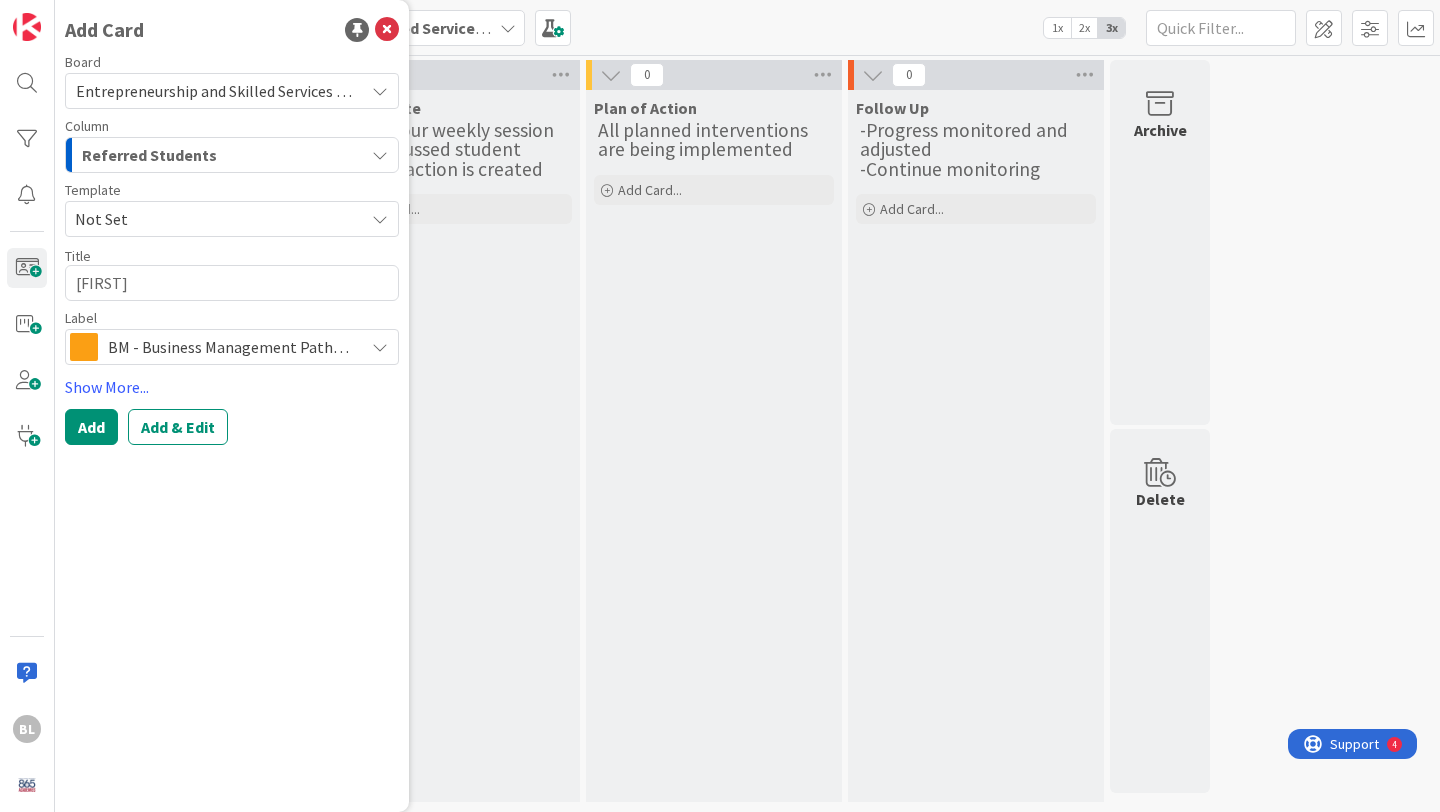 type on "x" 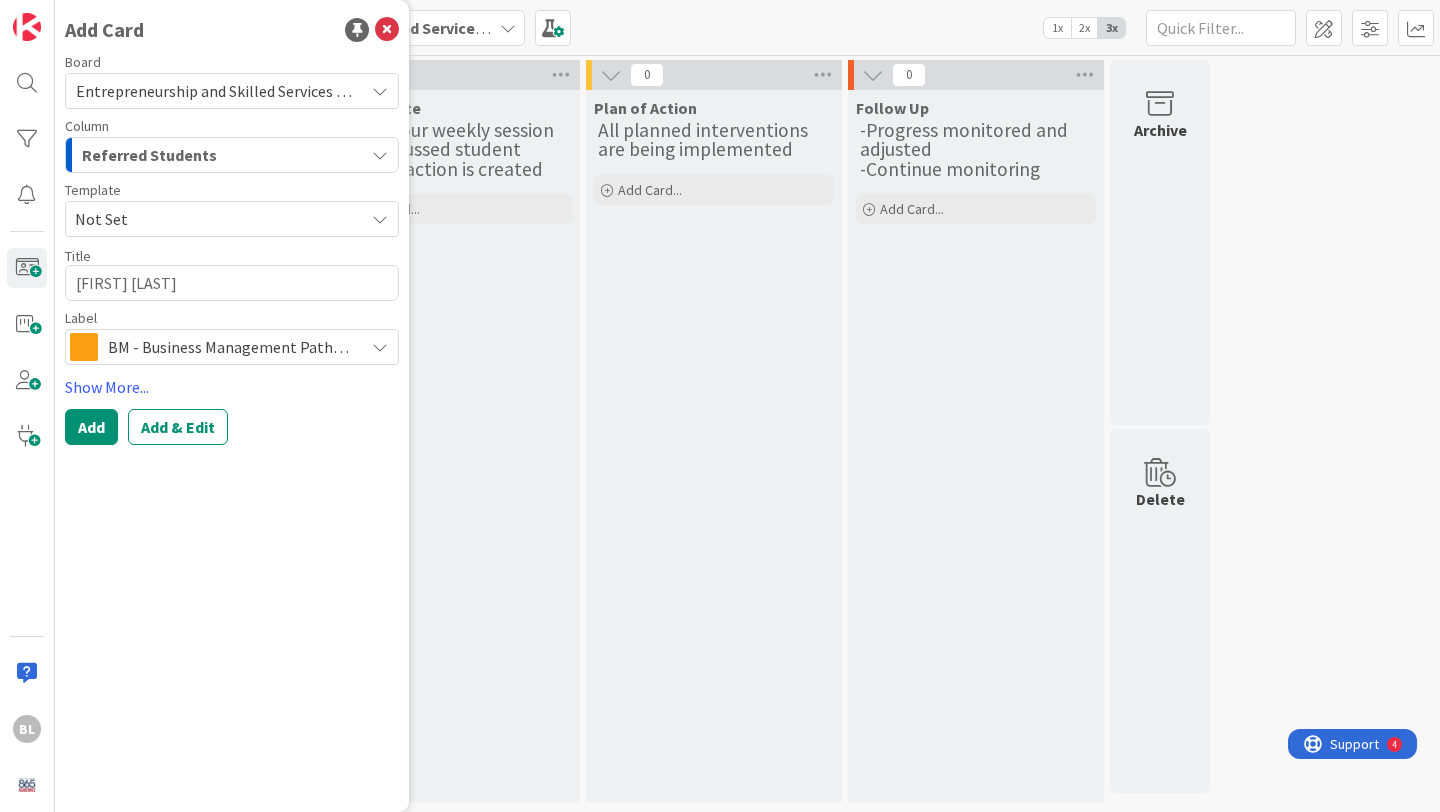 type on "x" 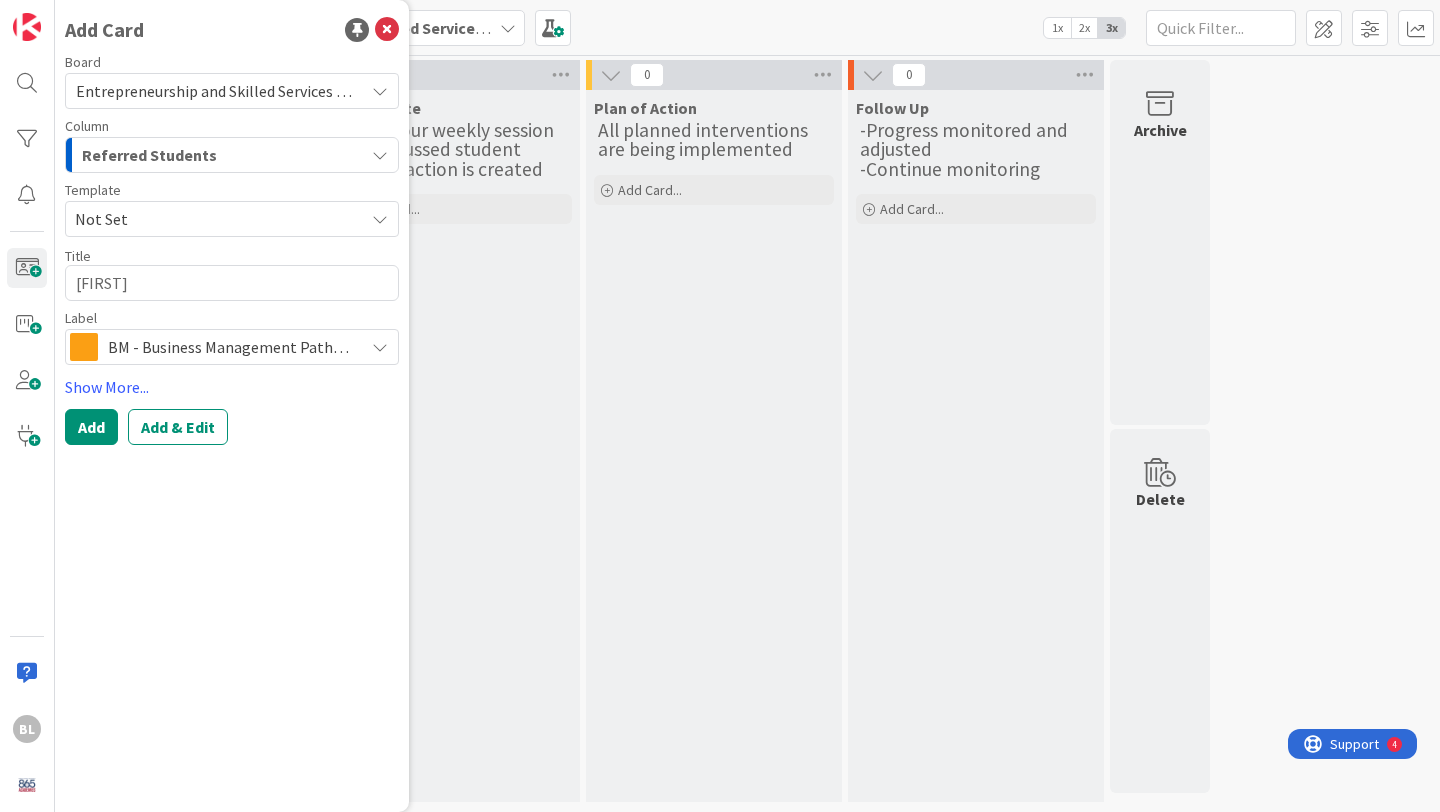 type on "x" 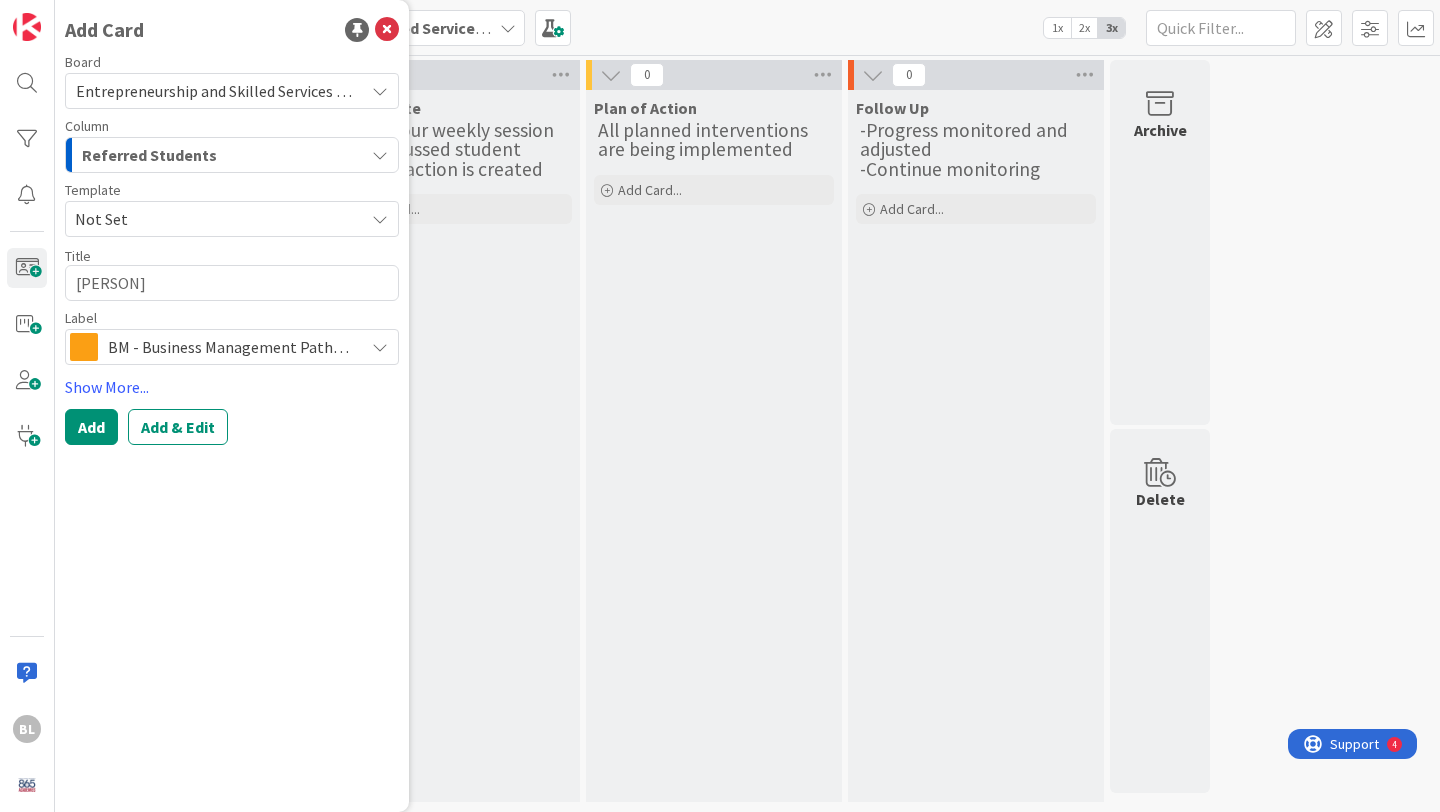 type on "x" 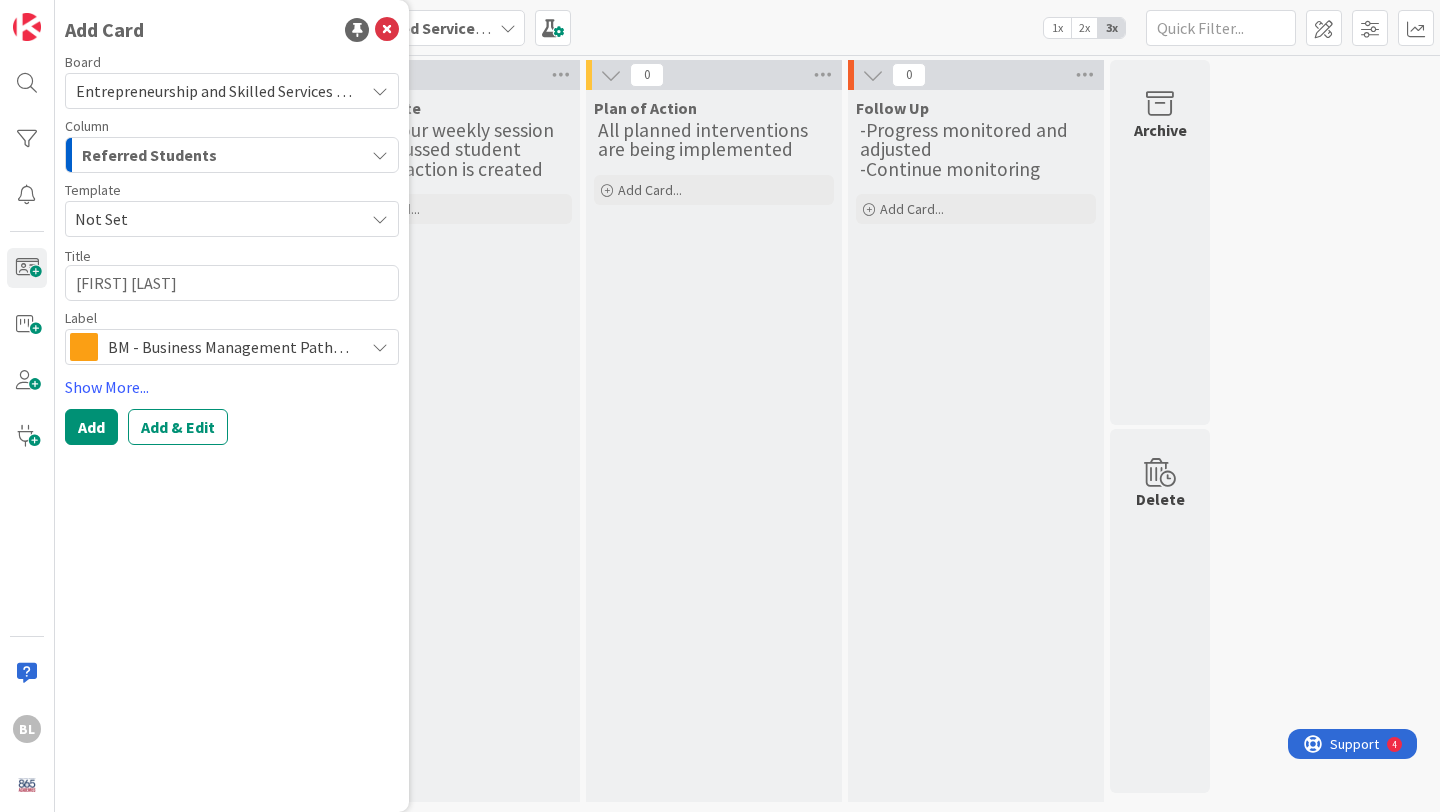 type on "[FIRST] [LAST]" 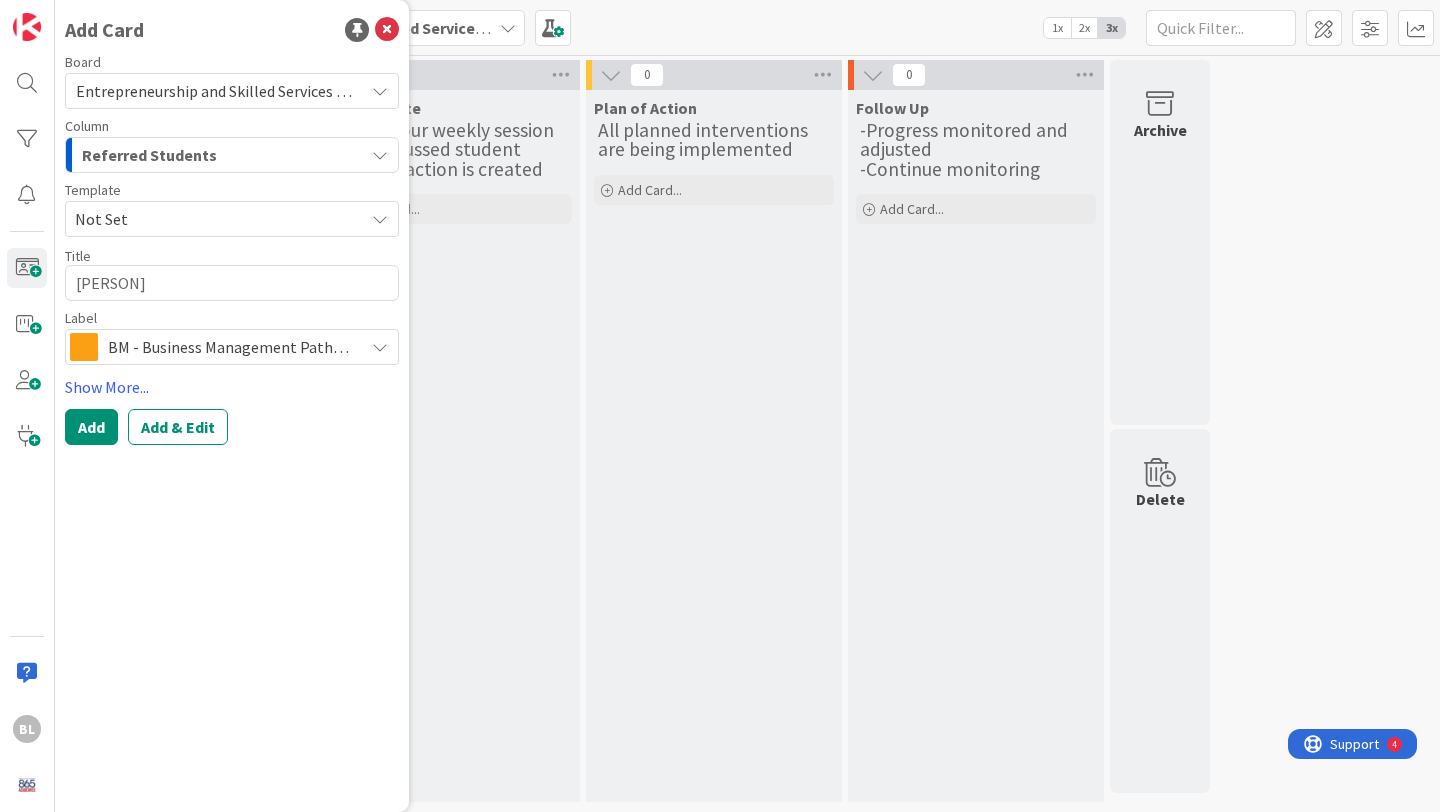 type on "x" 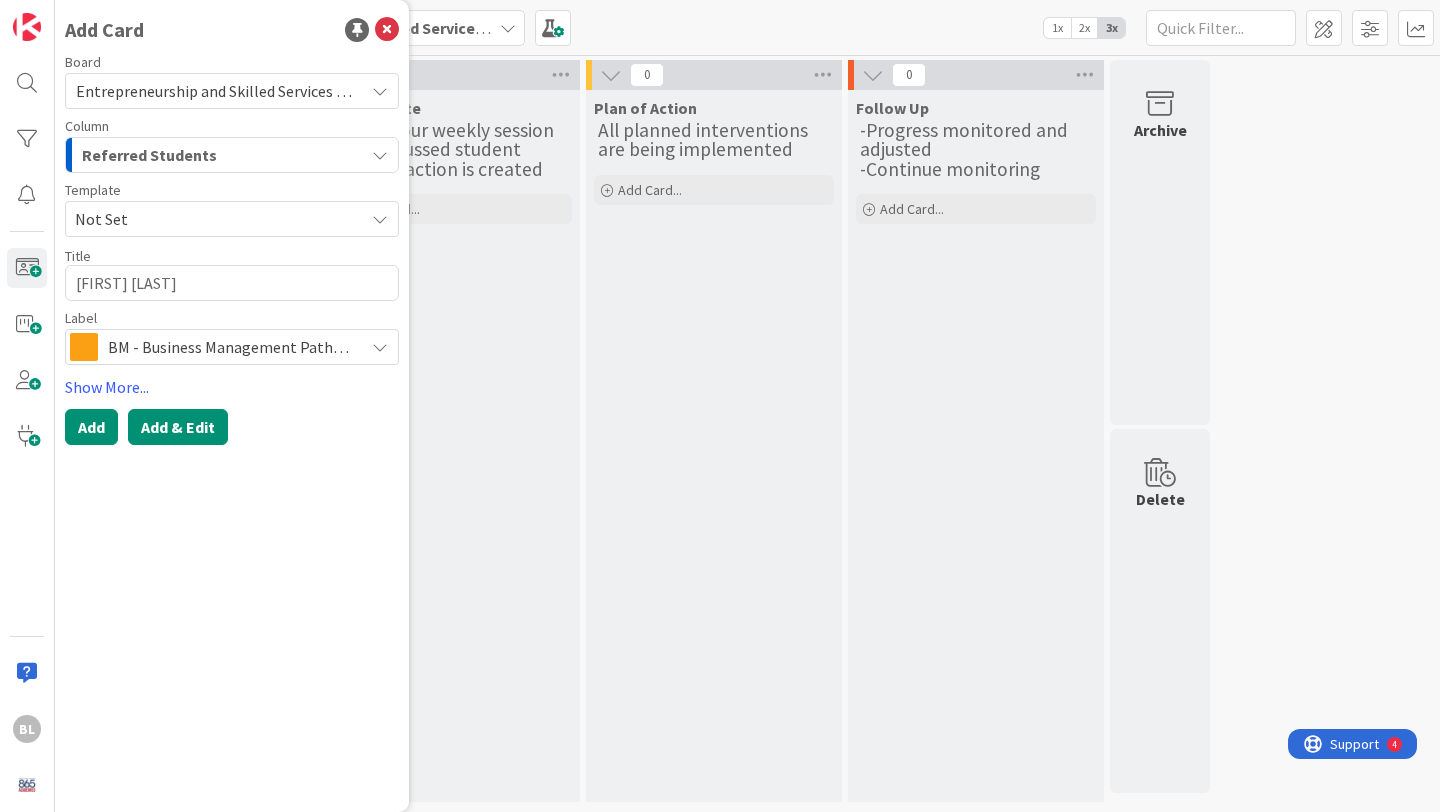 type on "[FIRST] [LAST]" 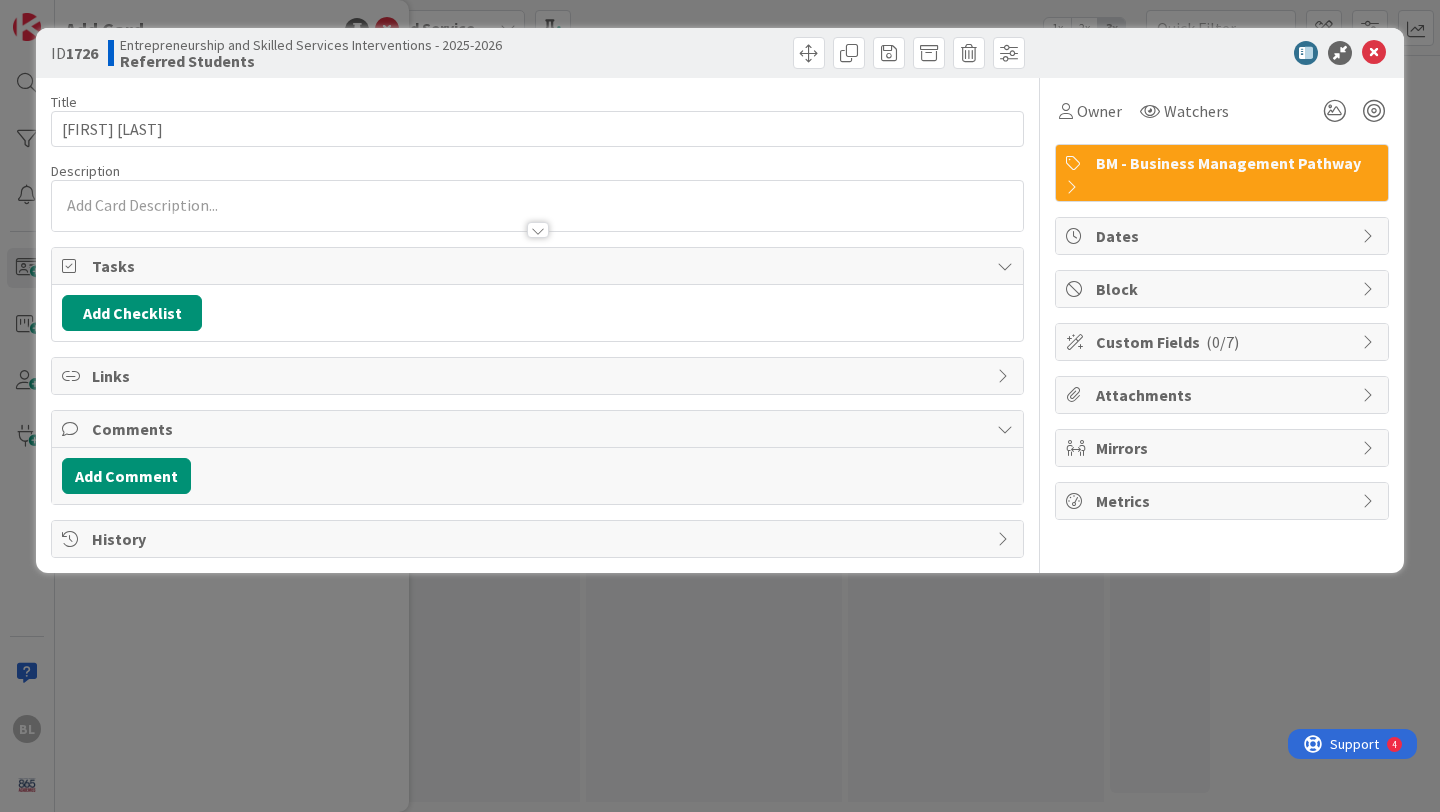scroll, scrollTop: 0, scrollLeft: 0, axis: both 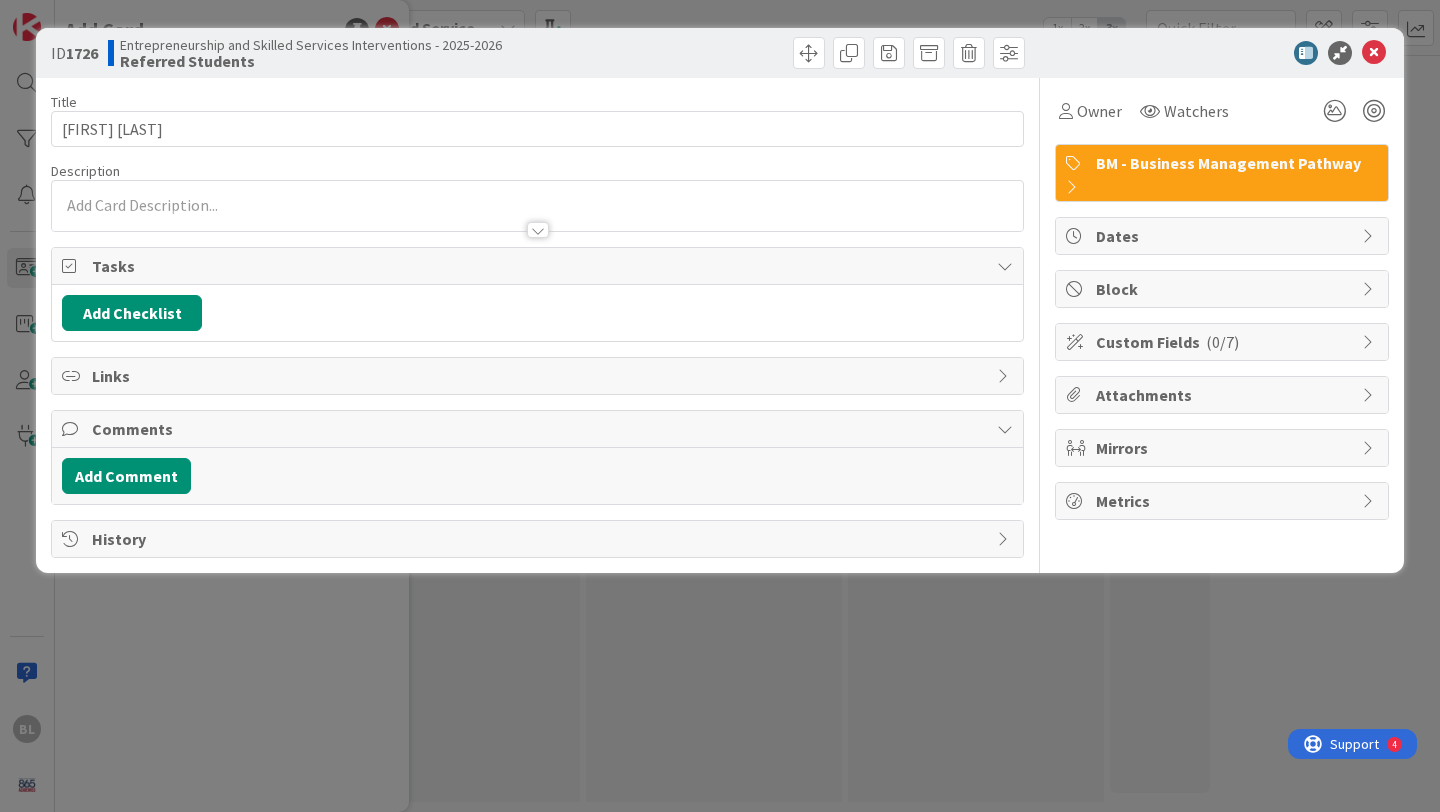 click at bounding box center [537, 206] 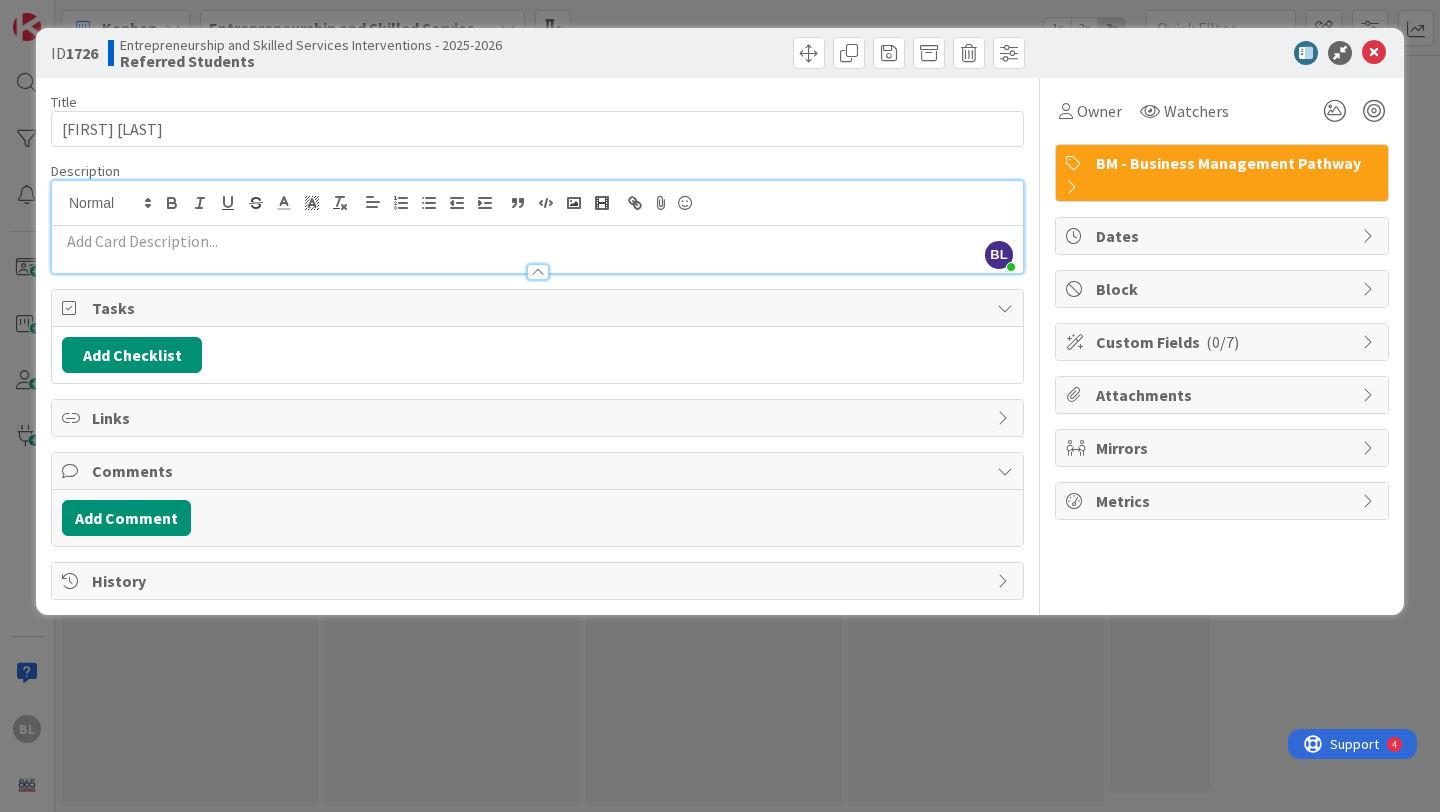 click at bounding box center [537, 241] 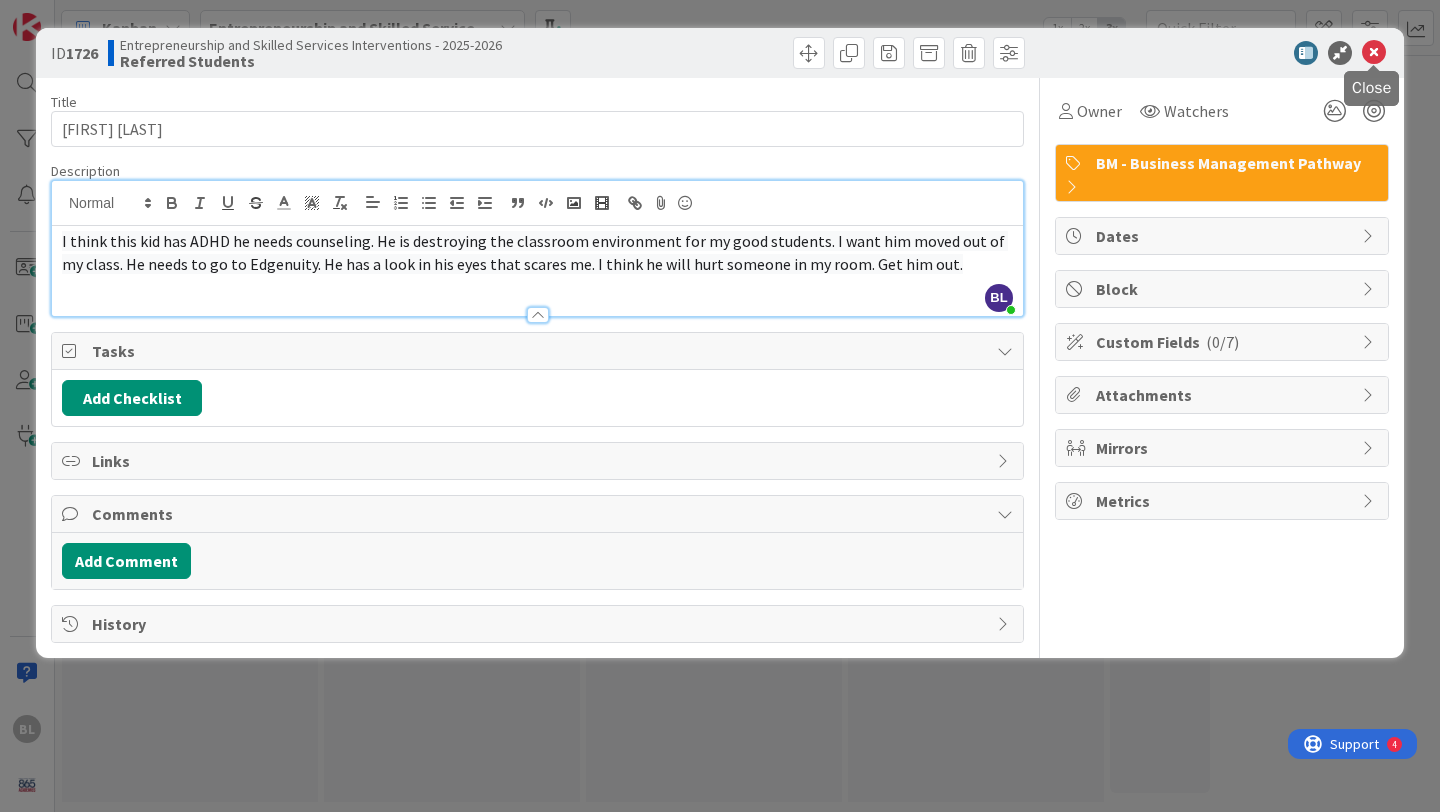 click at bounding box center (1374, 53) 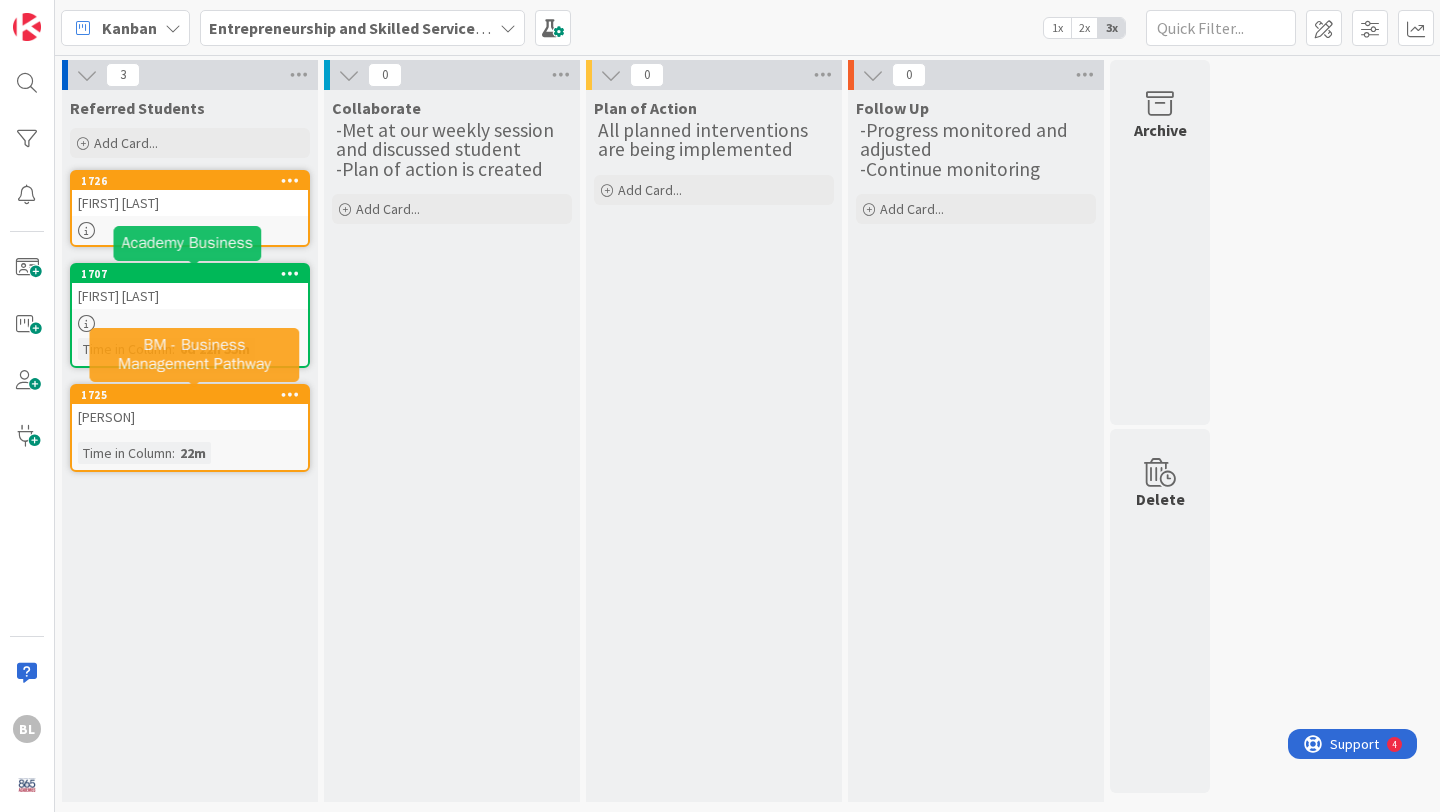 scroll, scrollTop: 0, scrollLeft: 0, axis: both 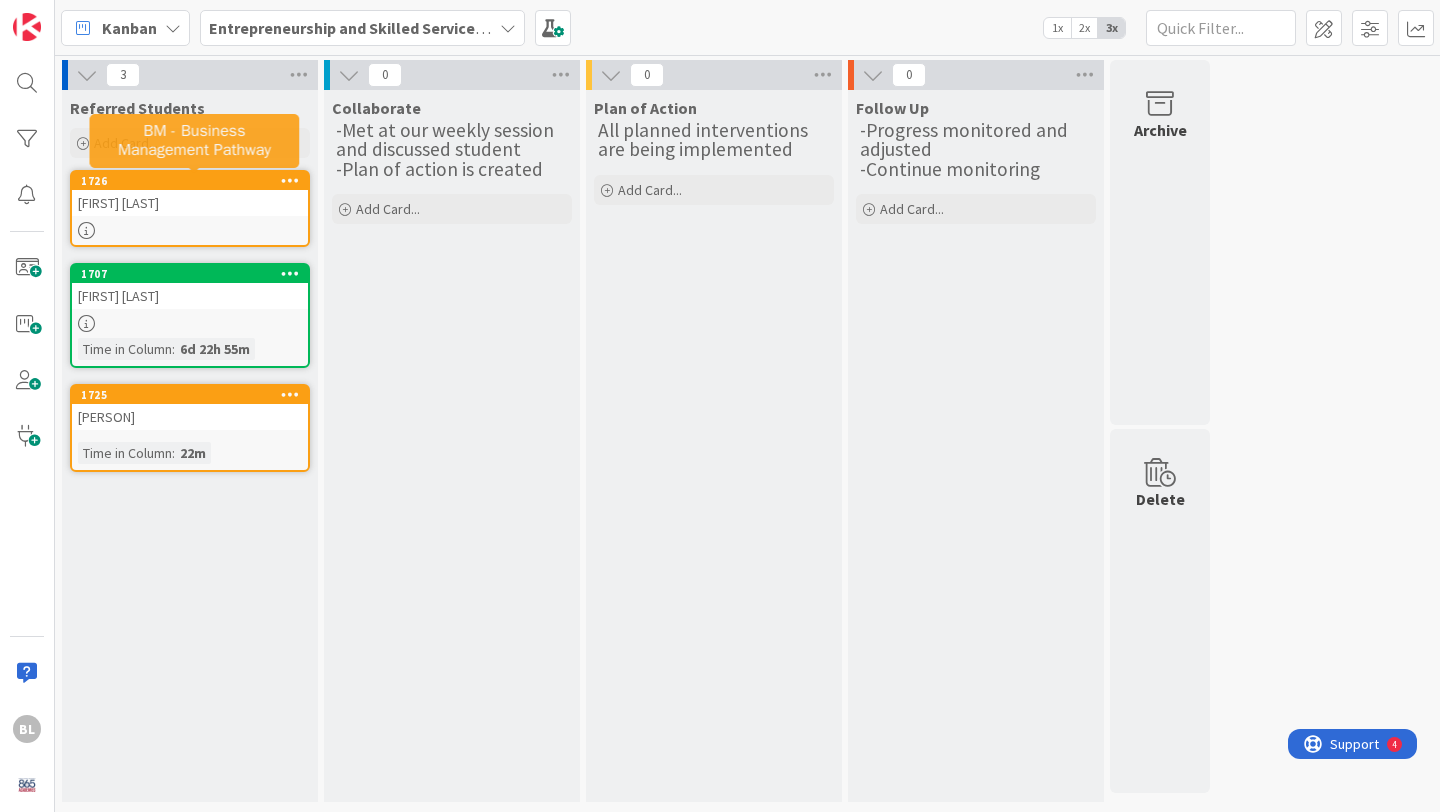 click on "1726" at bounding box center (194, 181) 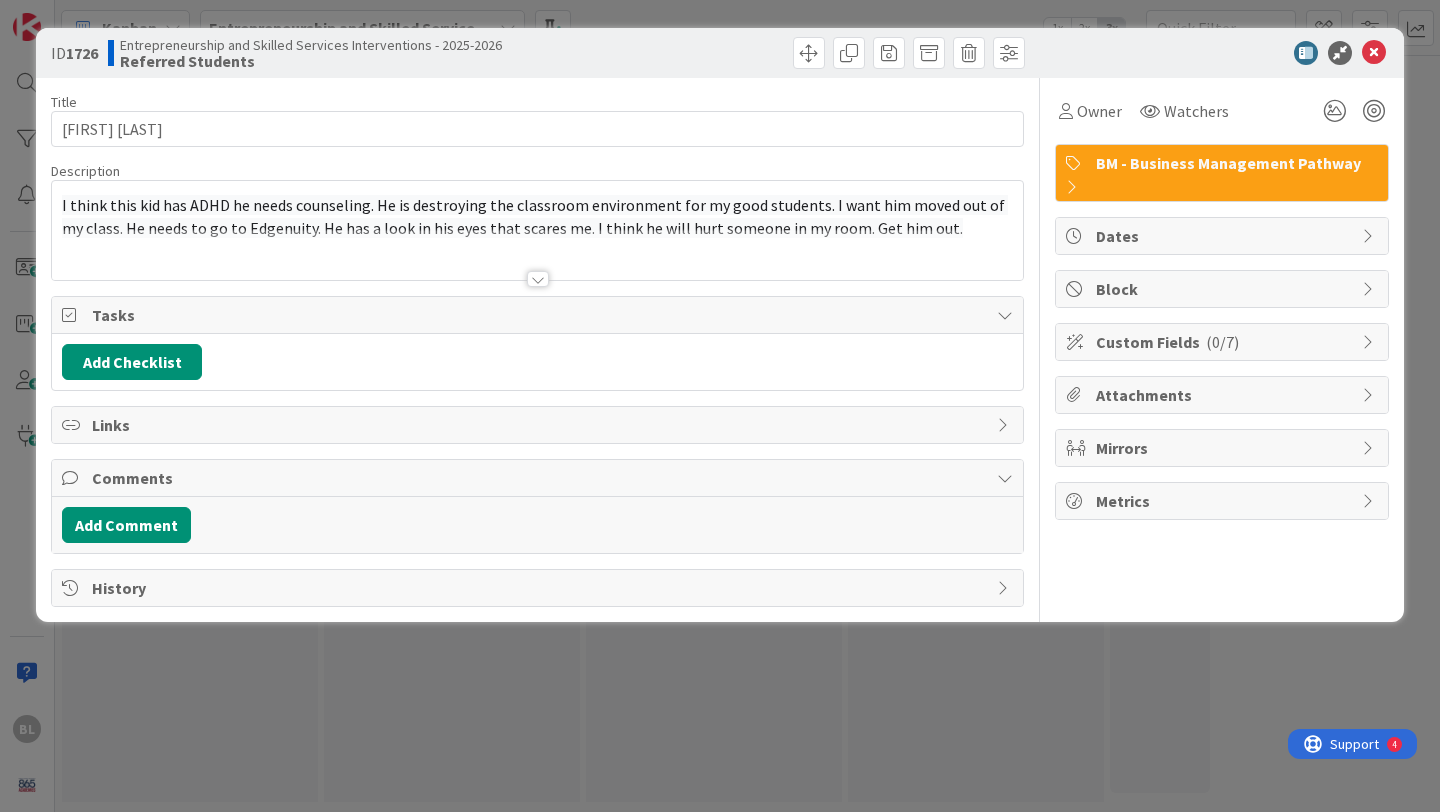scroll, scrollTop: 0, scrollLeft: 0, axis: both 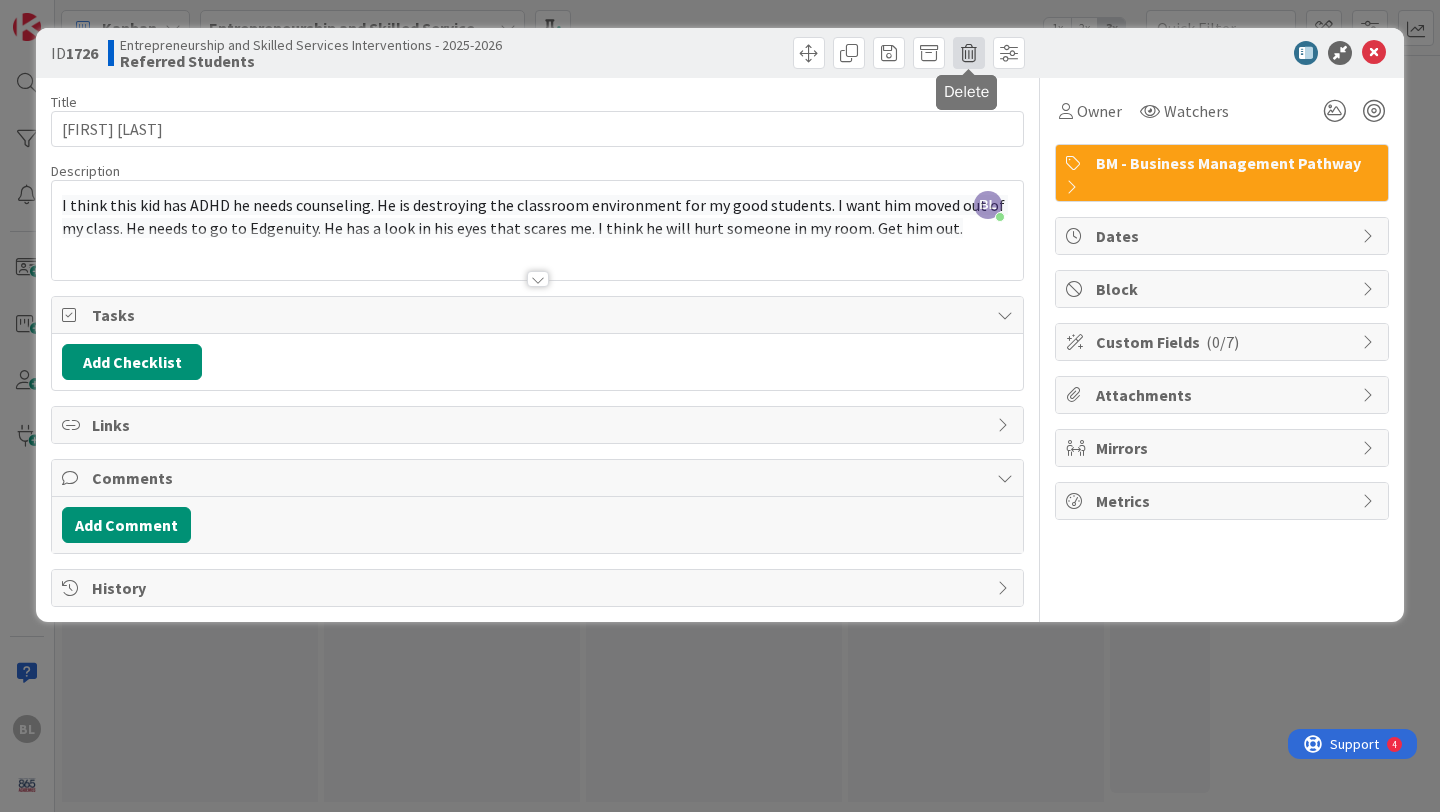 click at bounding box center [969, 53] 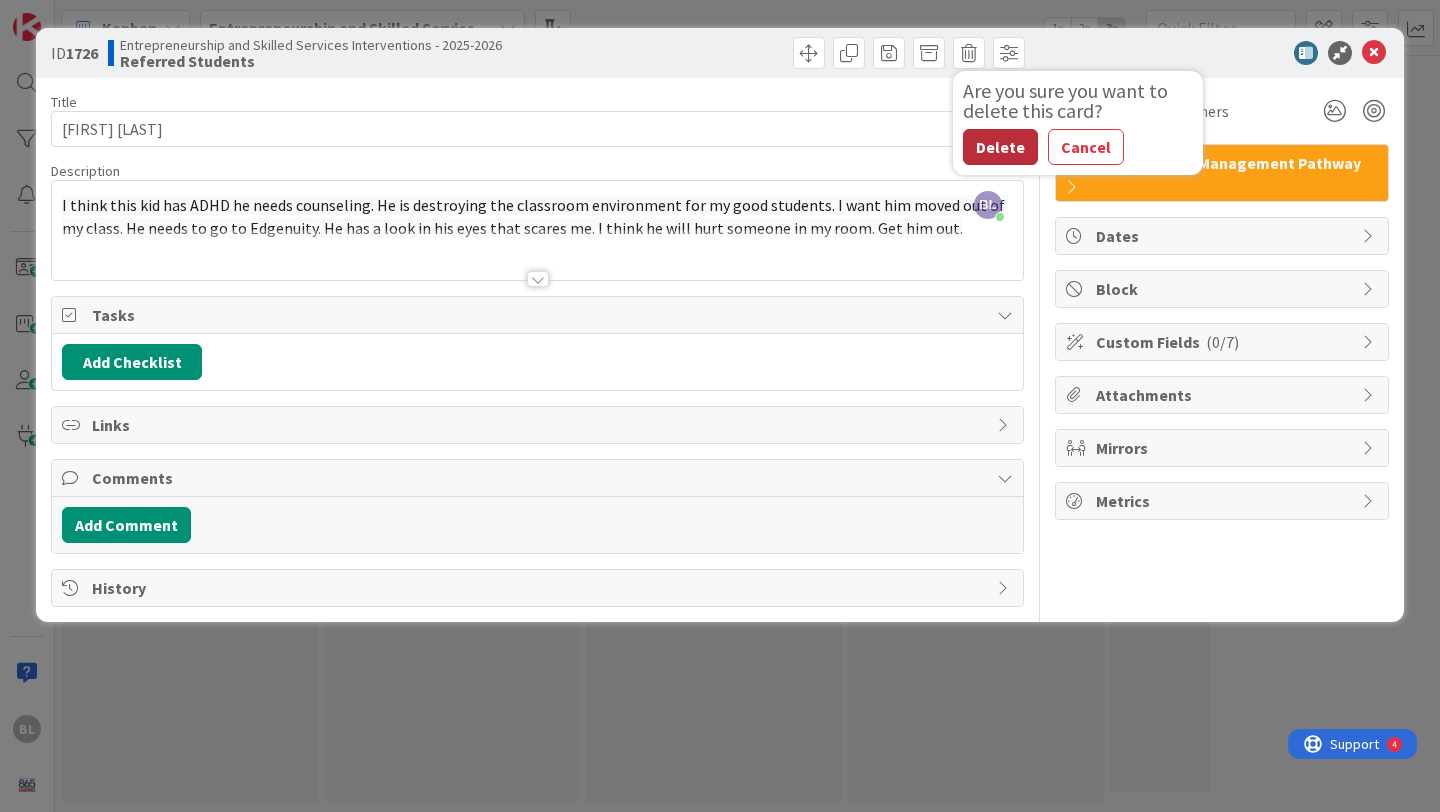 click on "Delete" at bounding box center [1000, 147] 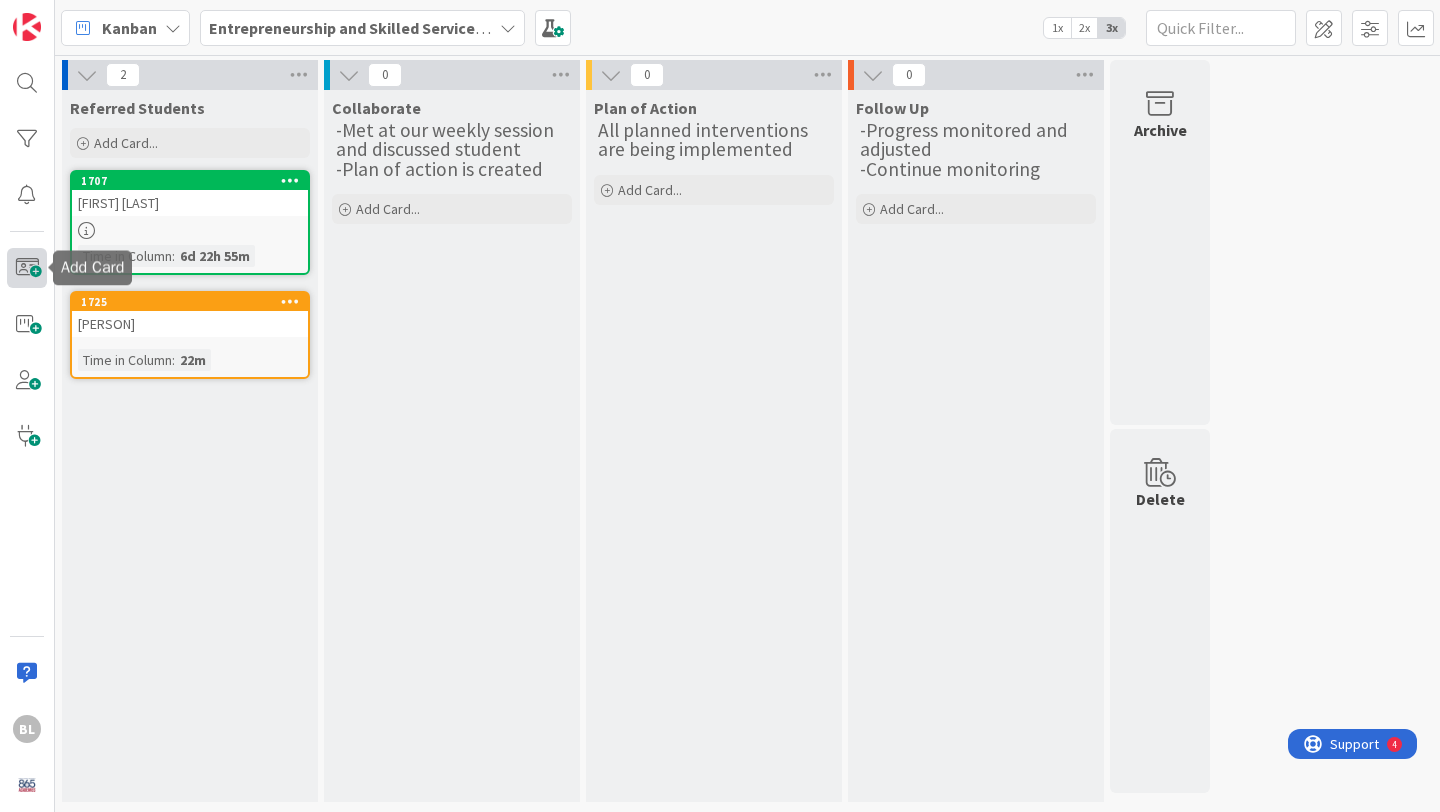 scroll, scrollTop: 0, scrollLeft: 0, axis: both 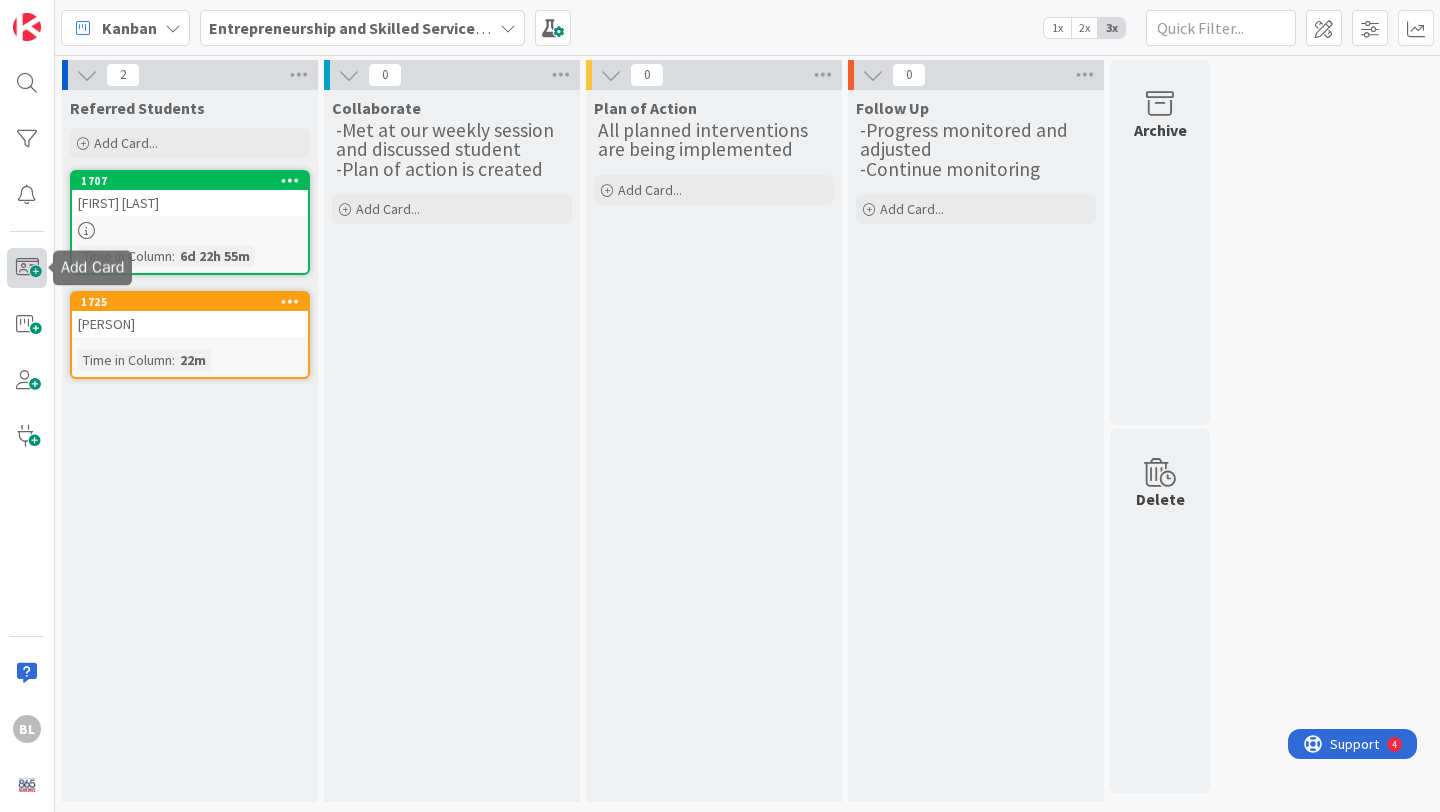 click at bounding box center [27, 268] 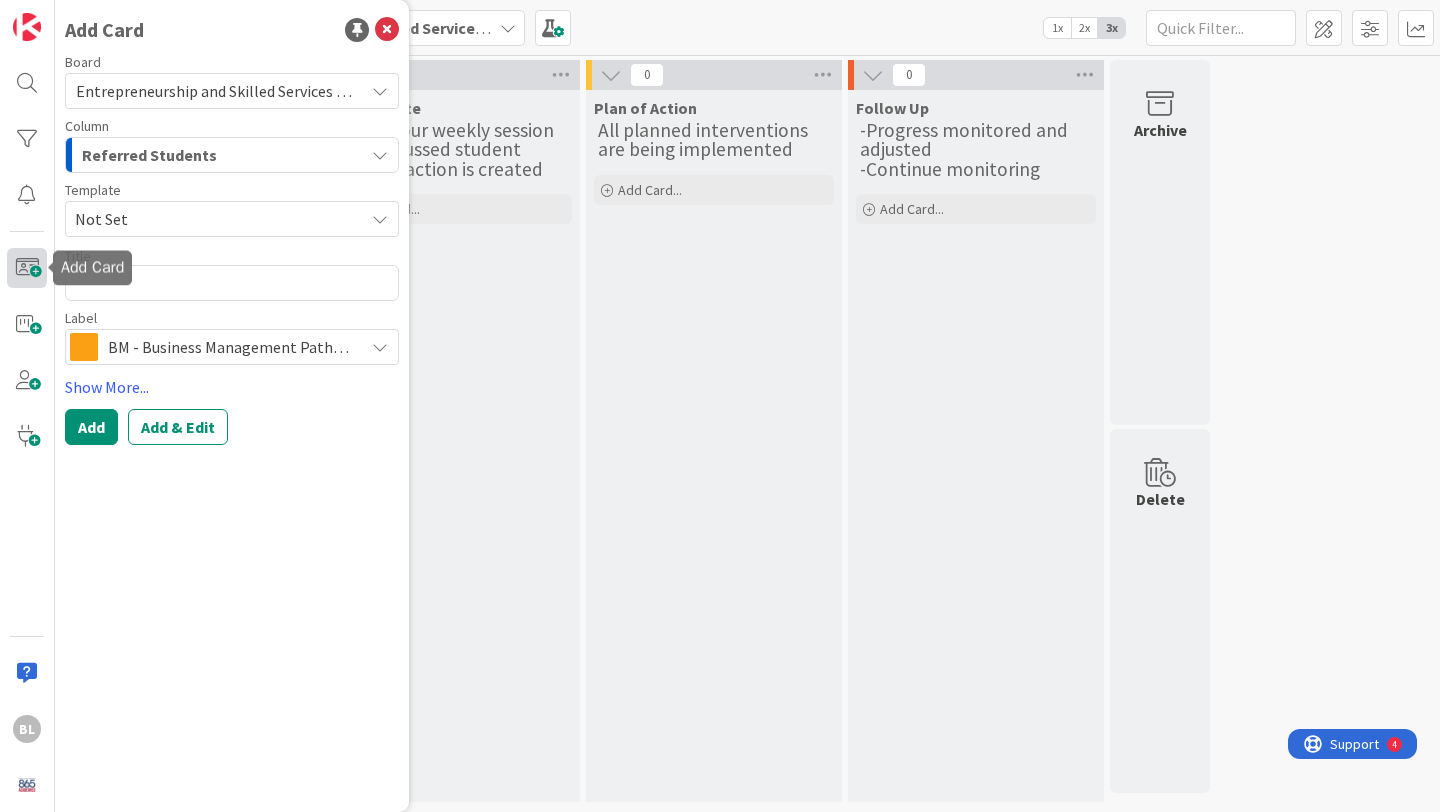 scroll, scrollTop: 0, scrollLeft: 0, axis: both 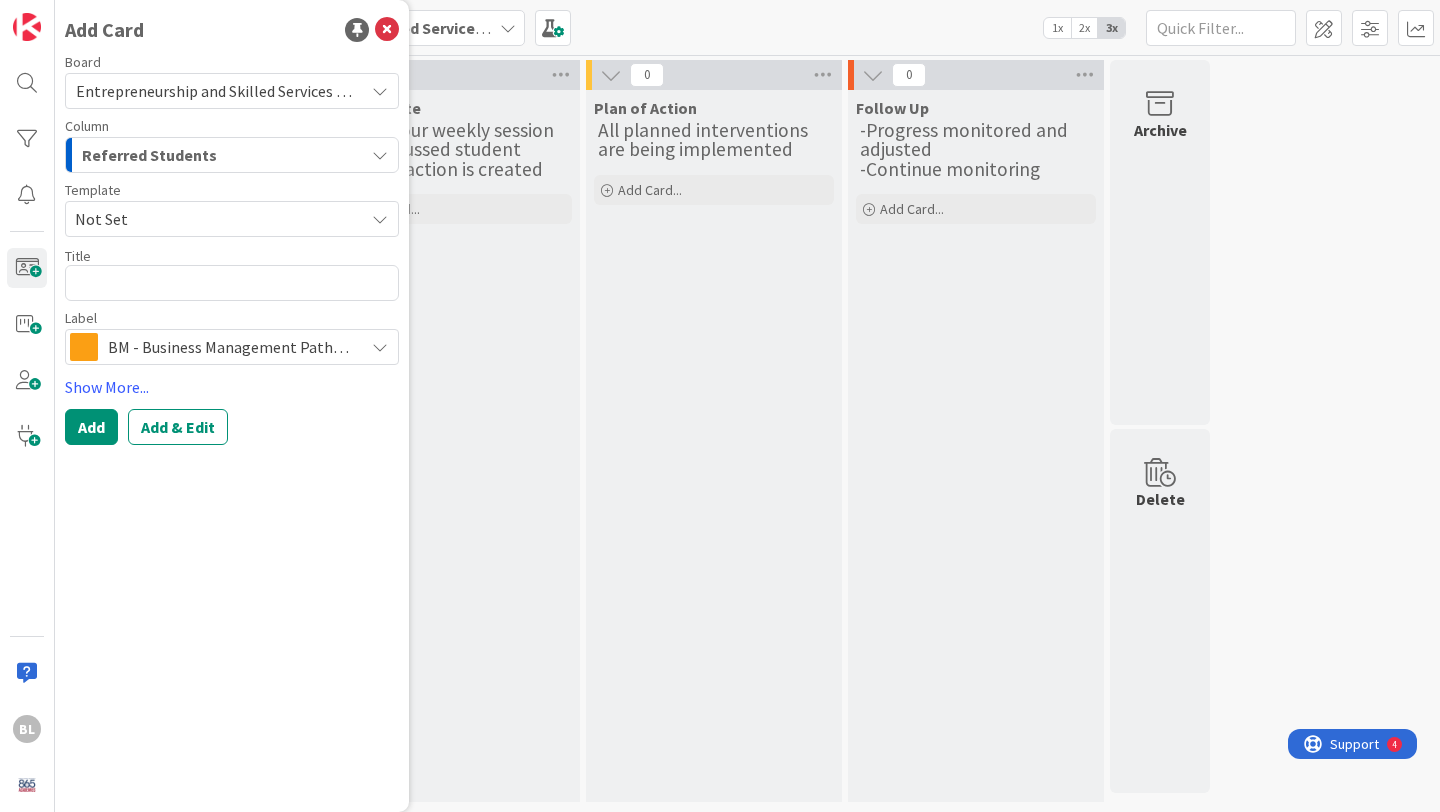 click on "Not Set" at bounding box center [212, 219] 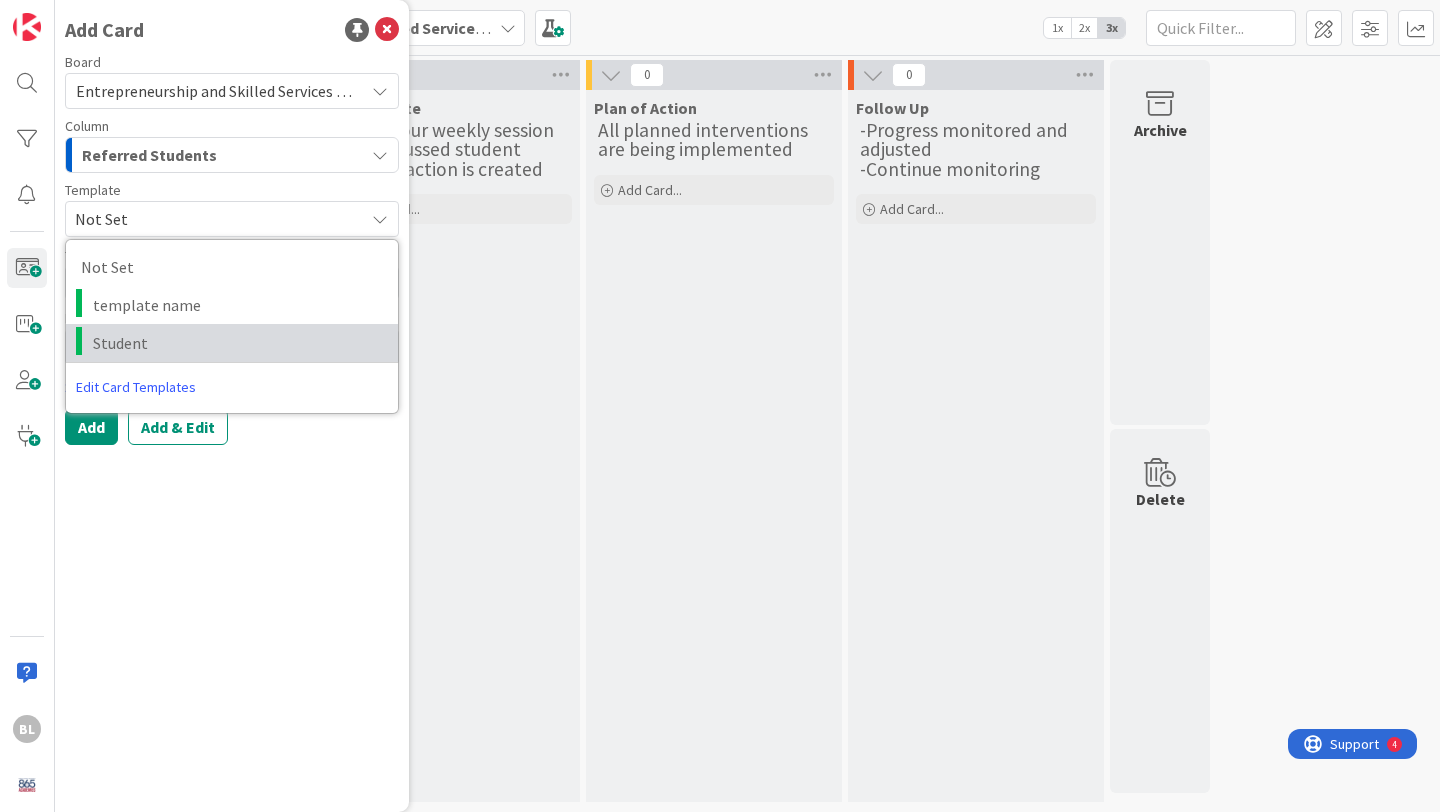 click on "Student" at bounding box center (238, 343) 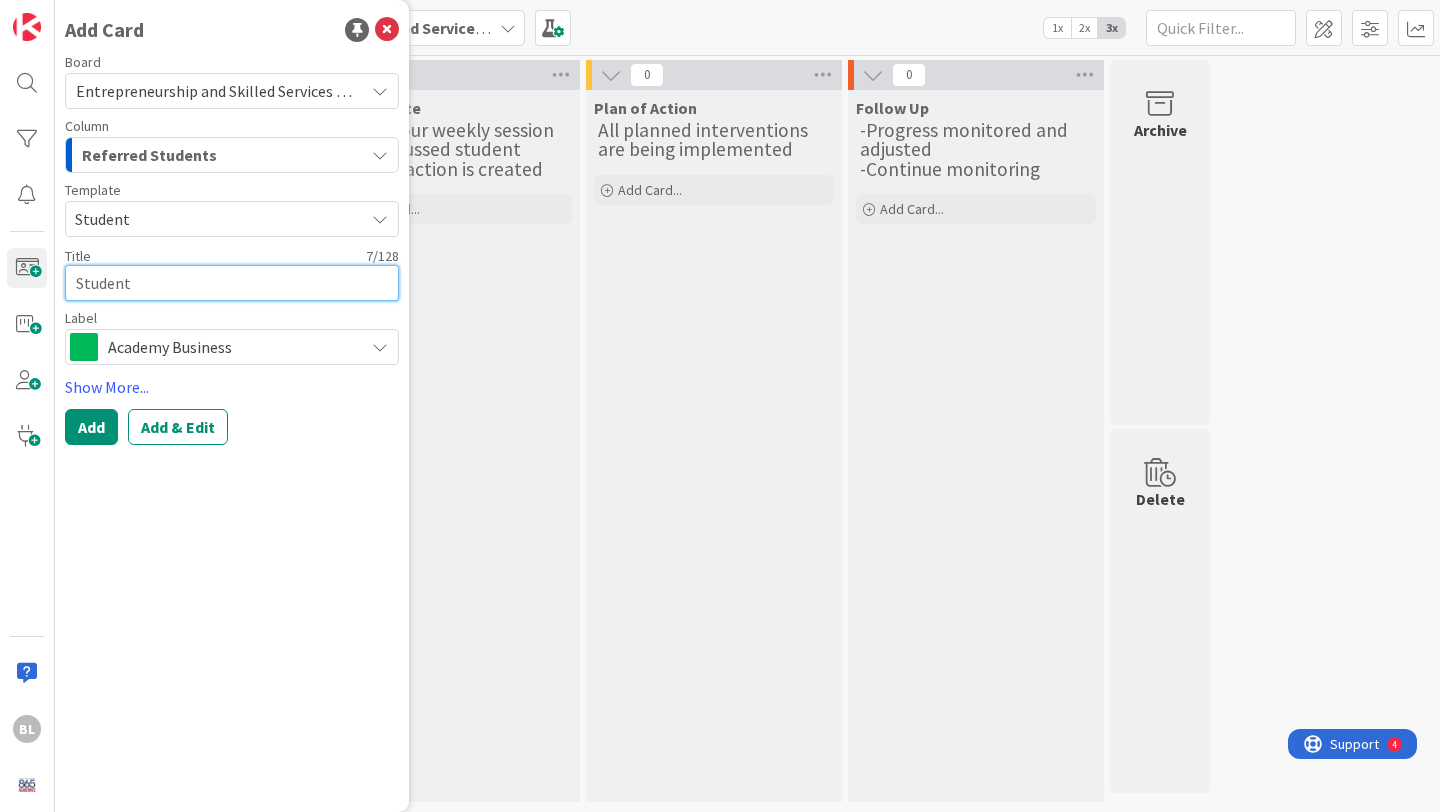 click on "Student" at bounding box center (232, 283) 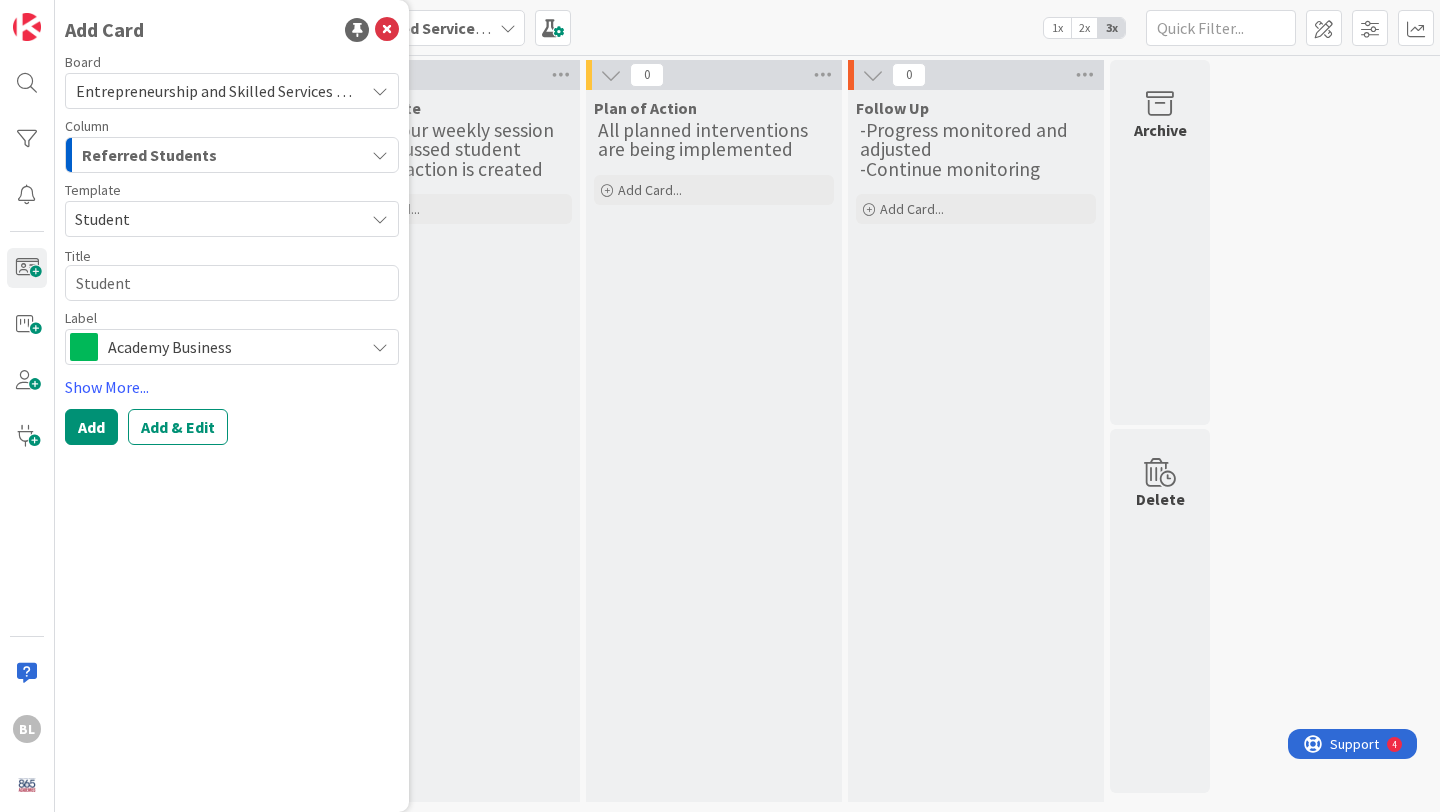 click at bounding box center [380, 219] 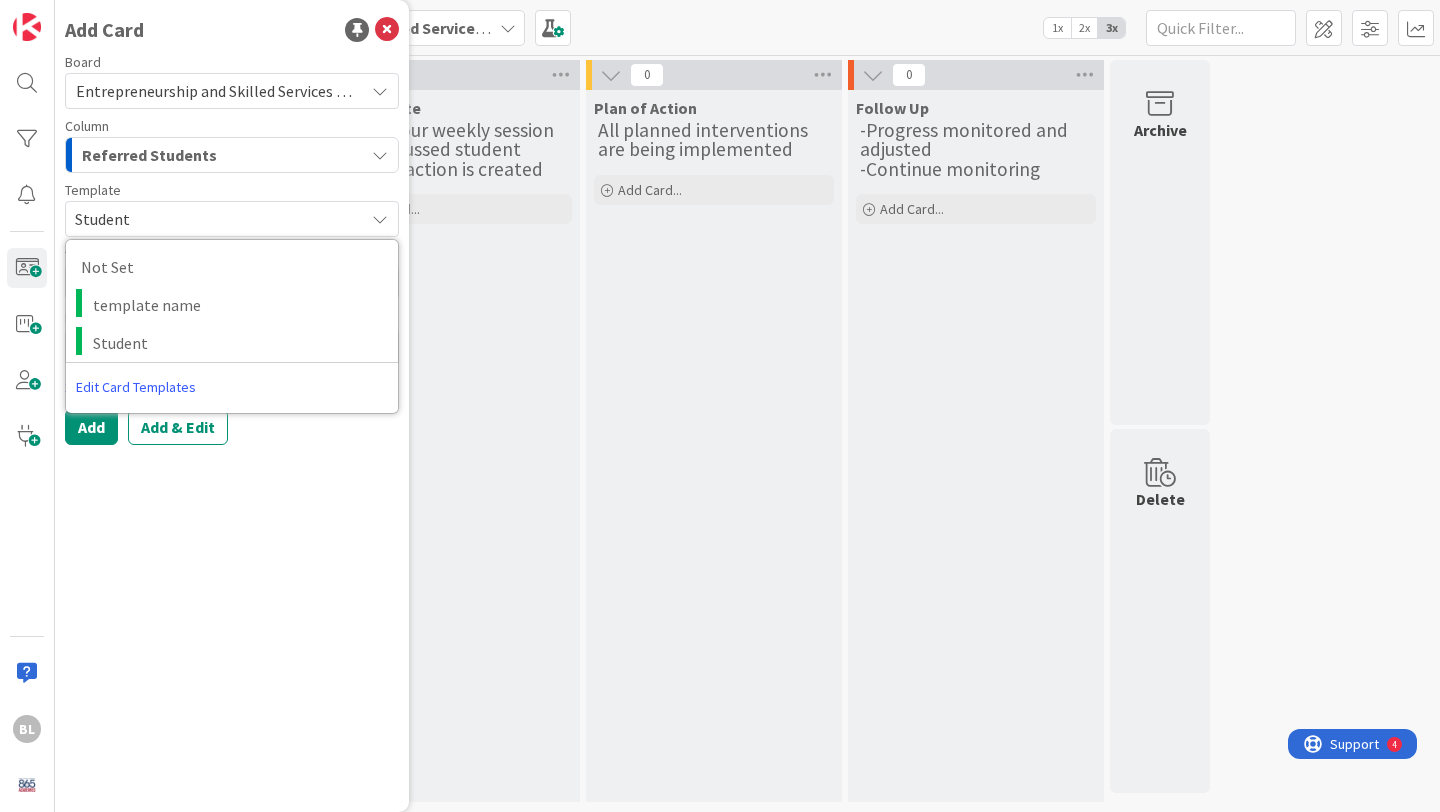 click on "Edit Card Templates" at bounding box center [136, 387] 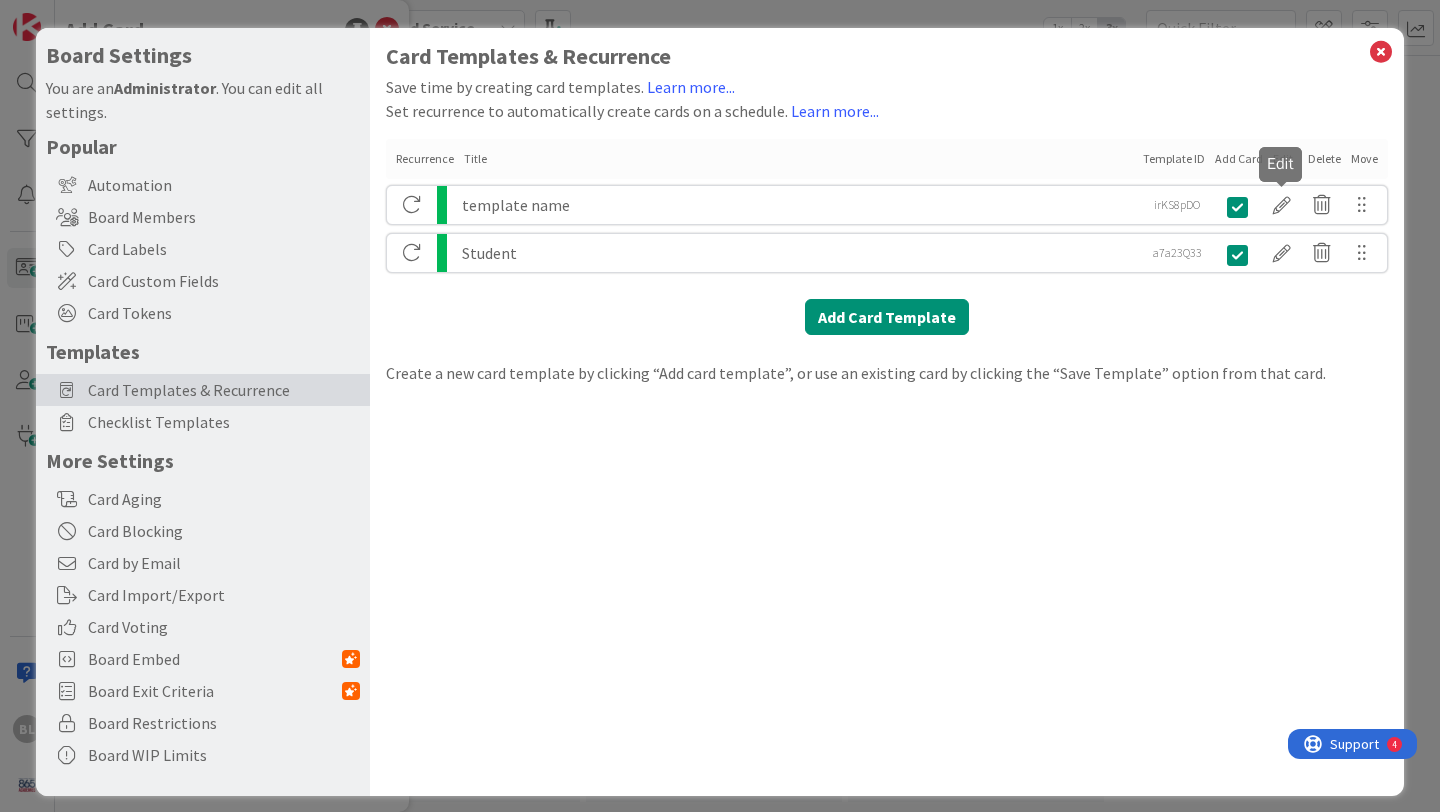 click at bounding box center (1282, 205) 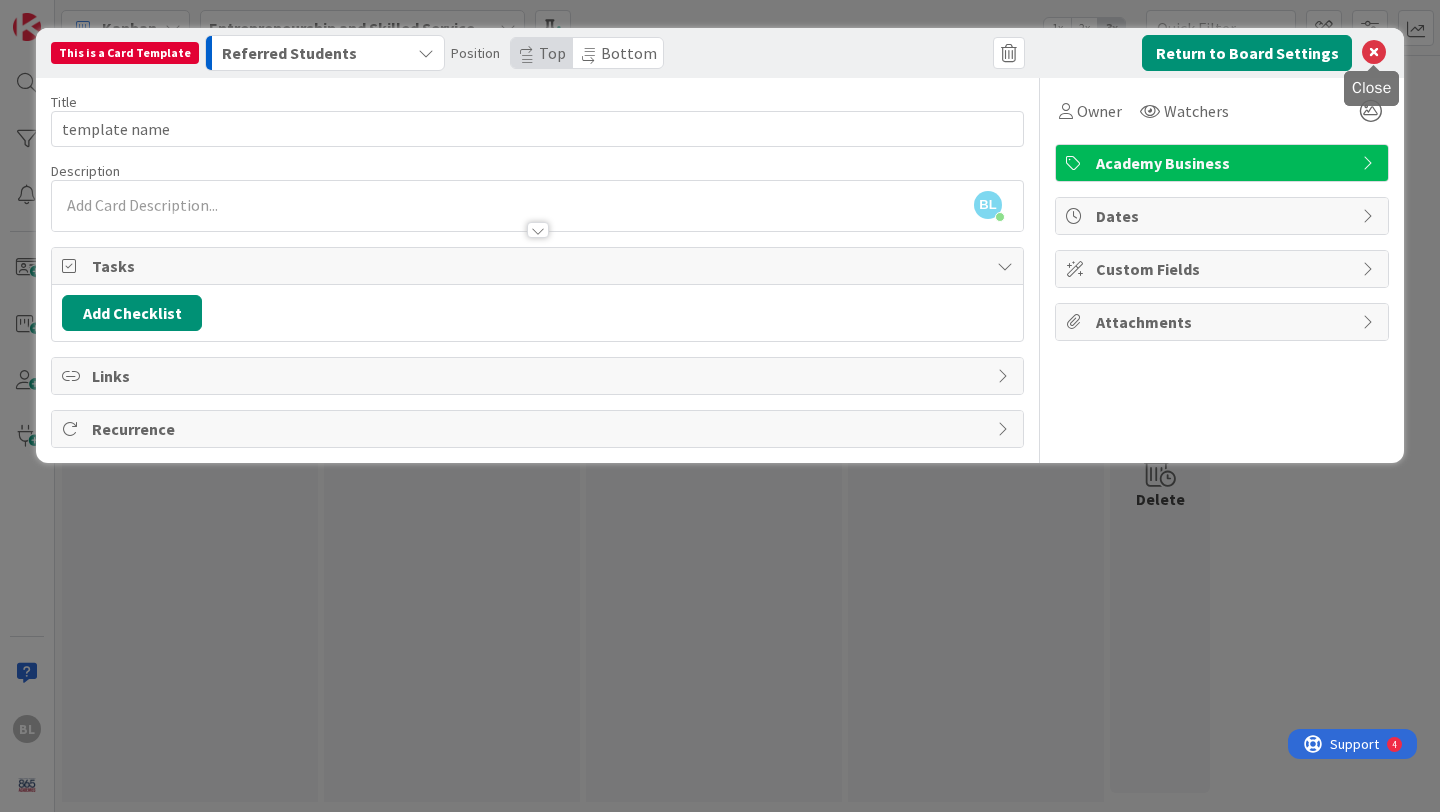click at bounding box center (1374, 53) 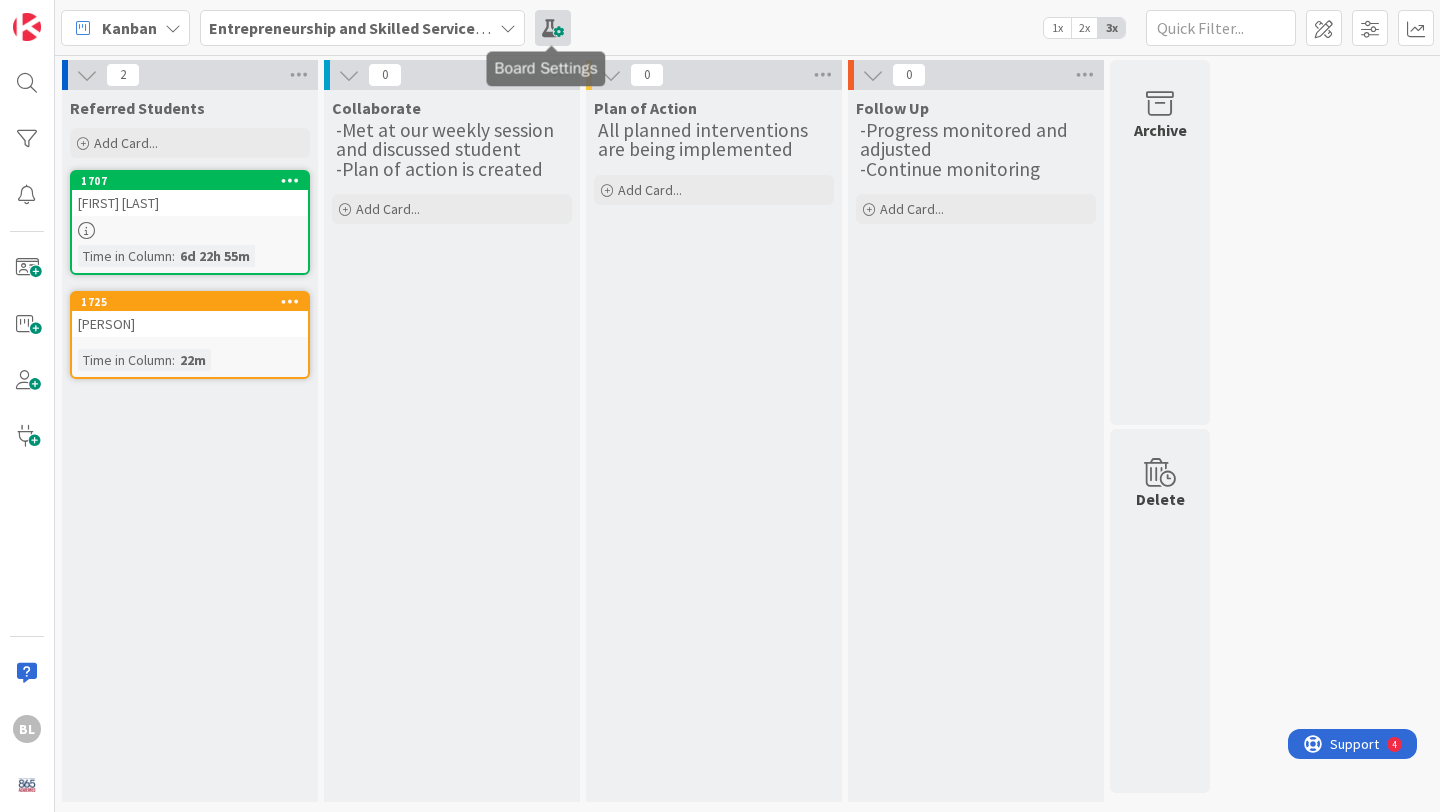 click at bounding box center (553, 28) 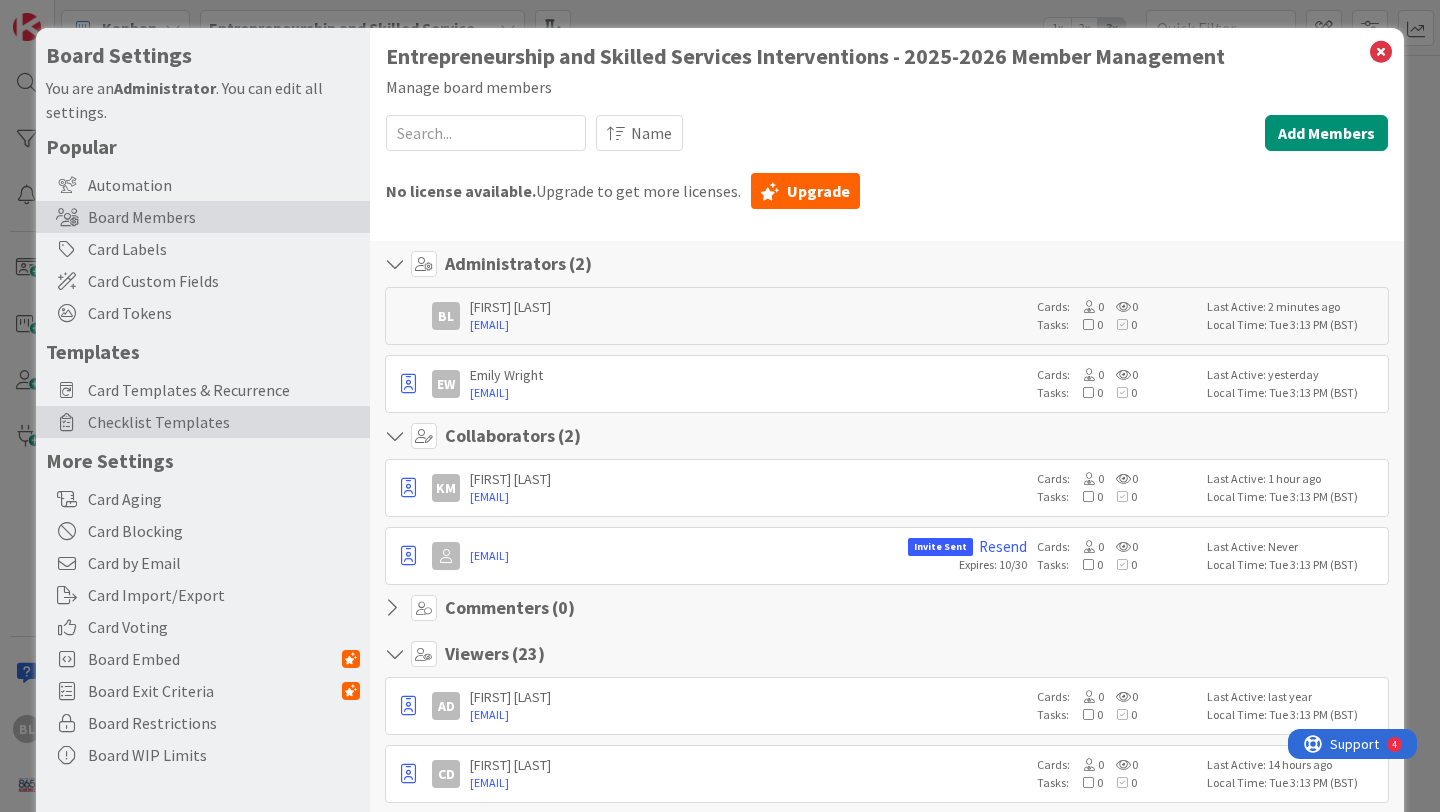 click on "Checklist Templates" at bounding box center [224, 422] 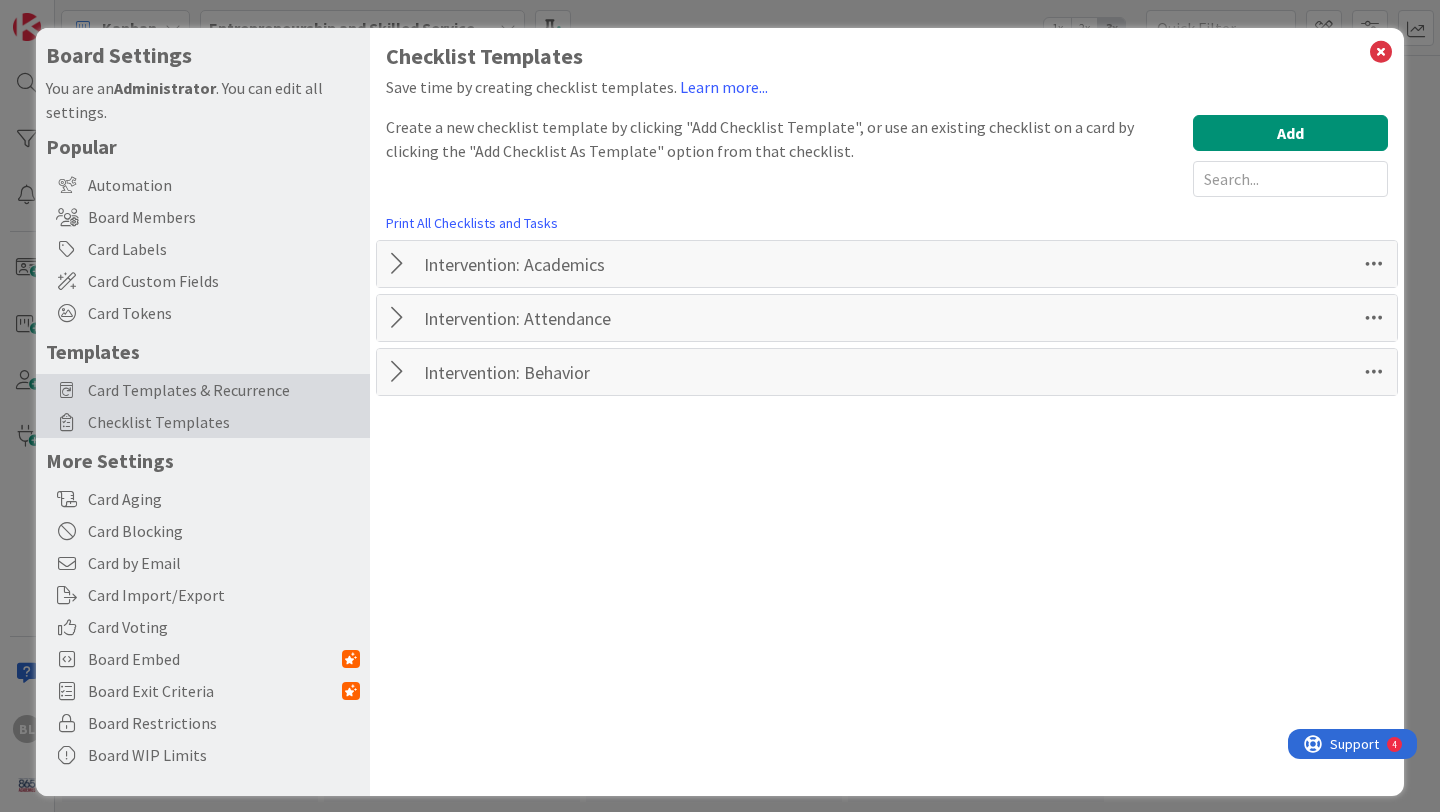 click on "Card Templates & Recurrence" at bounding box center (224, 390) 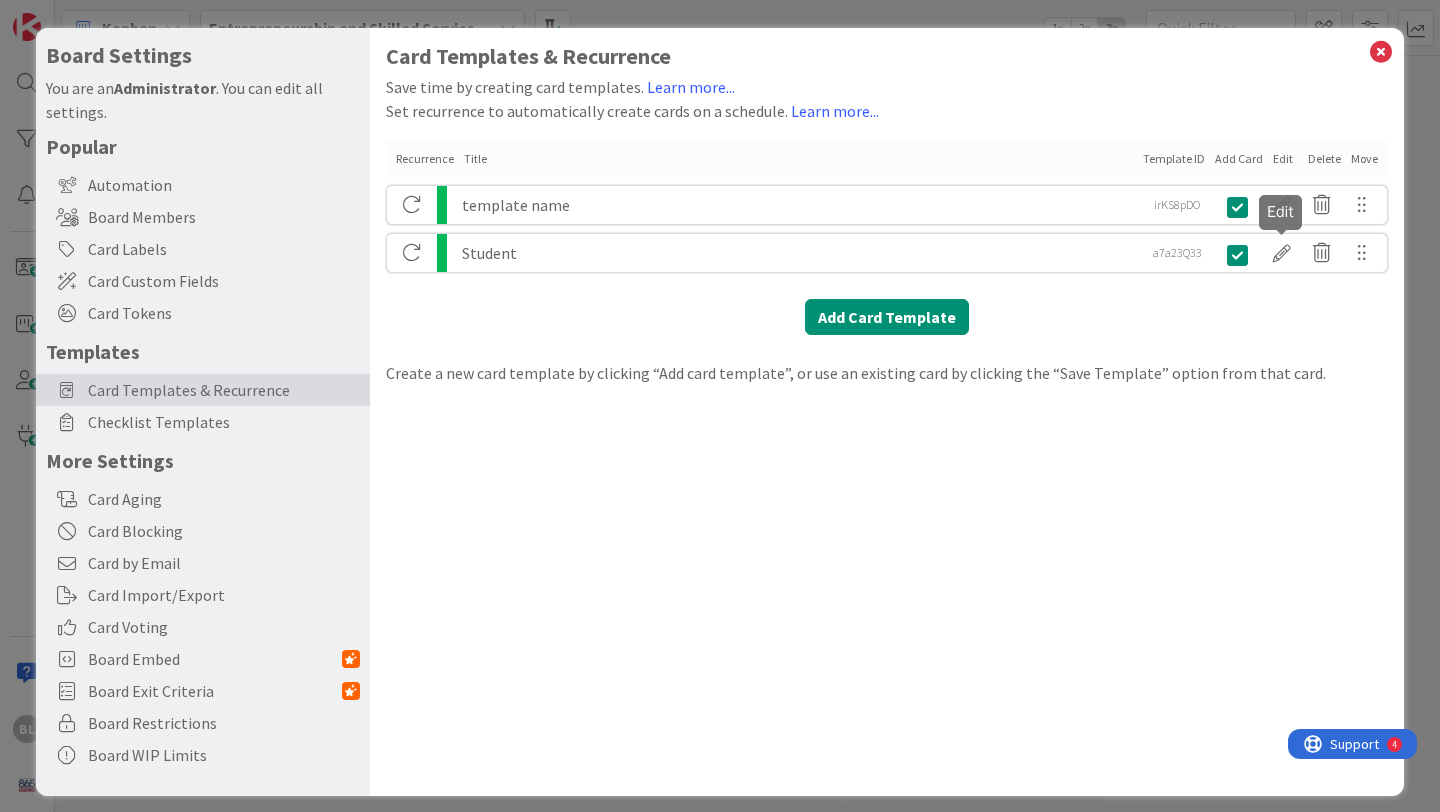 click at bounding box center [1282, 253] 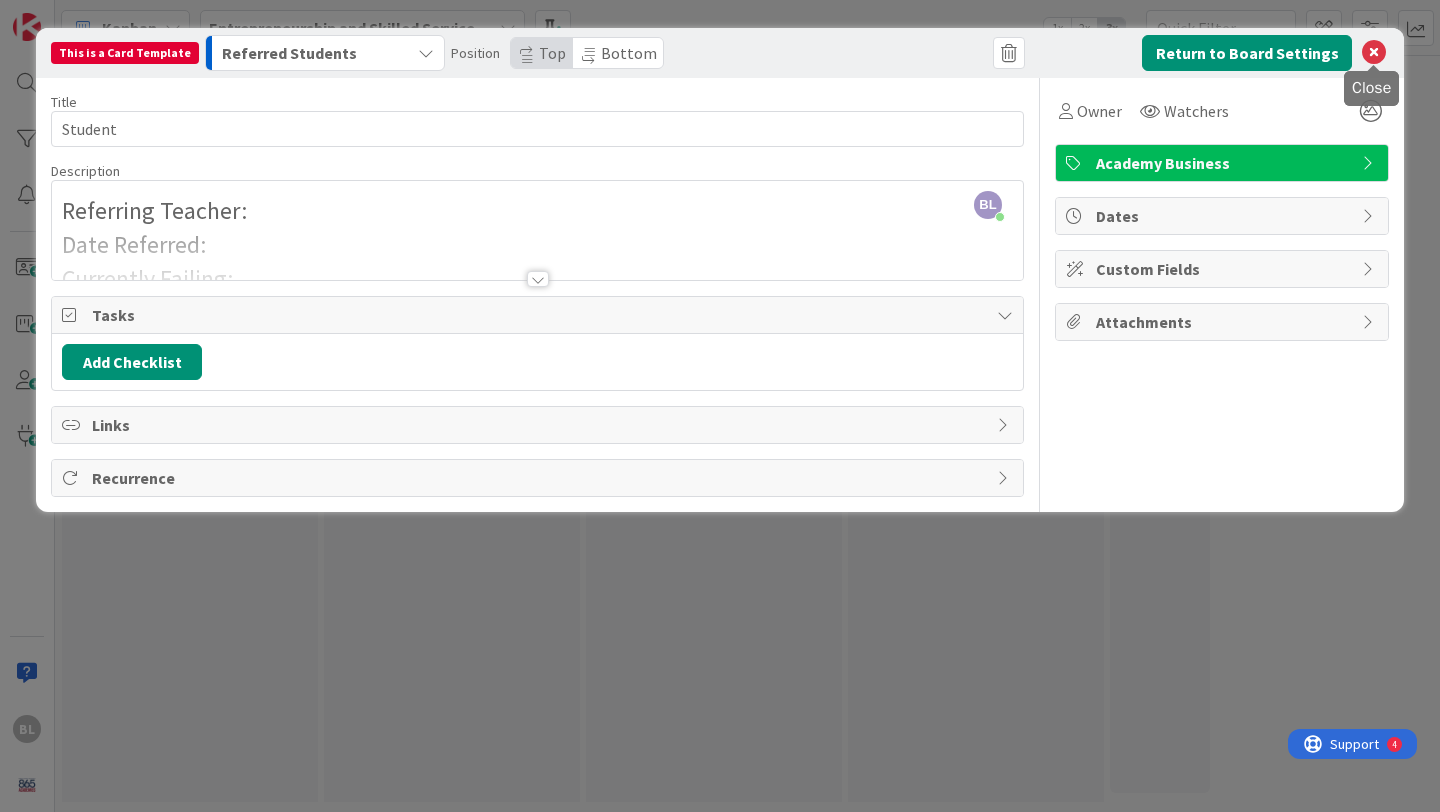 click at bounding box center [1374, 53] 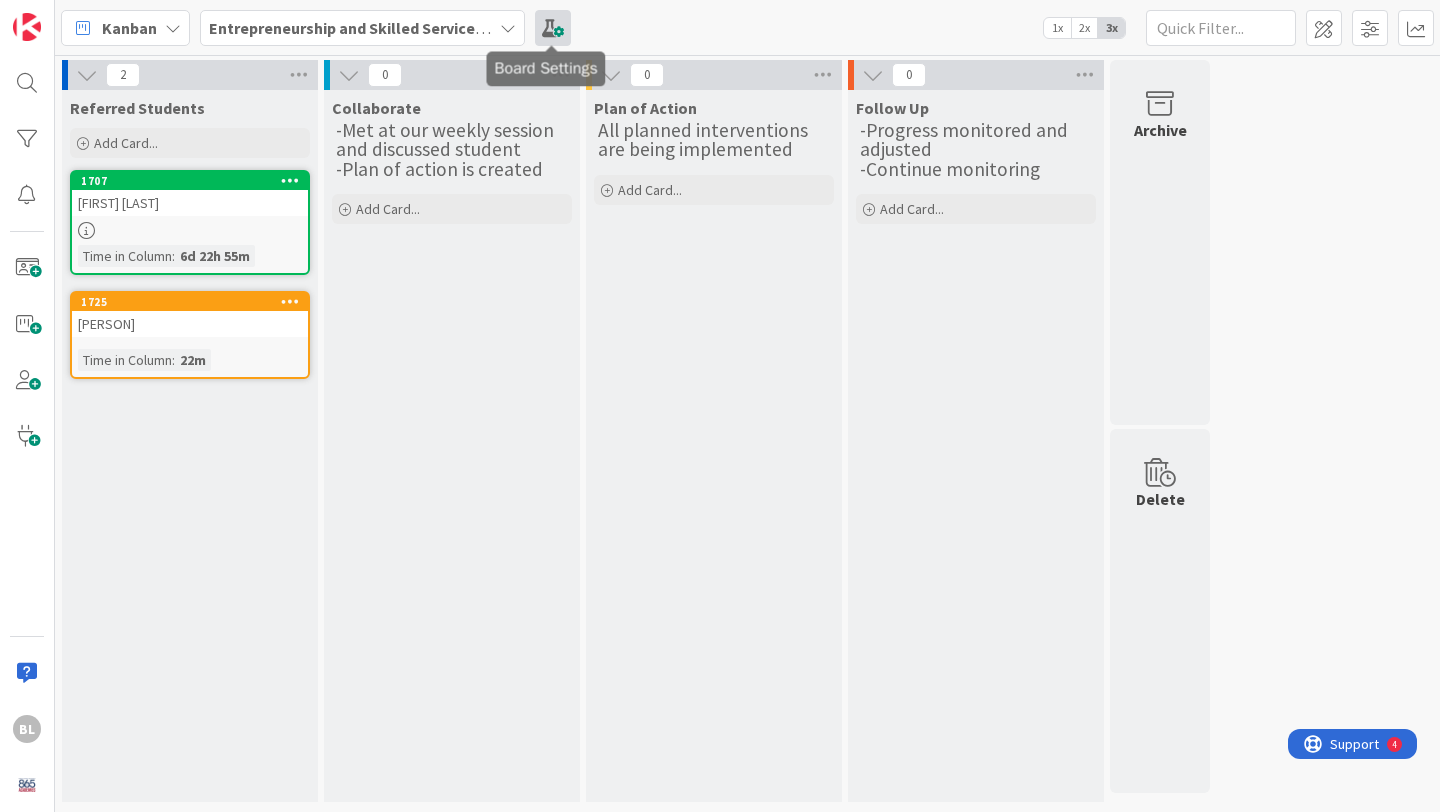 click at bounding box center [553, 28] 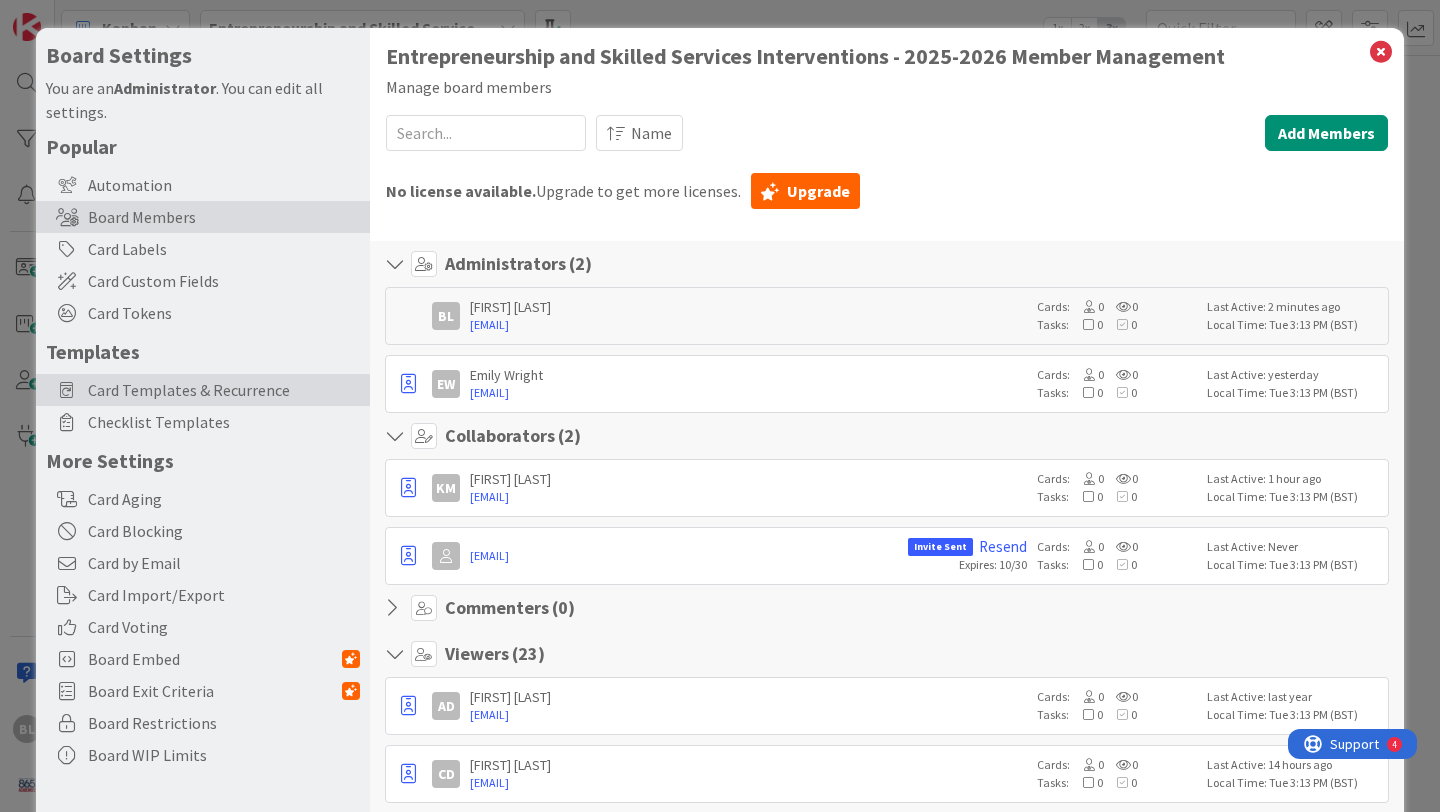 click on "Card Templates & Recurrence" at bounding box center (224, 390) 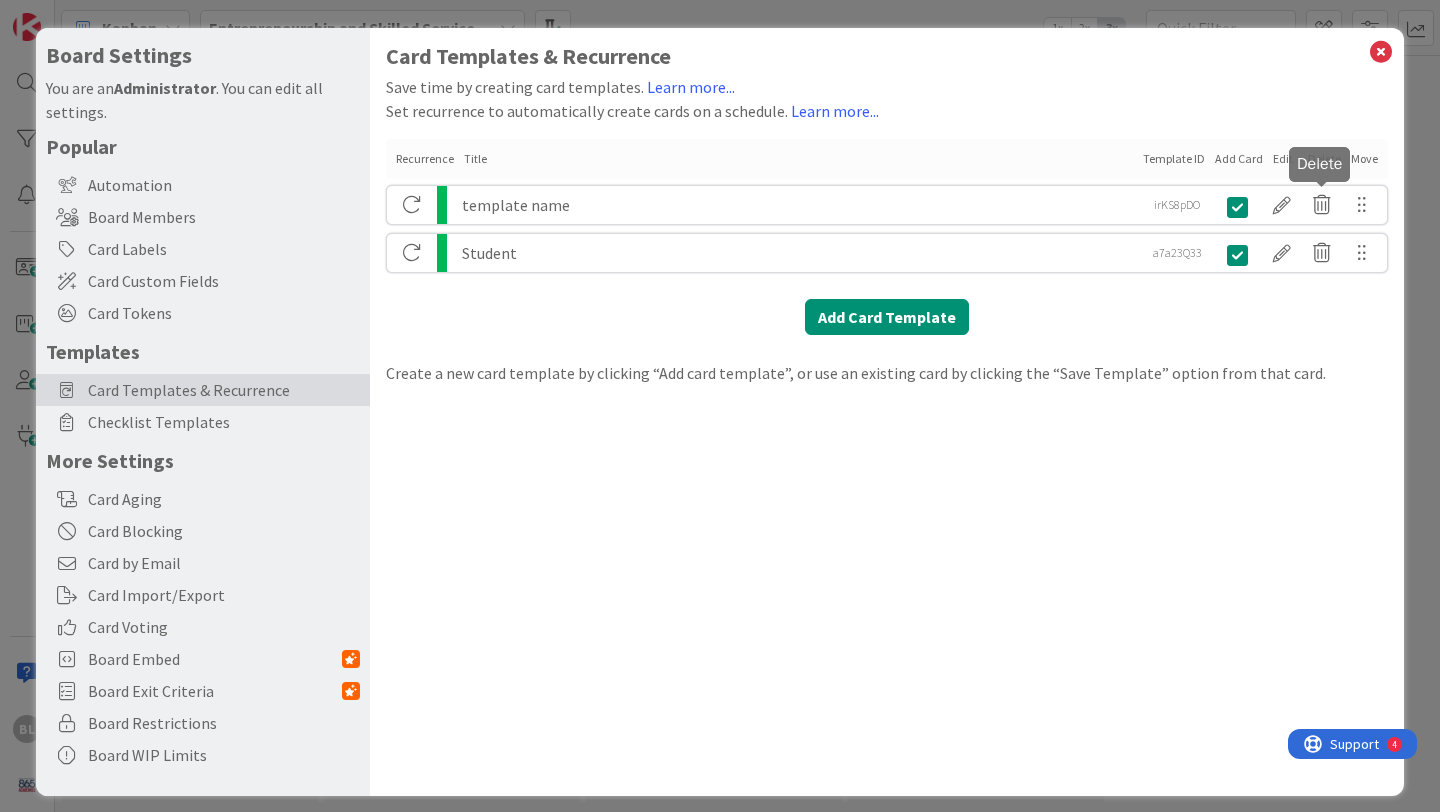 click at bounding box center [1322, 205] 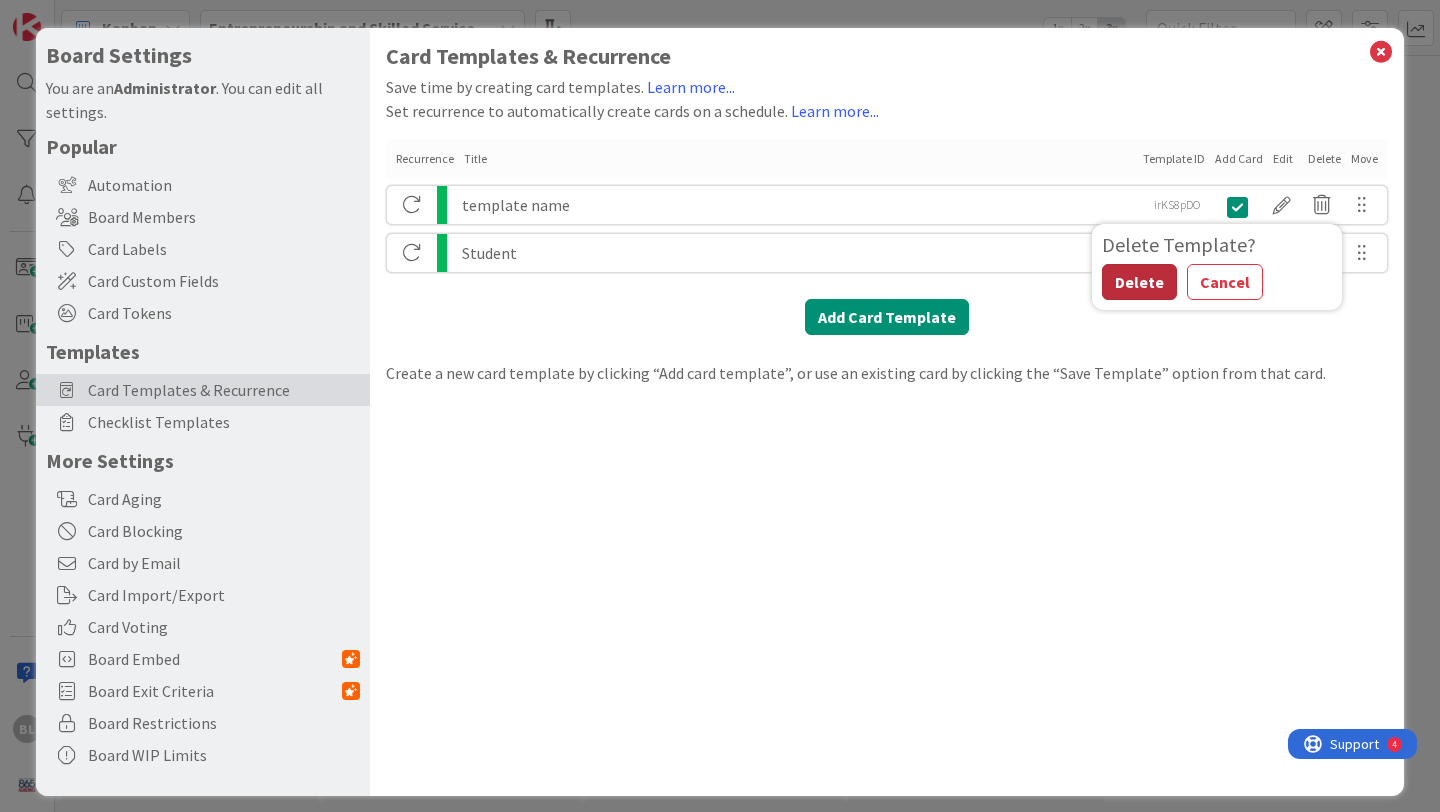 click on "Delete" at bounding box center [1139, 282] 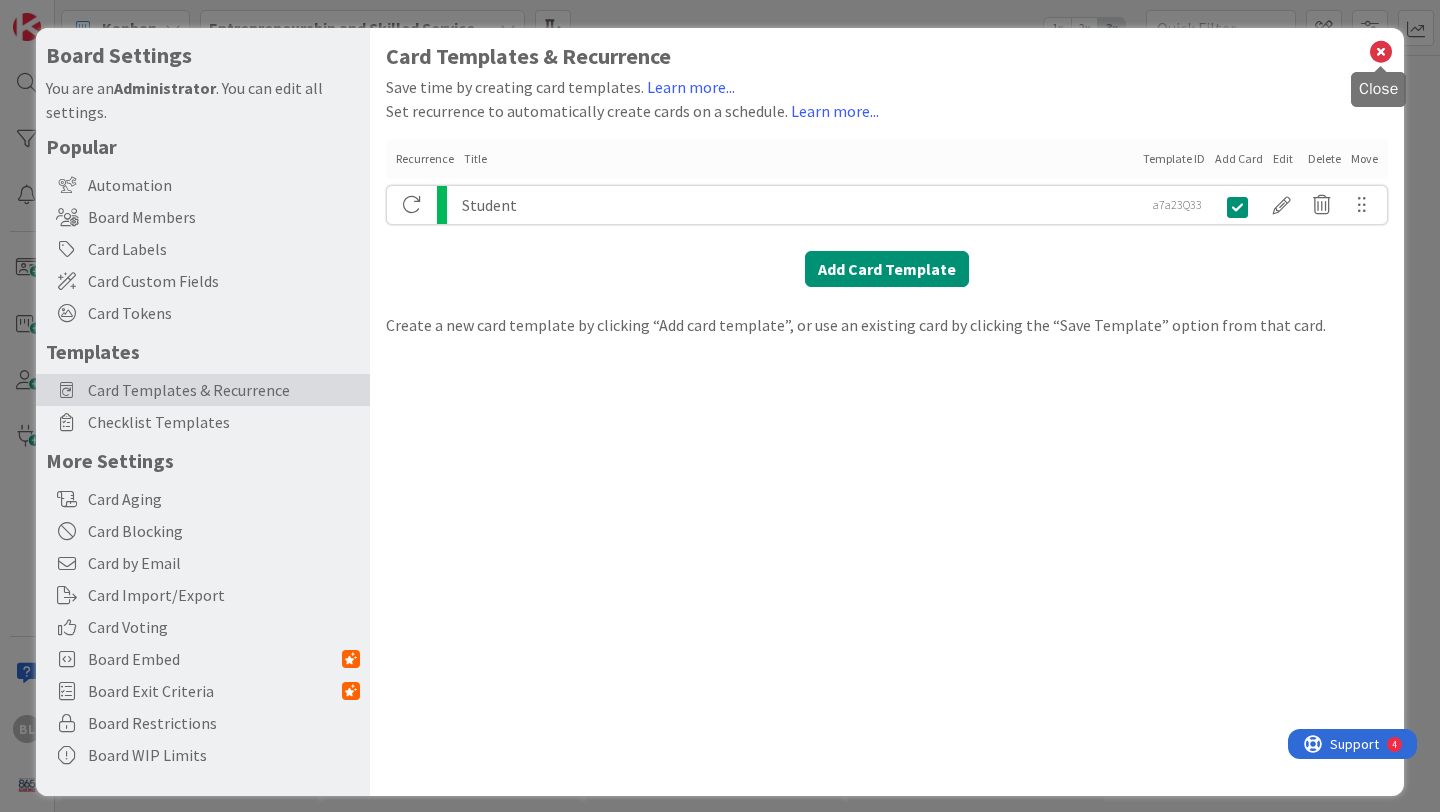 click at bounding box center (1381, 52) 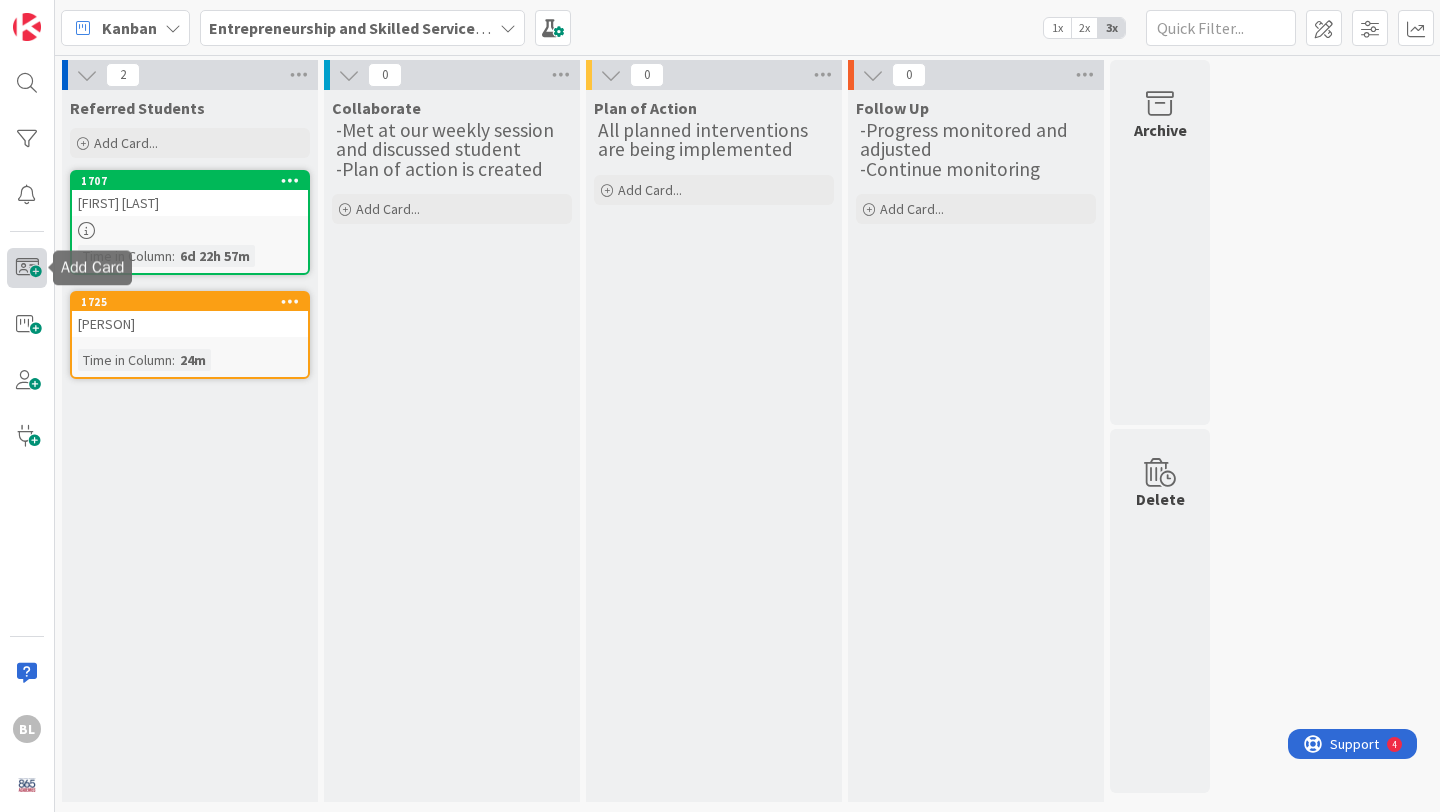 click at bounding box center (27, 268) 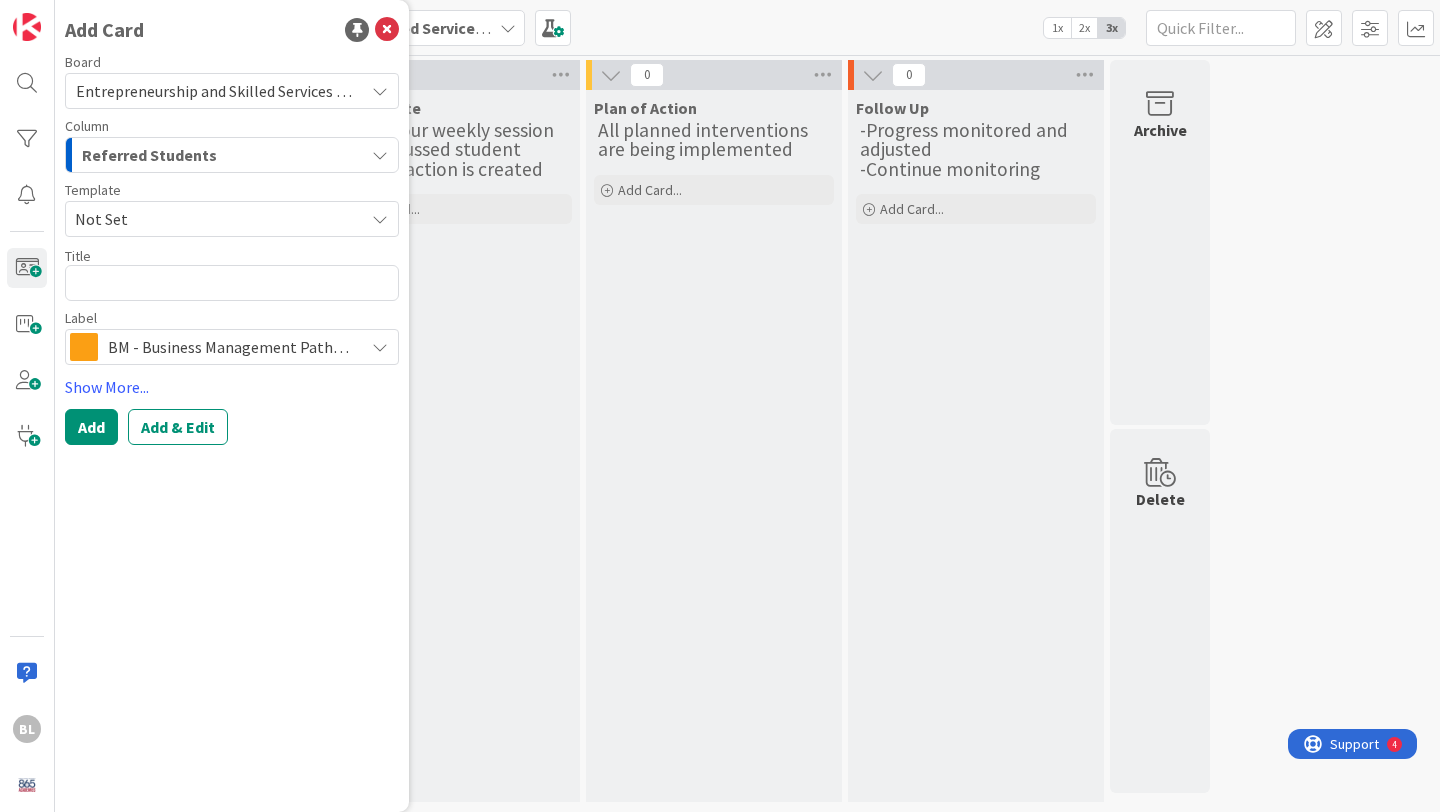 click at bounding box center (380, 219) 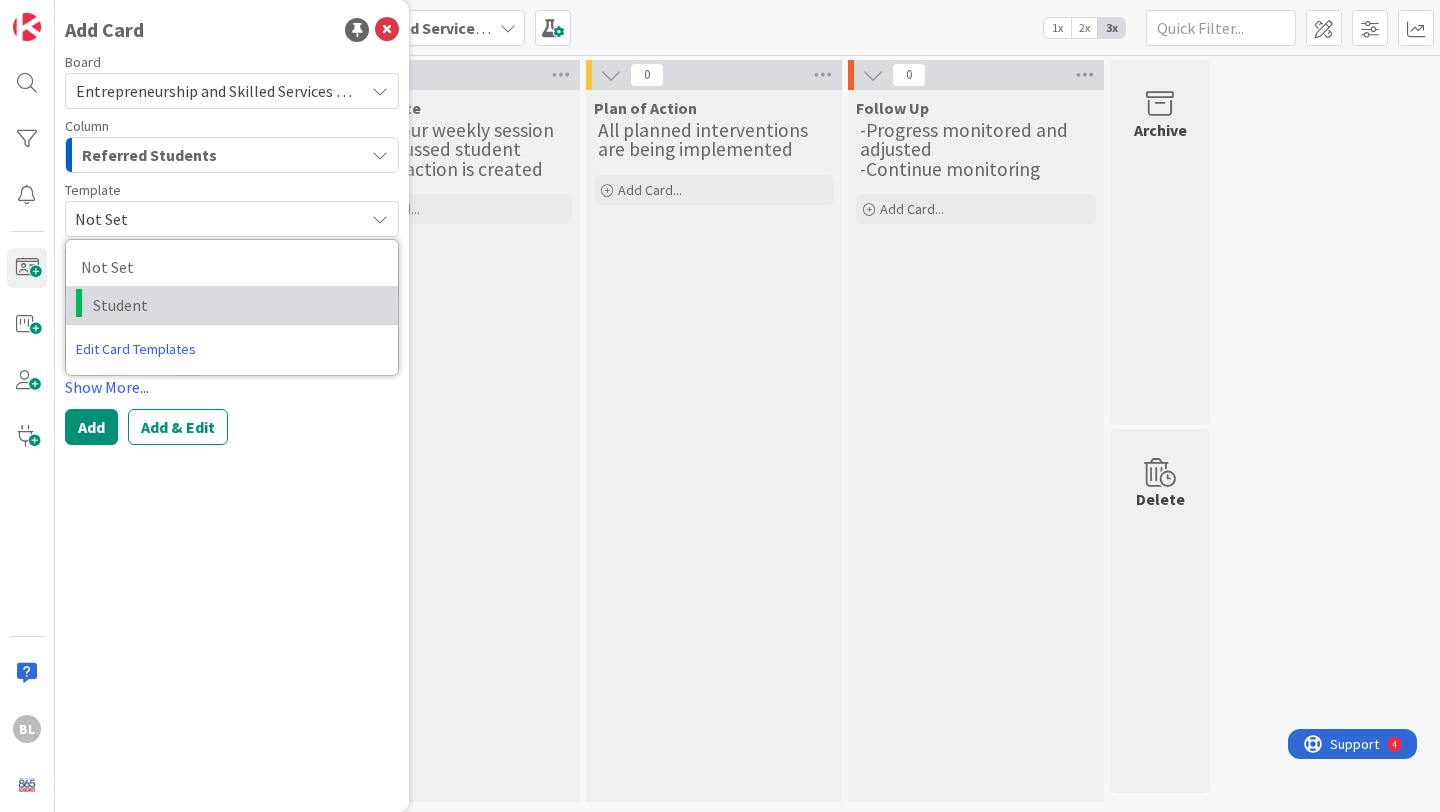 click on "Student" at bounding box center [238, 305] 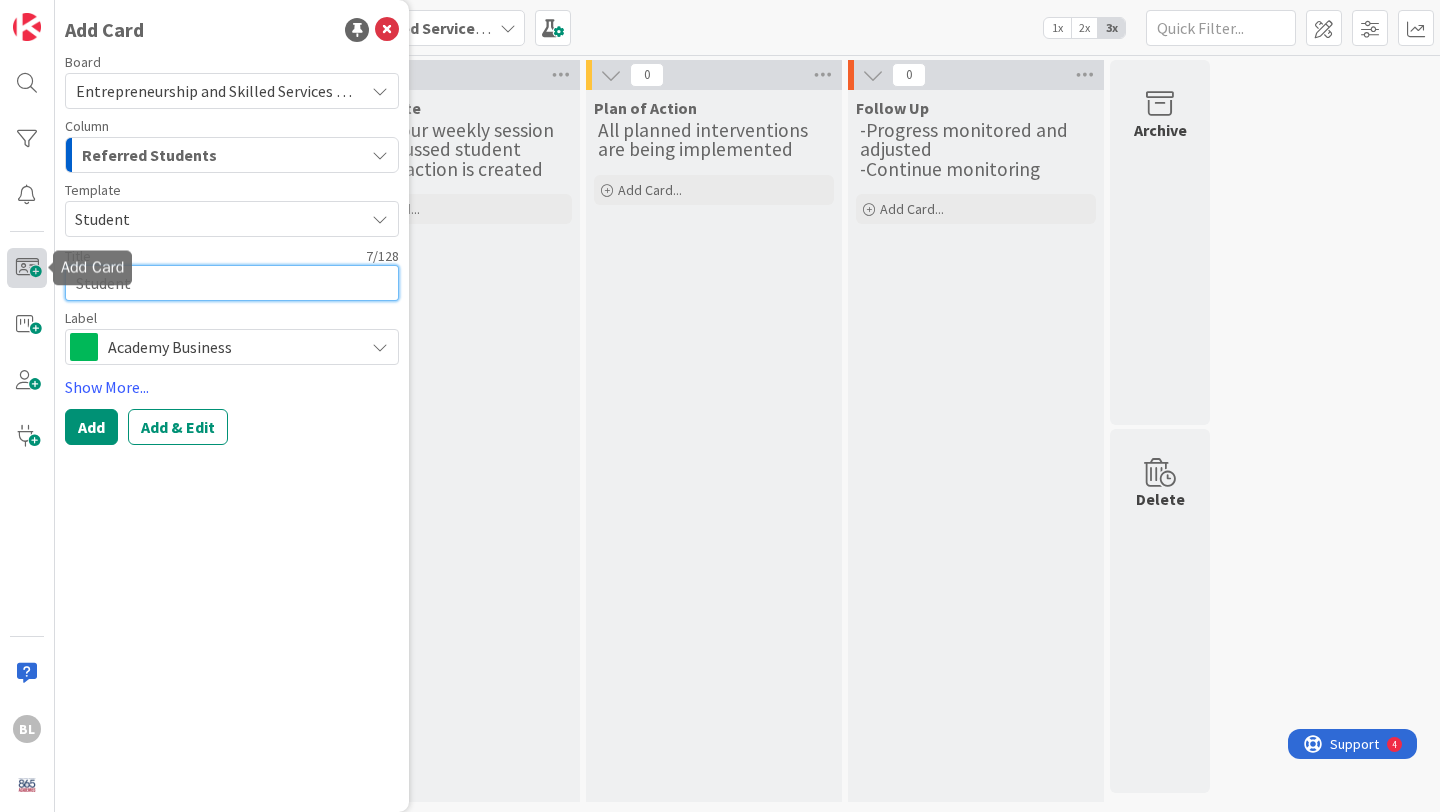 drag, startPoint x: 139, startPoint y: 286, endPoint x: 12, endPoint y: 279, distance: 127.192764 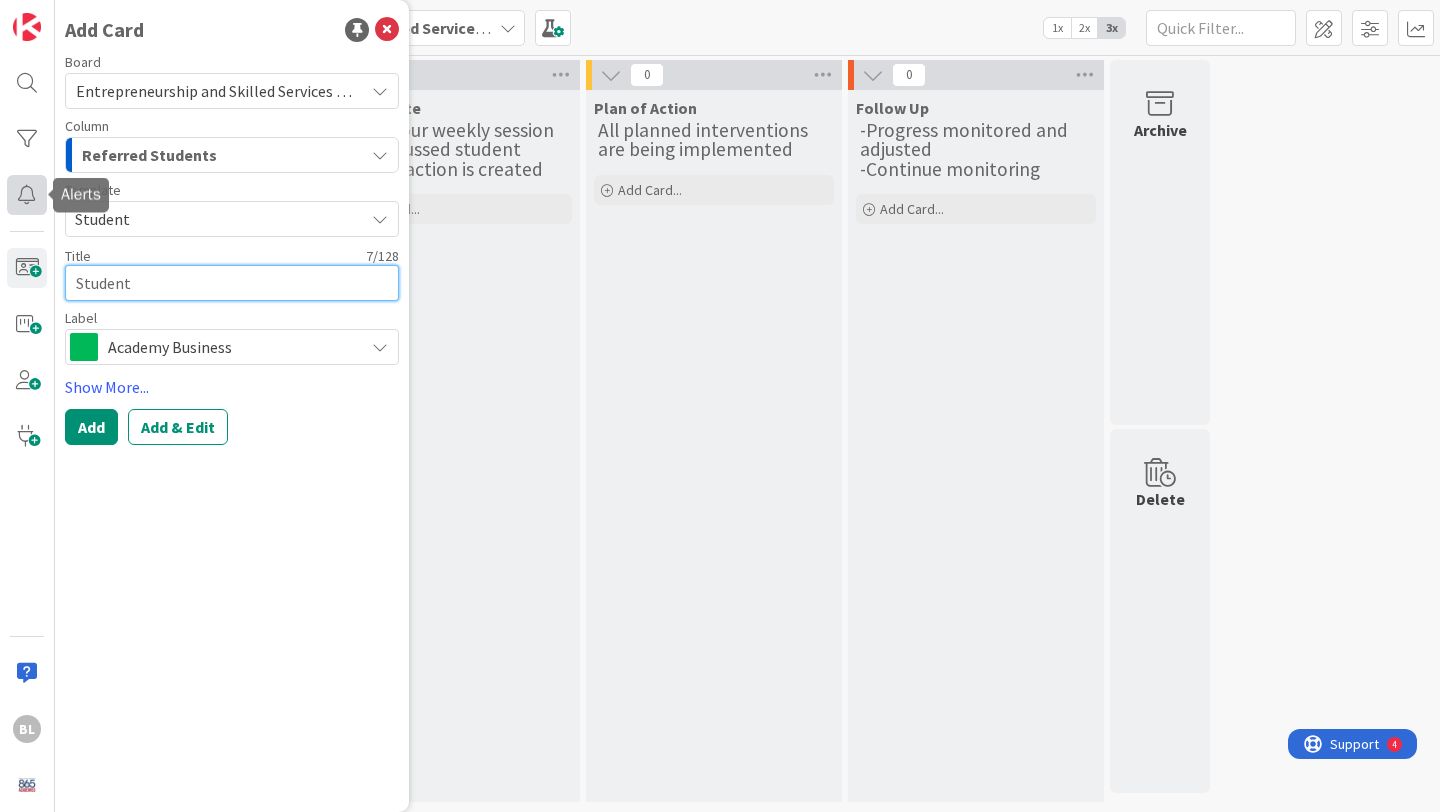 type on "x" 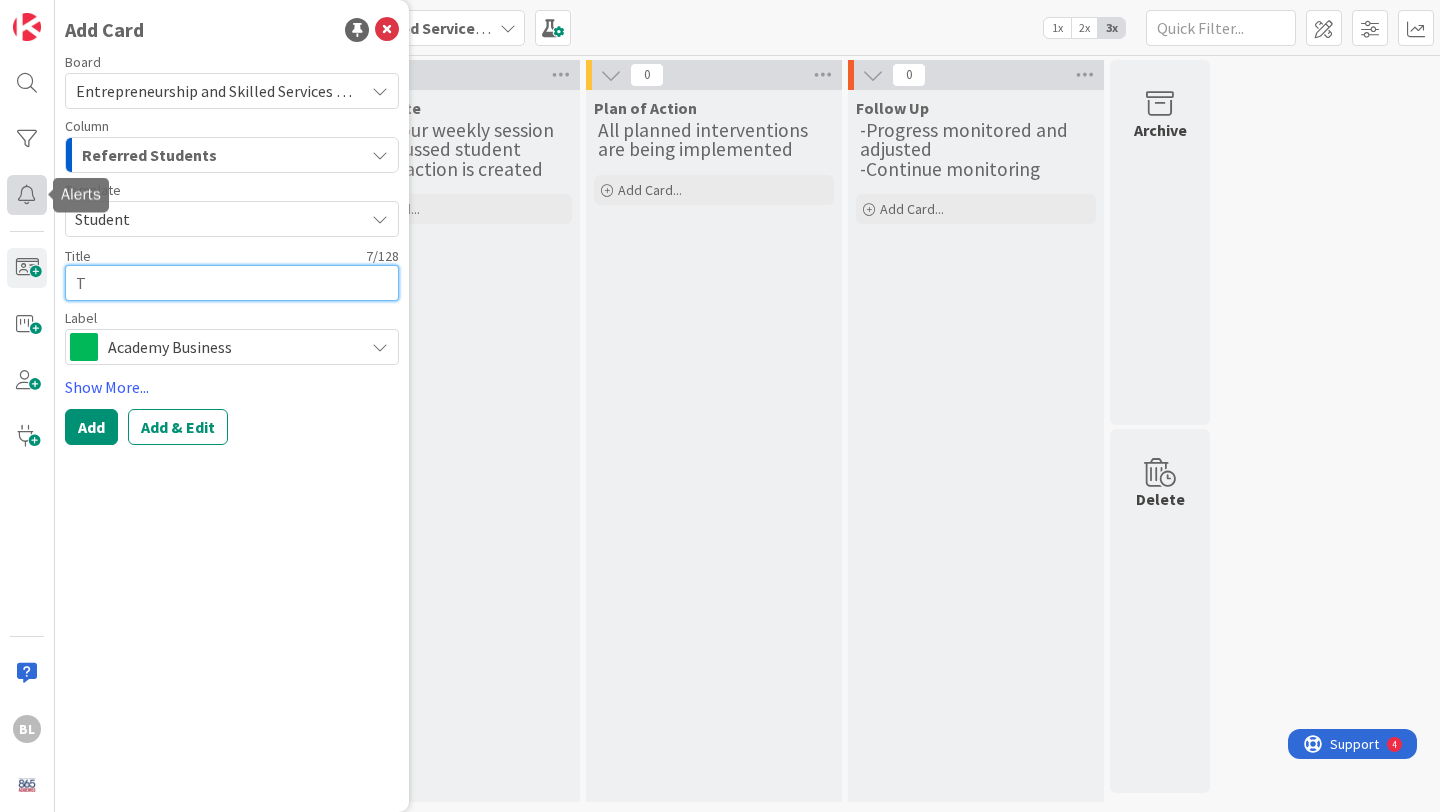 type on "TU" 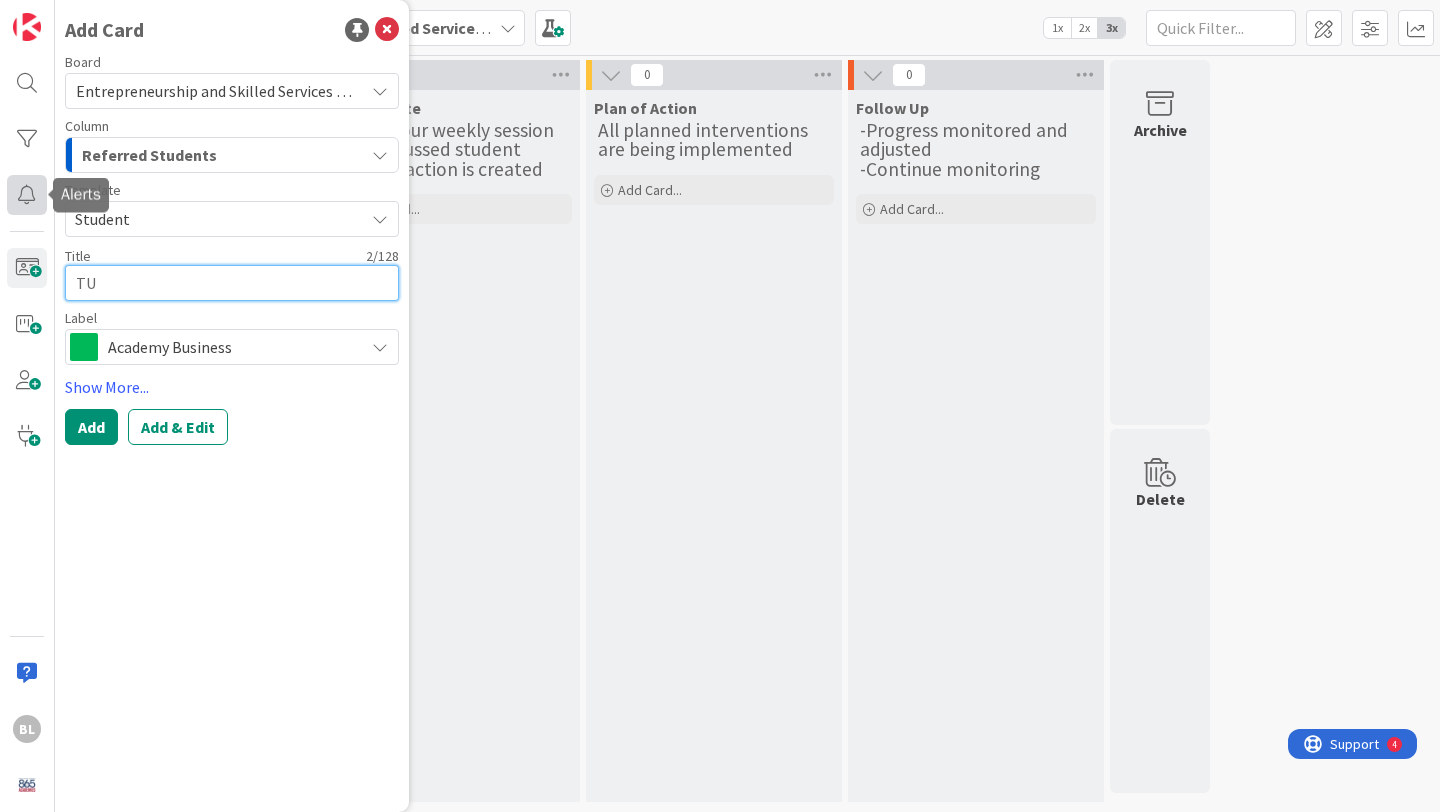 type on "x" 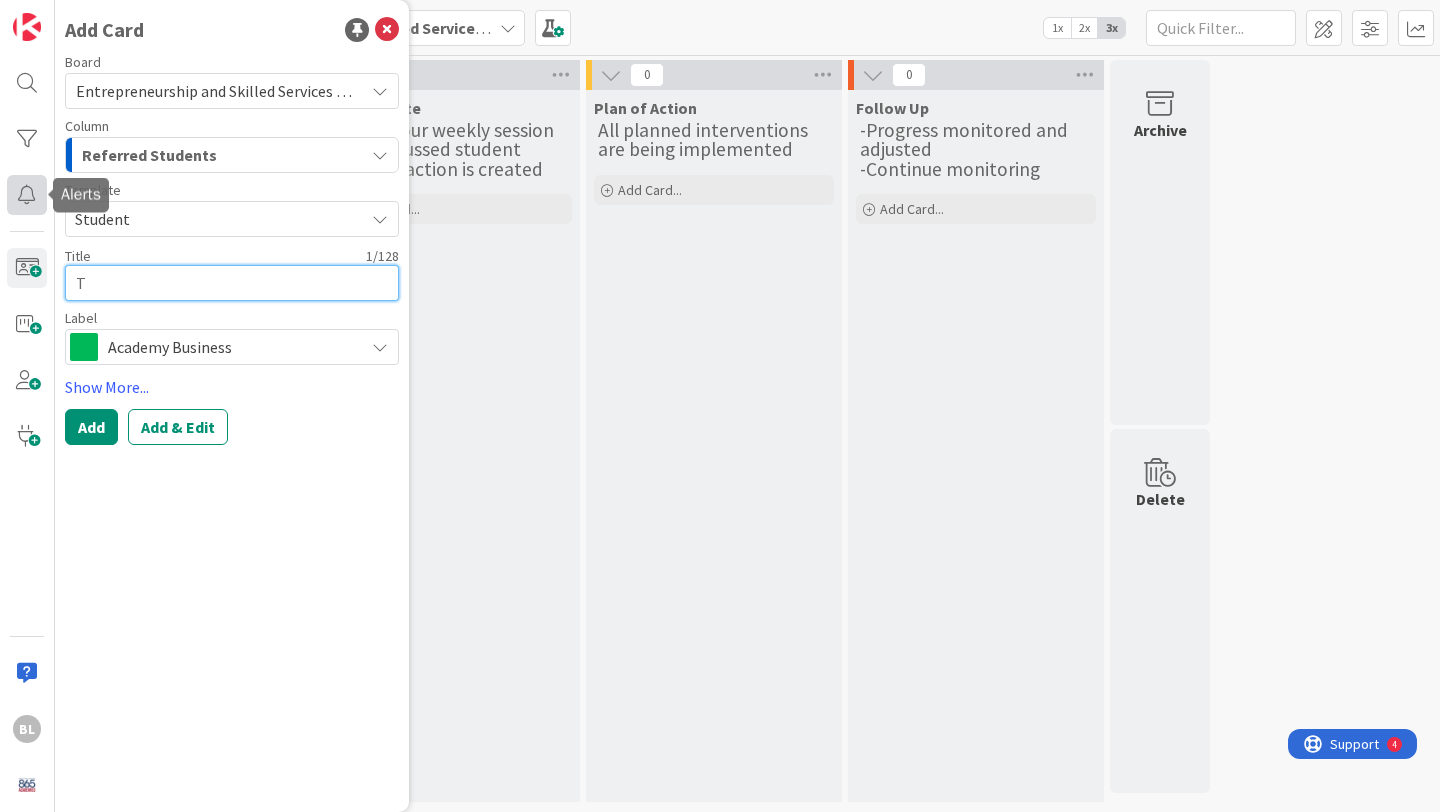 type on "x" 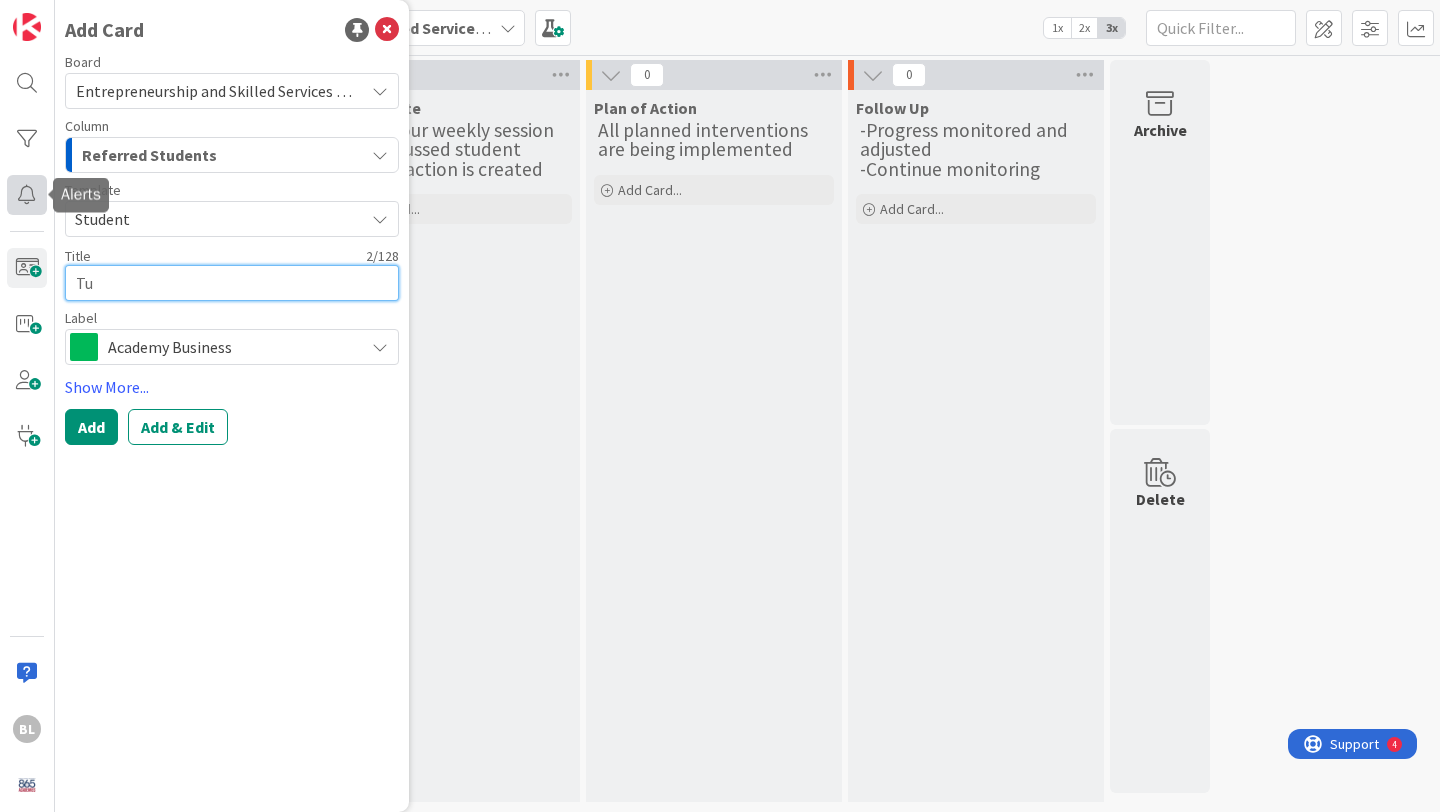 type on "x" 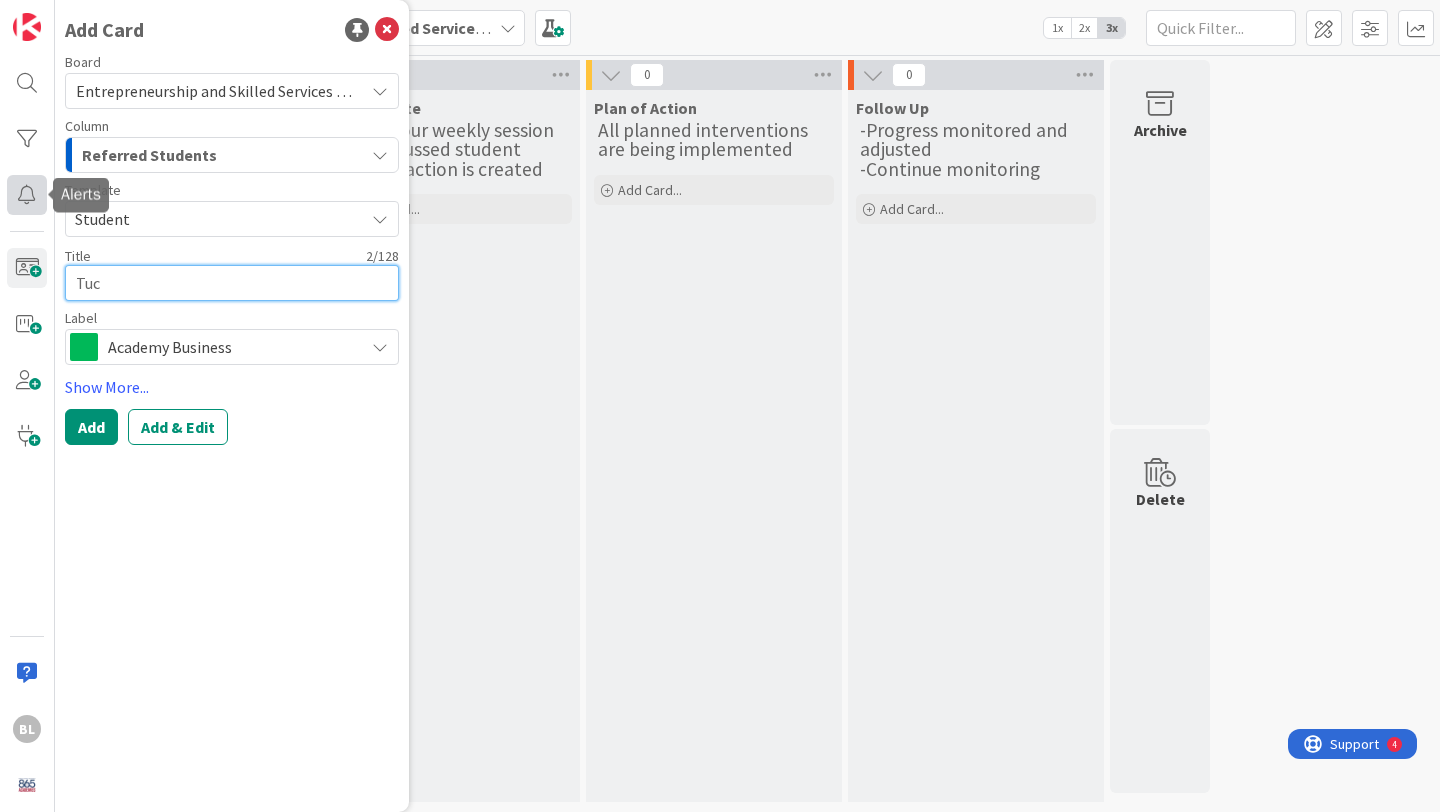 type on "x" 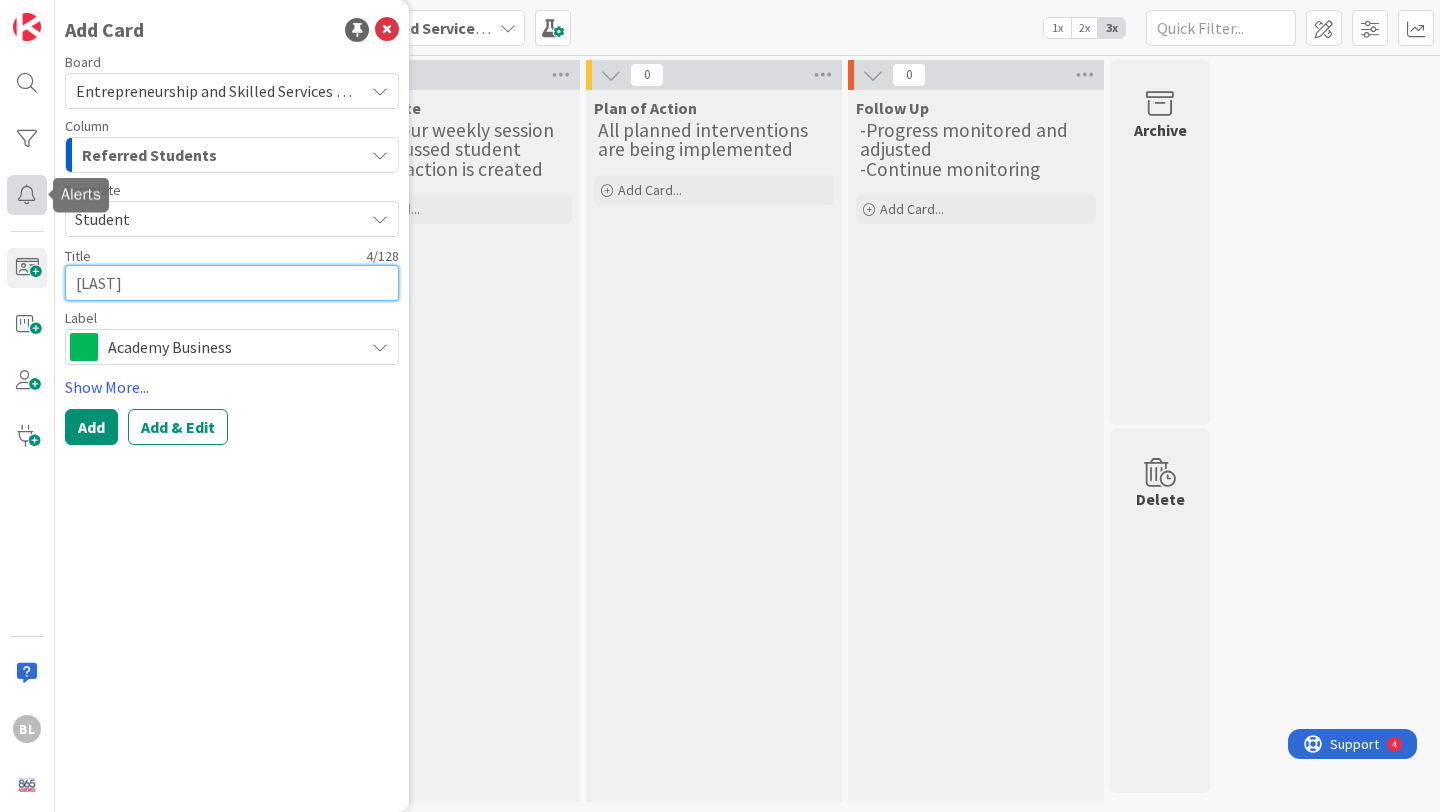 type on "x" 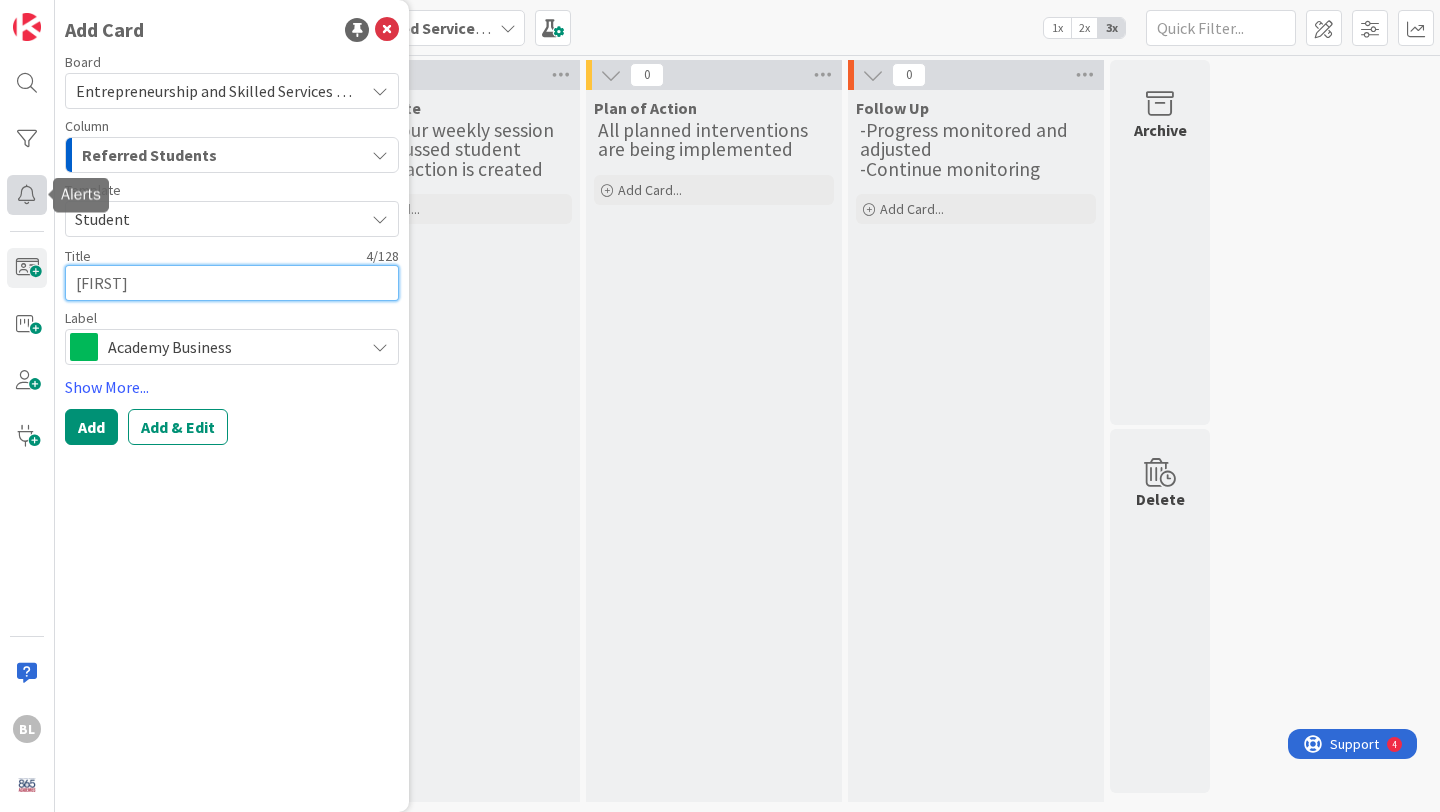 type on "x" 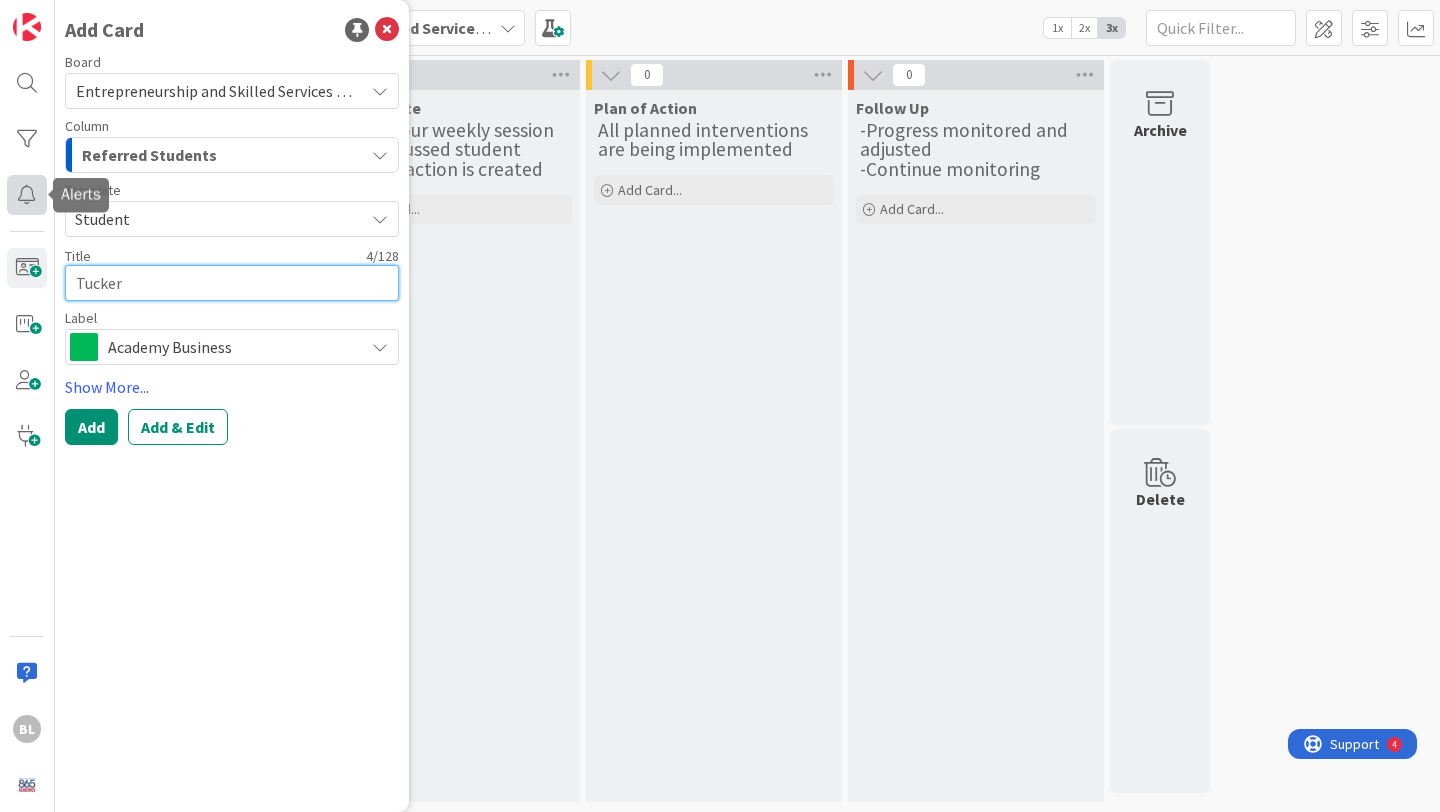 type on "x" 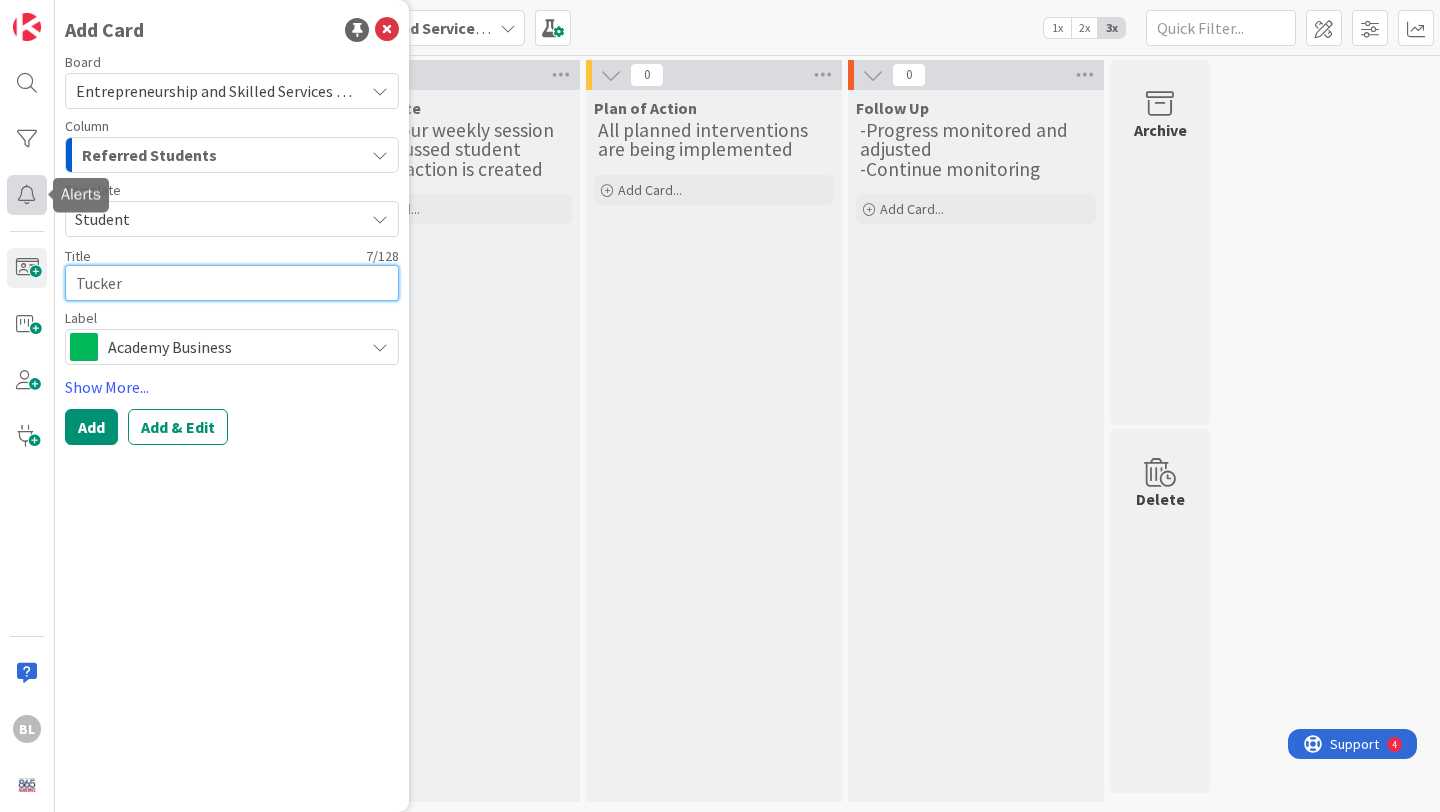 type on "x" 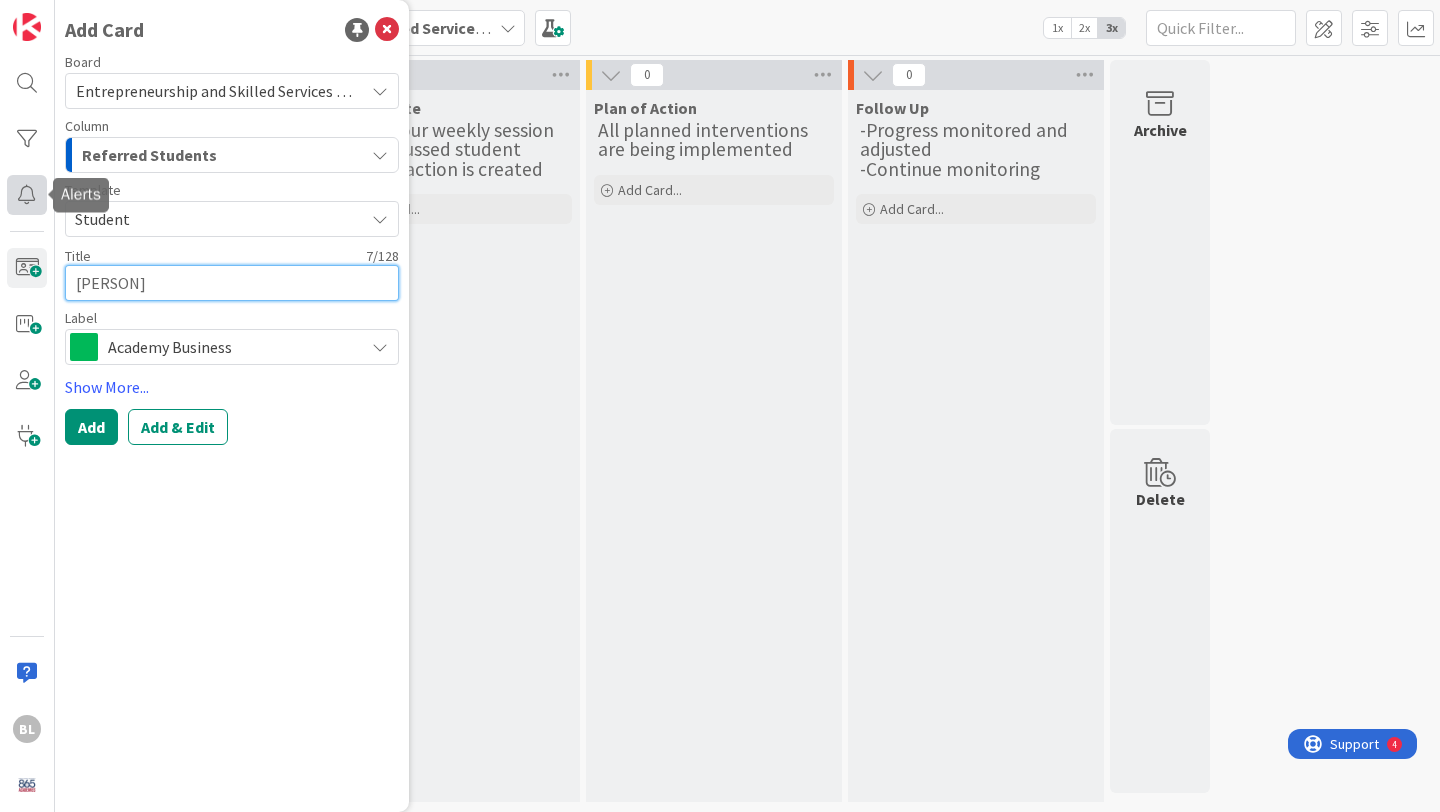 type on "x" 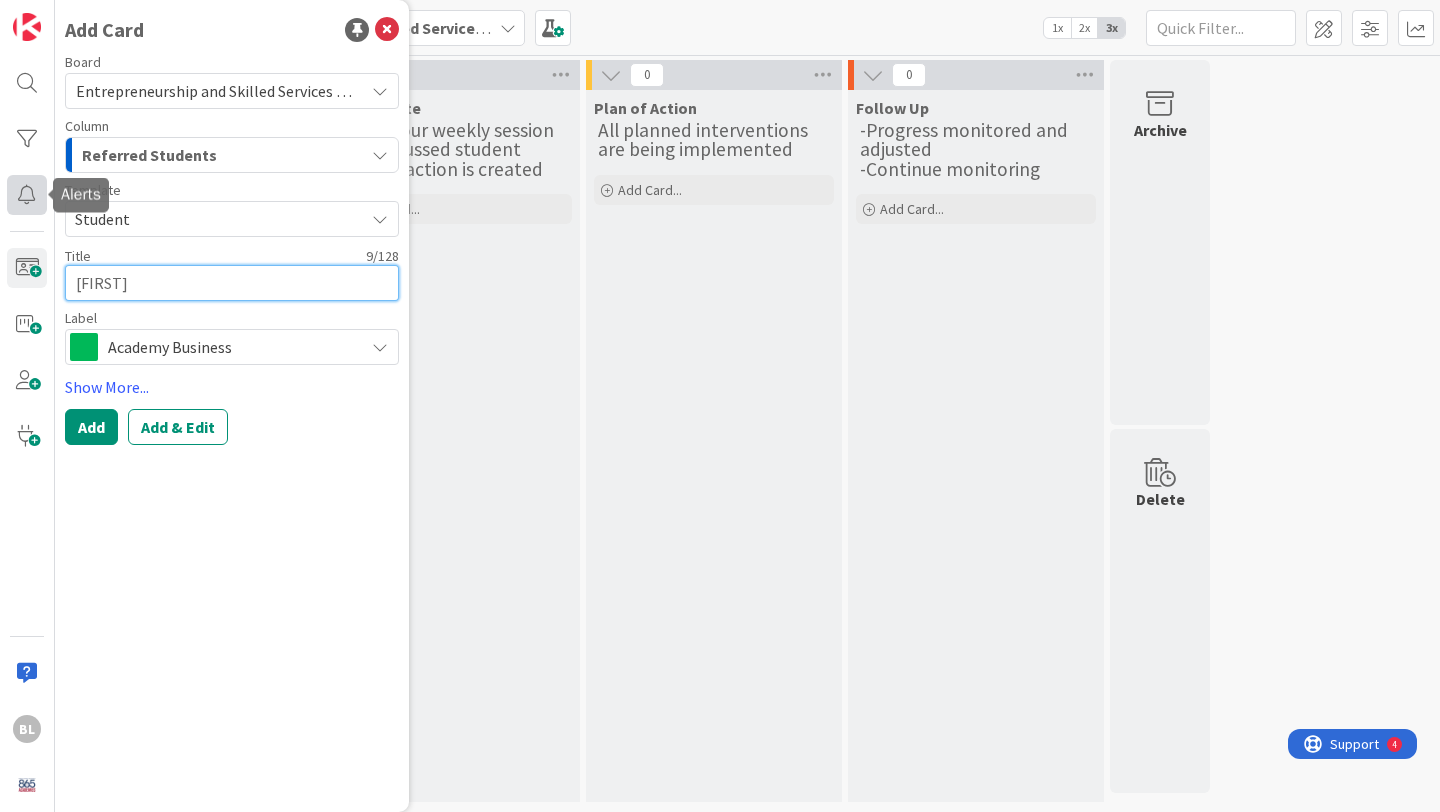 type on "x" 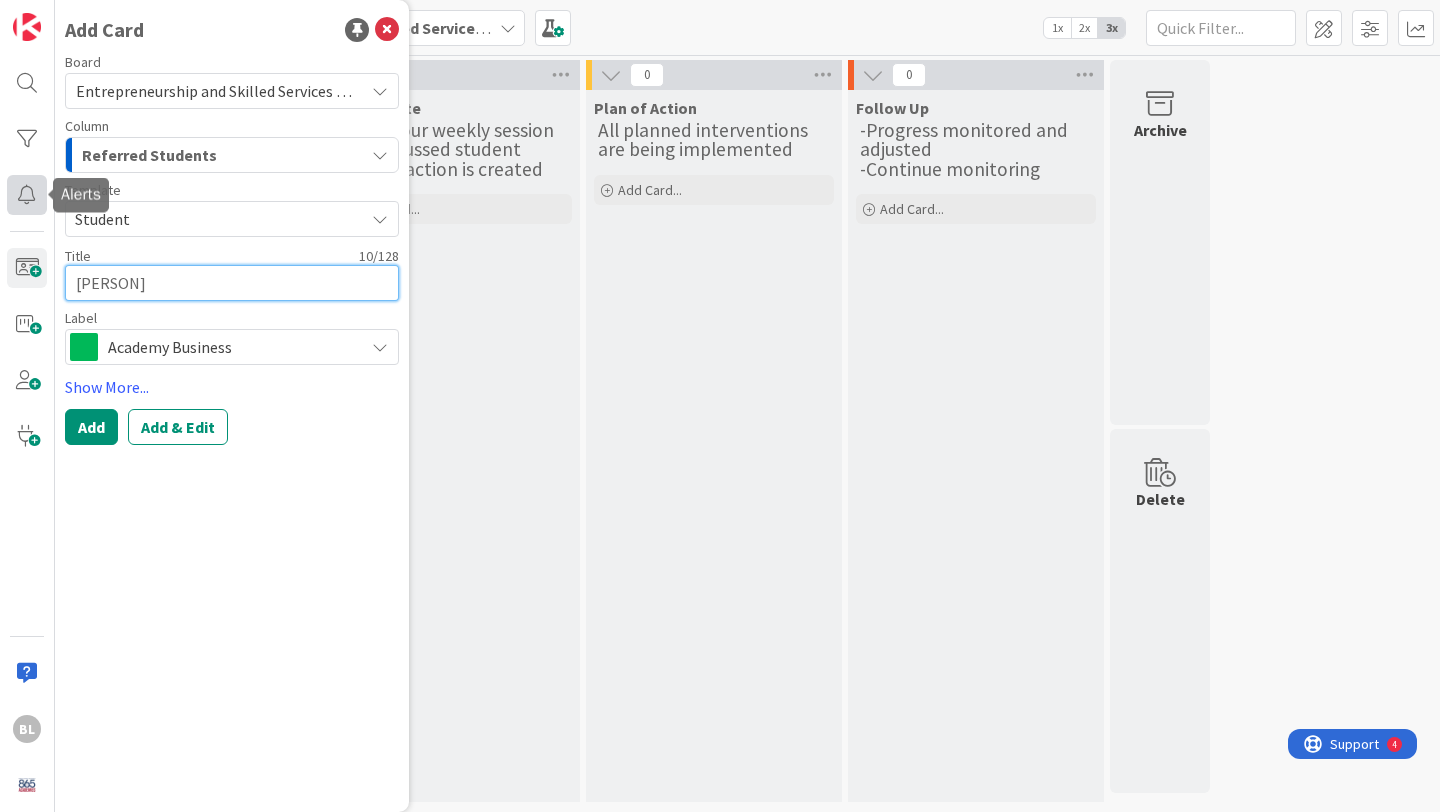 type on "x" 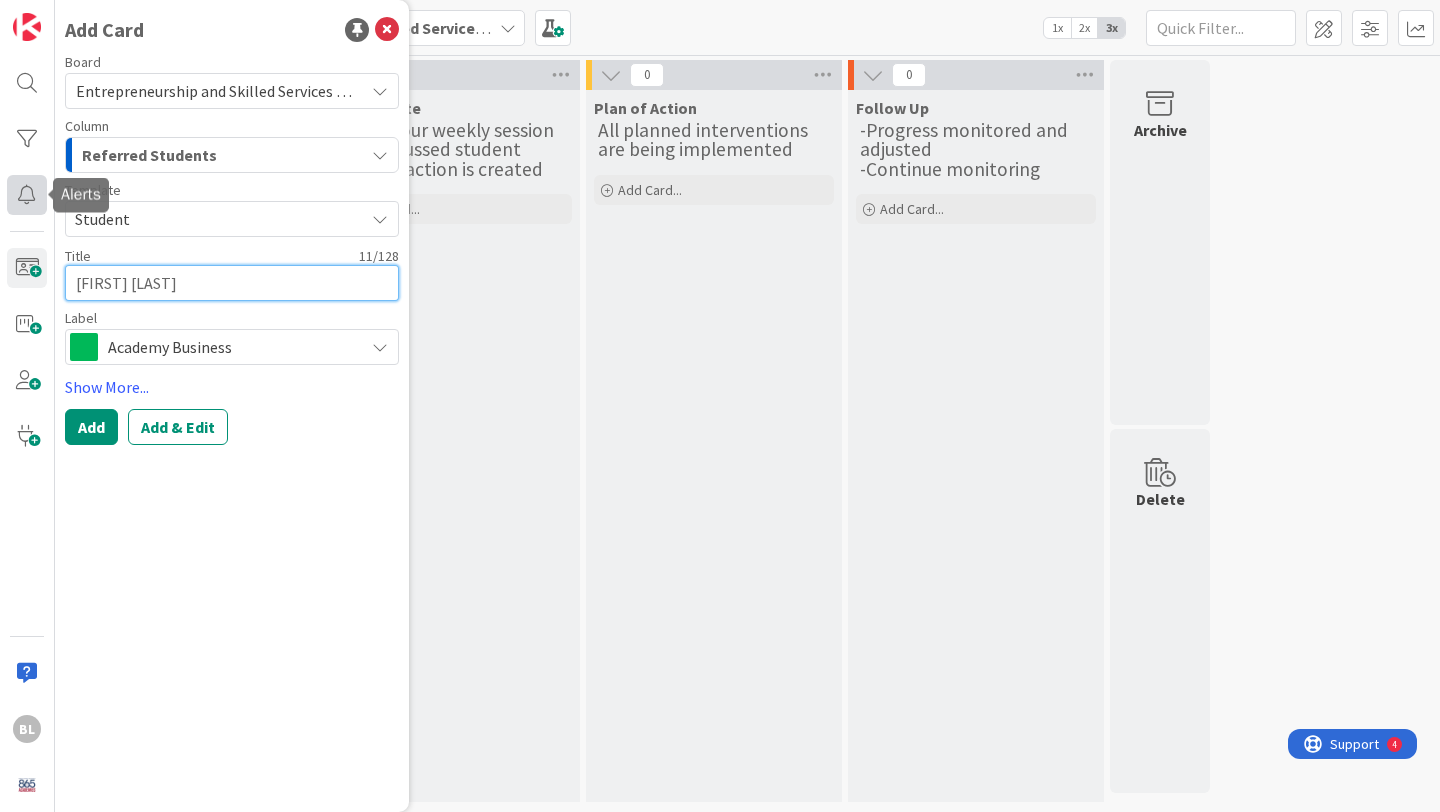 type on "x" 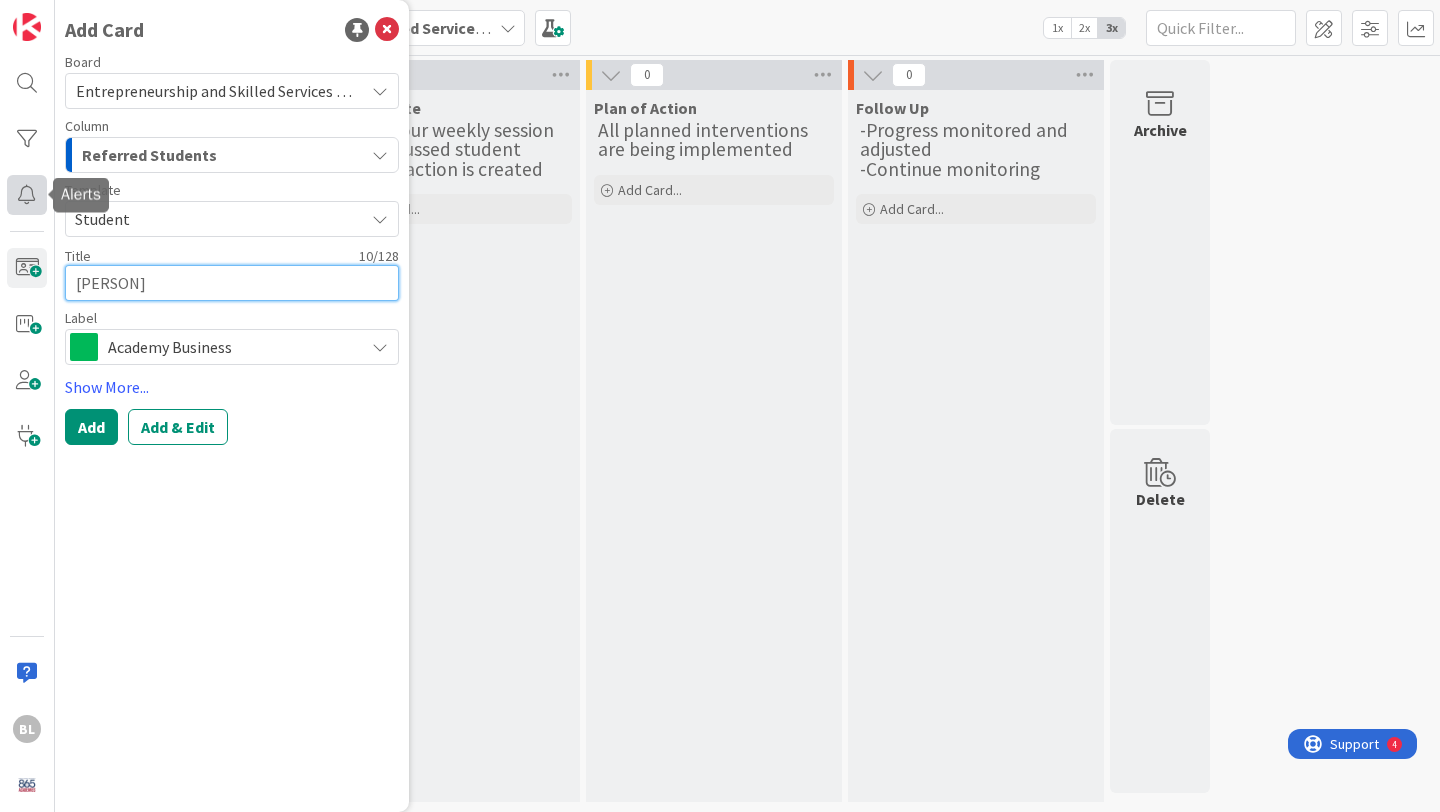 type on "x" 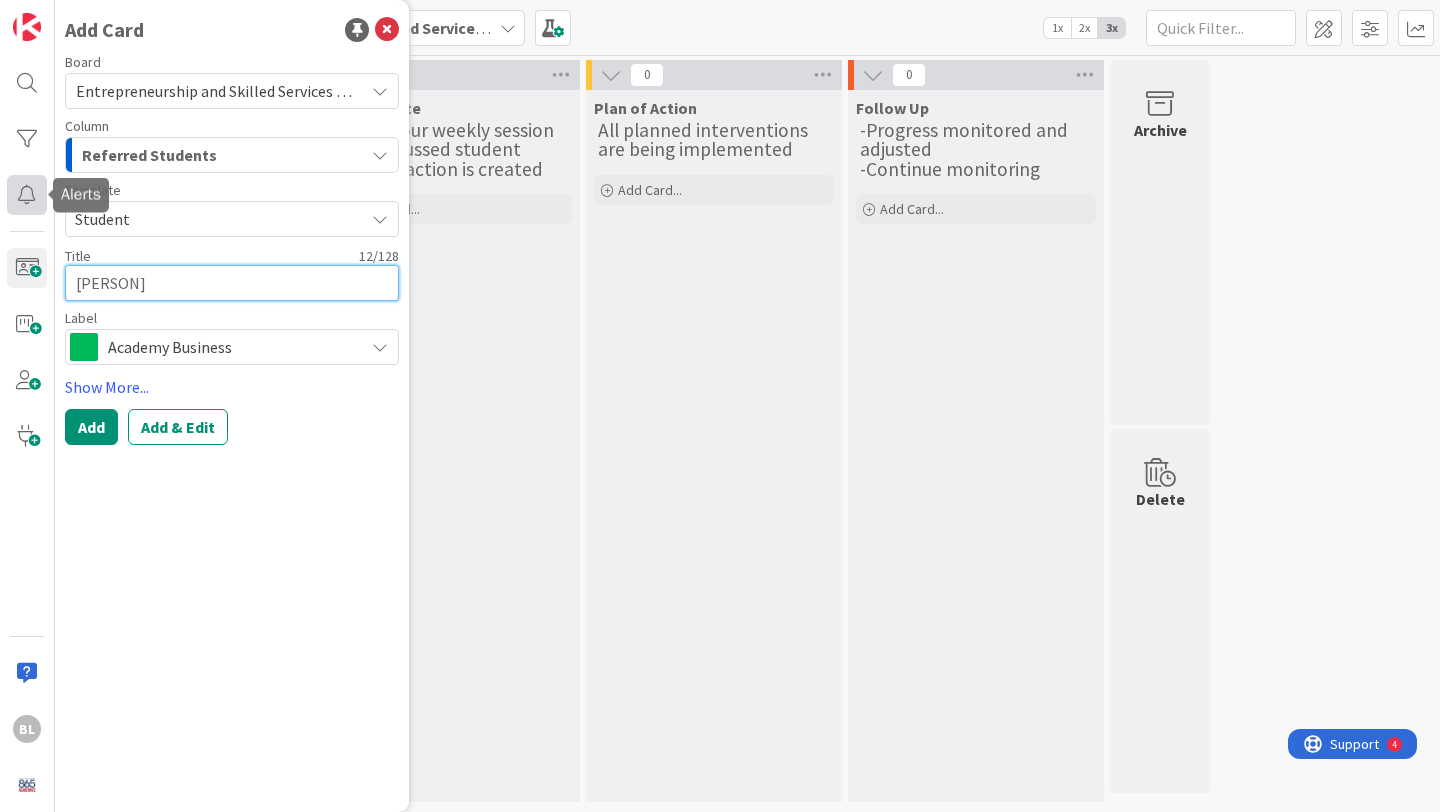 type on "x" 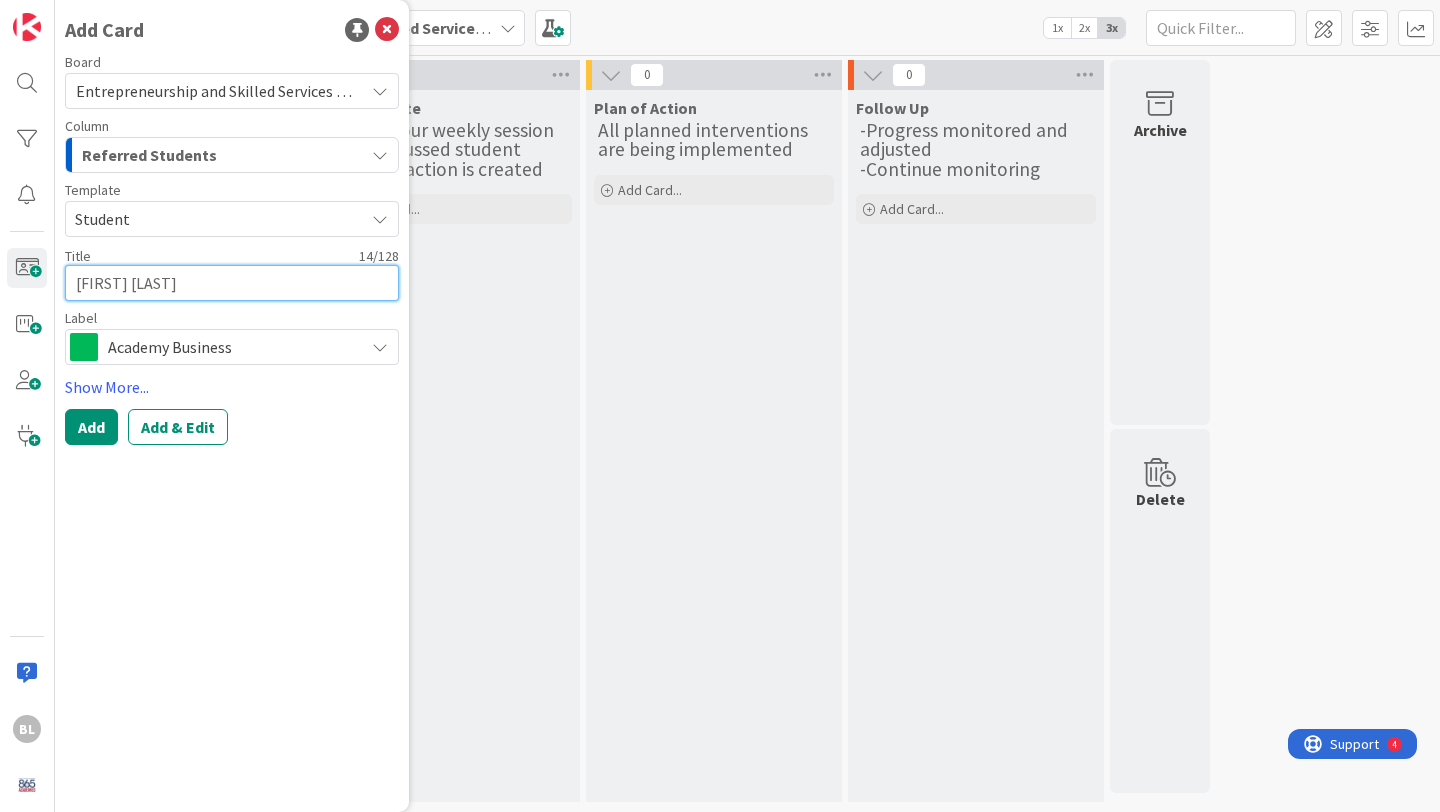 type on "[FIRST] [LAST]" 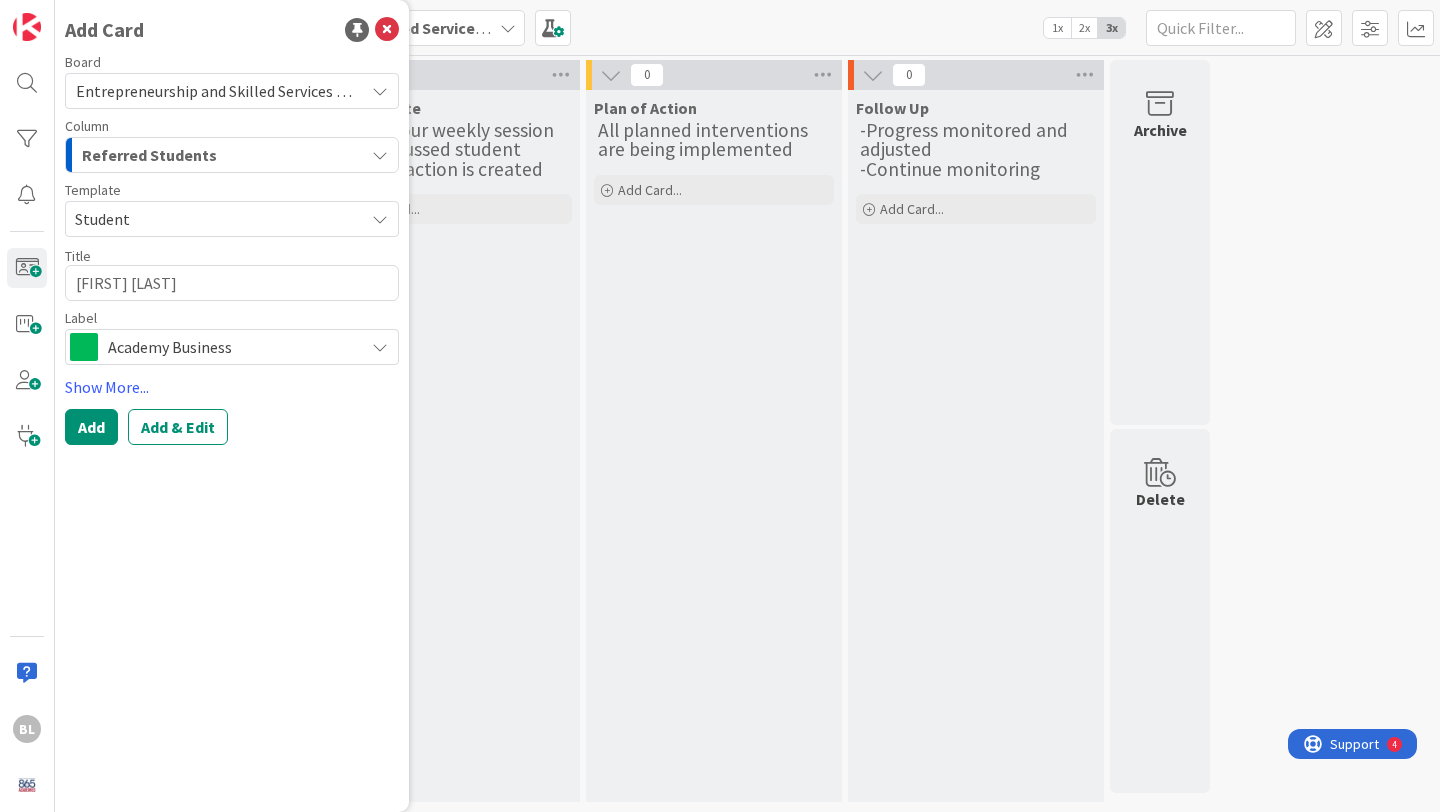 click at bounding box center (380, 347) 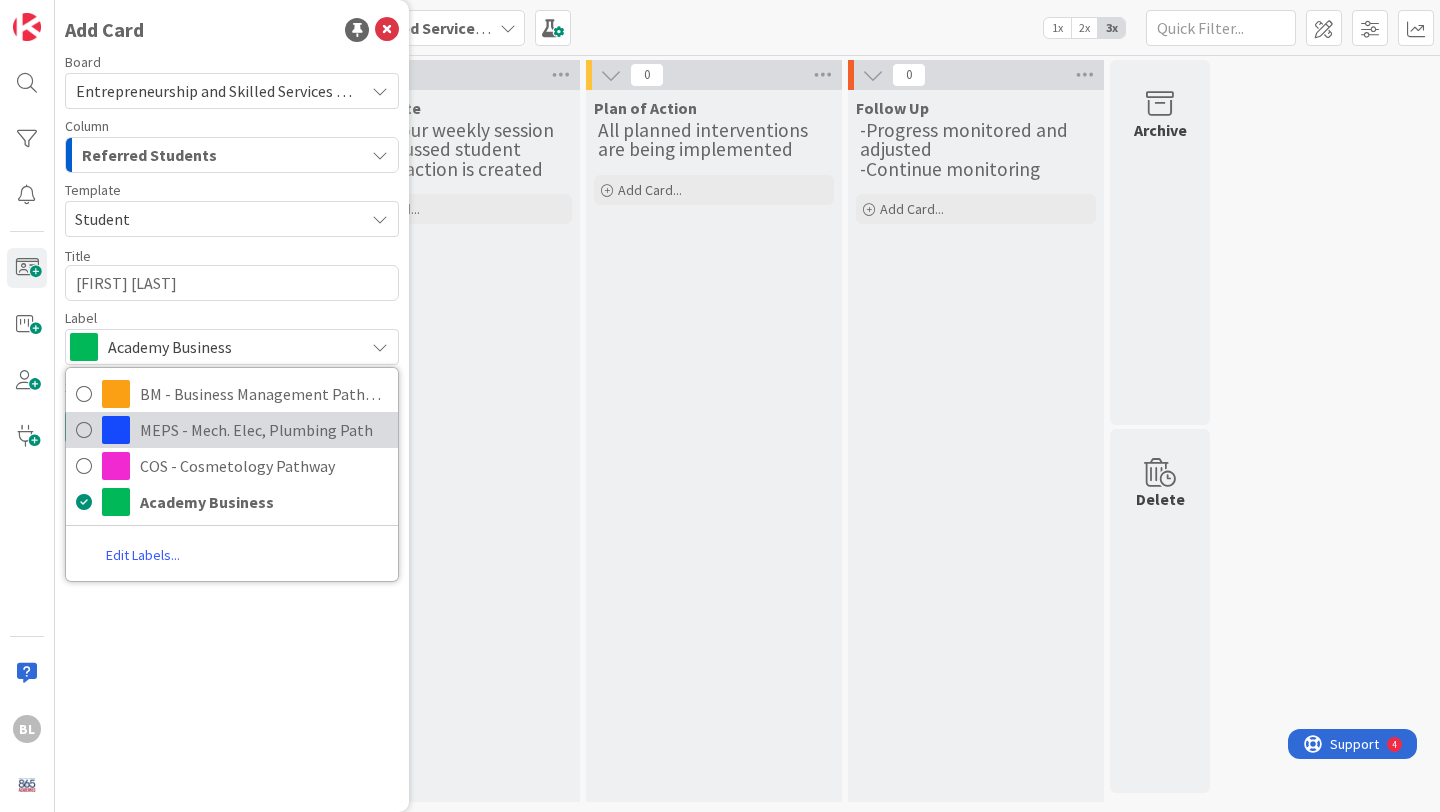 click on "MEPS - Mech. Elec, Plumbing Path" at bounding box center (232, 430) 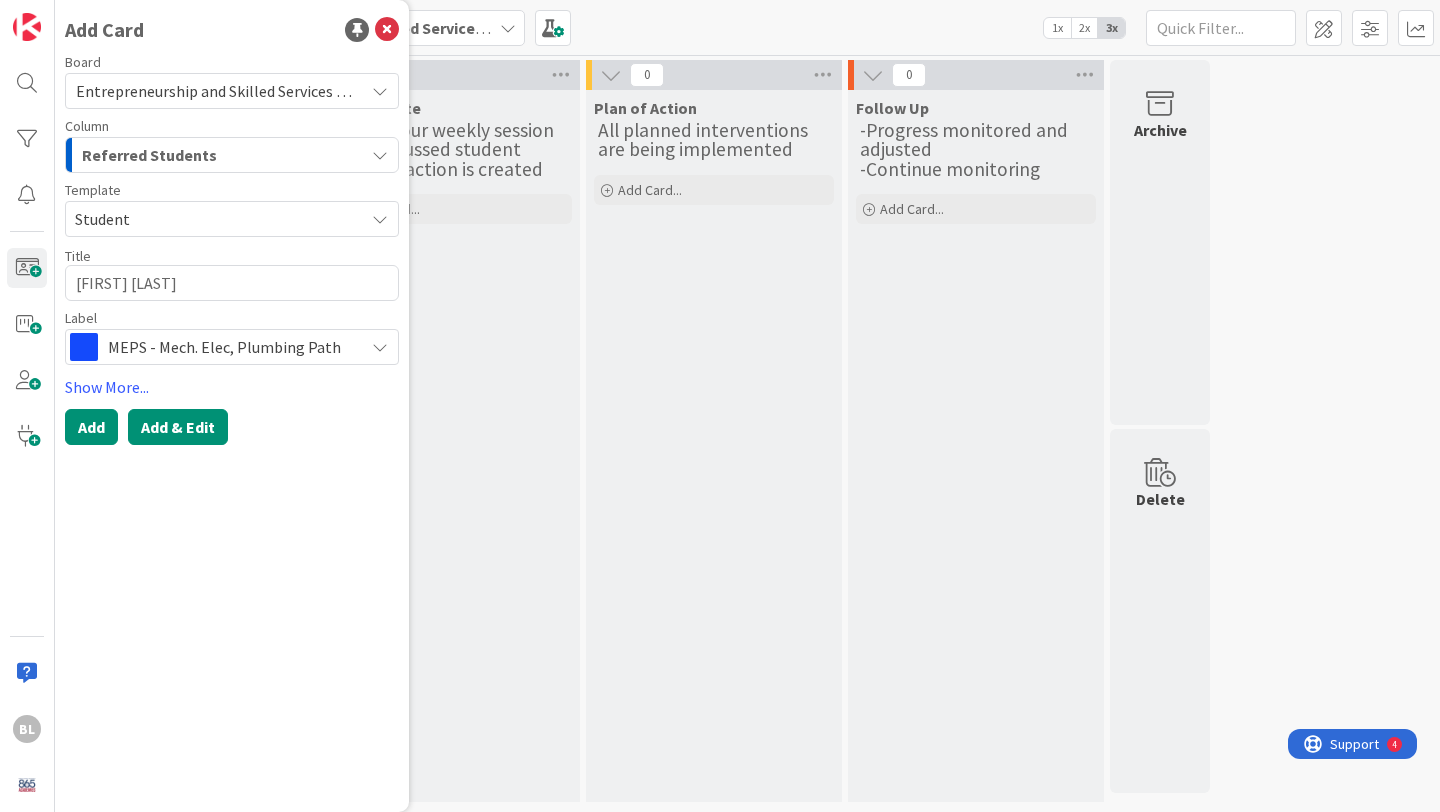 click on "Add & Edit" at bounding box center [178, 427] 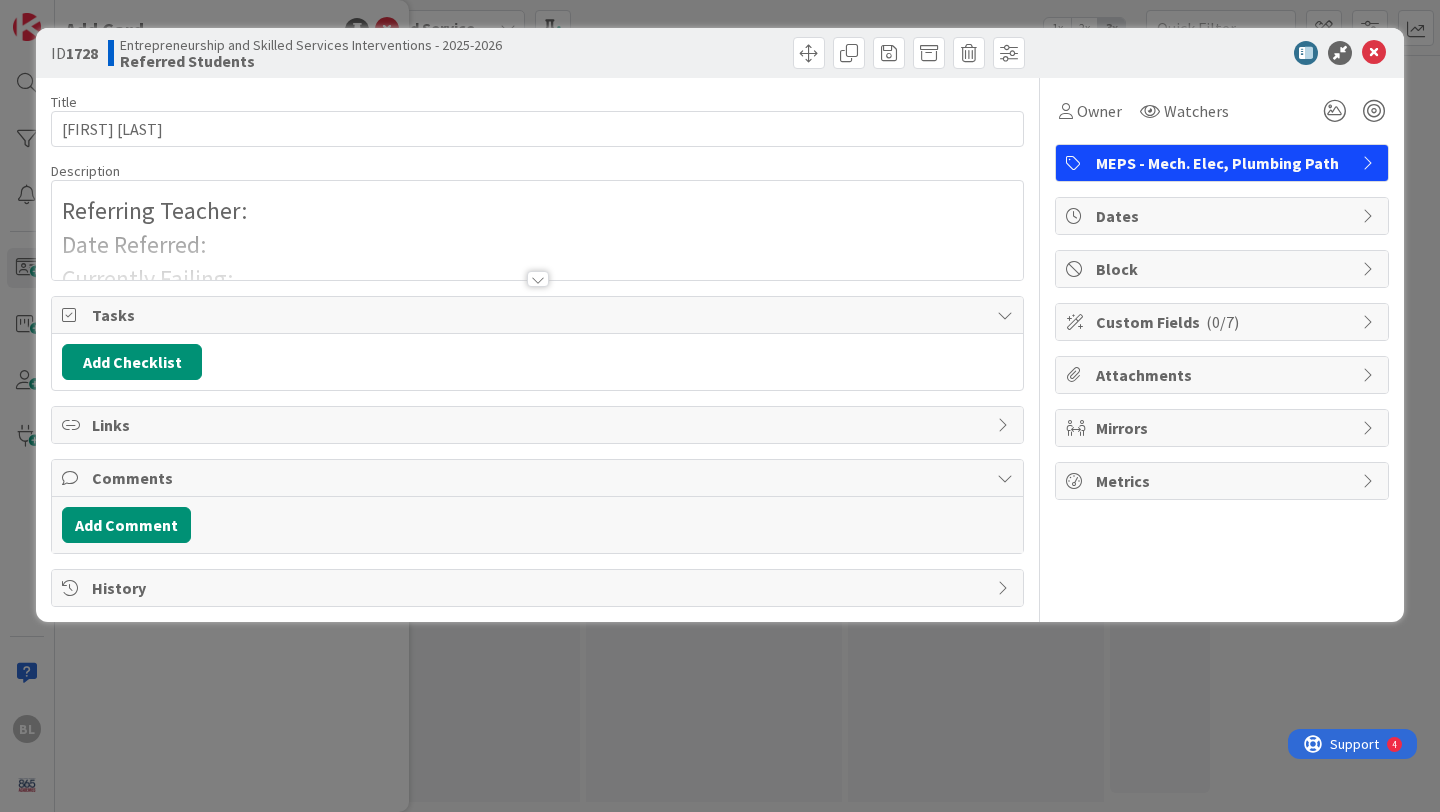 scroll, scrollTop: 0, scrollLeft: 0, axis: both 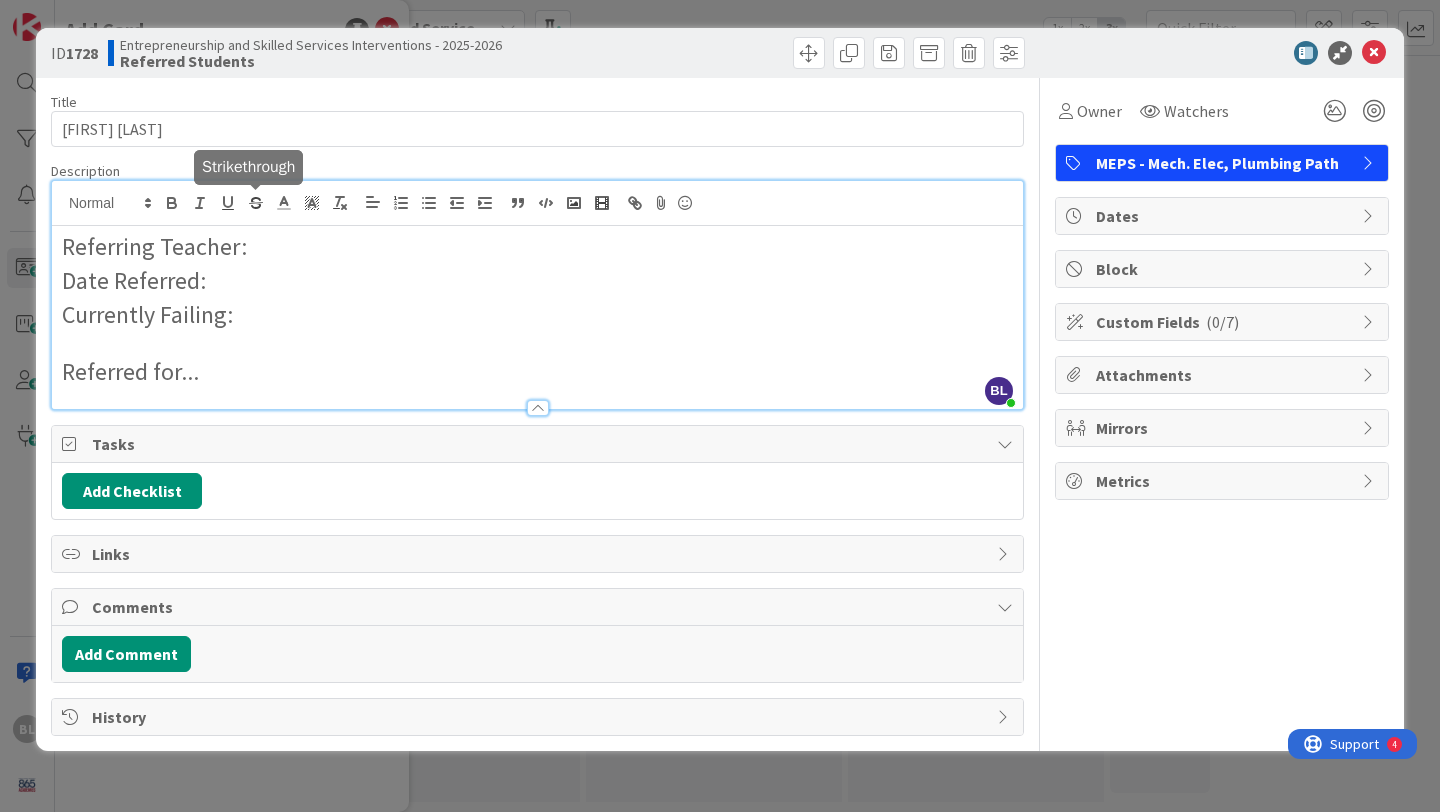 click on "[TITLE] [FIRST] [LAST] Referring Teacher: Date Referred: Currently Failing: Referred for..." at bounding box center (537, 295) 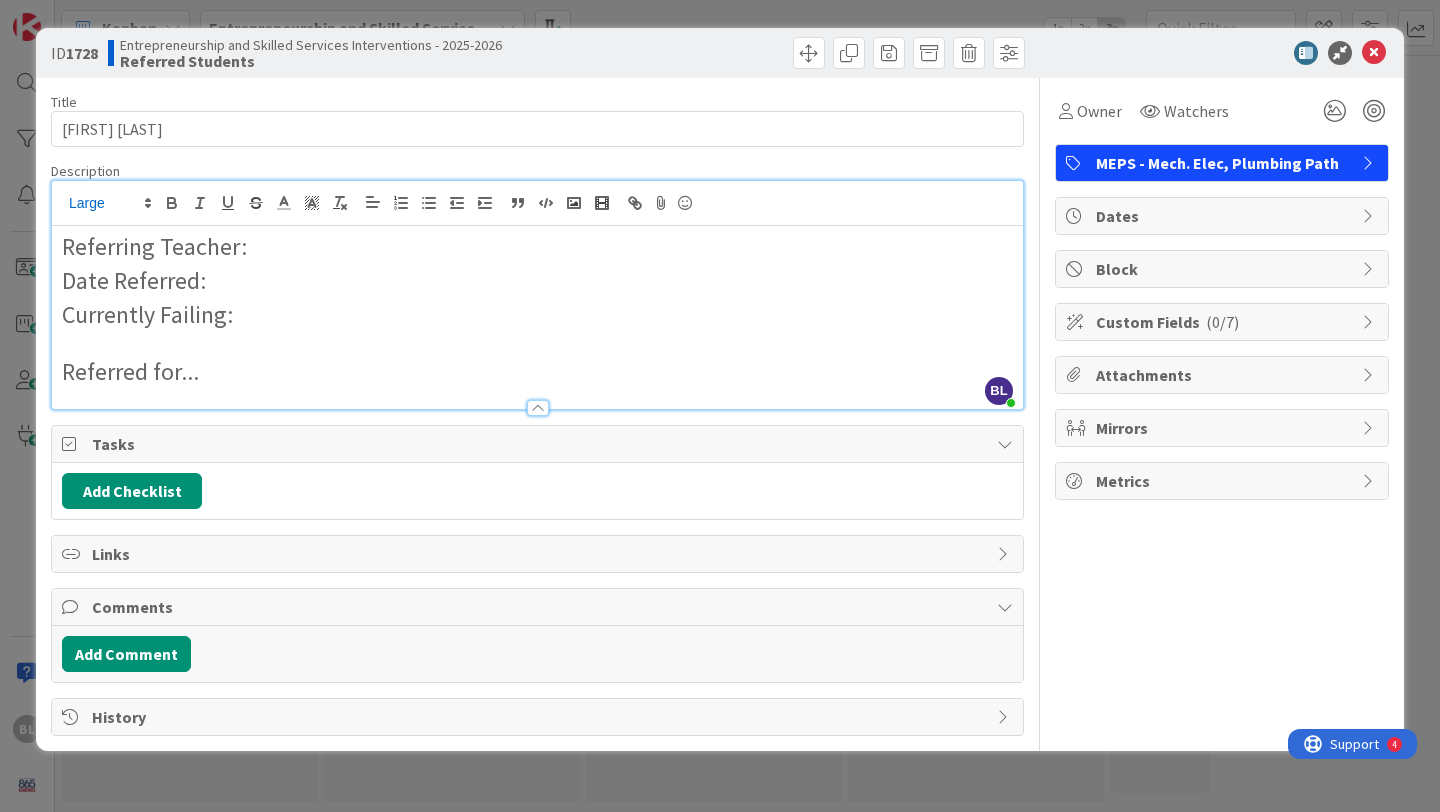 type 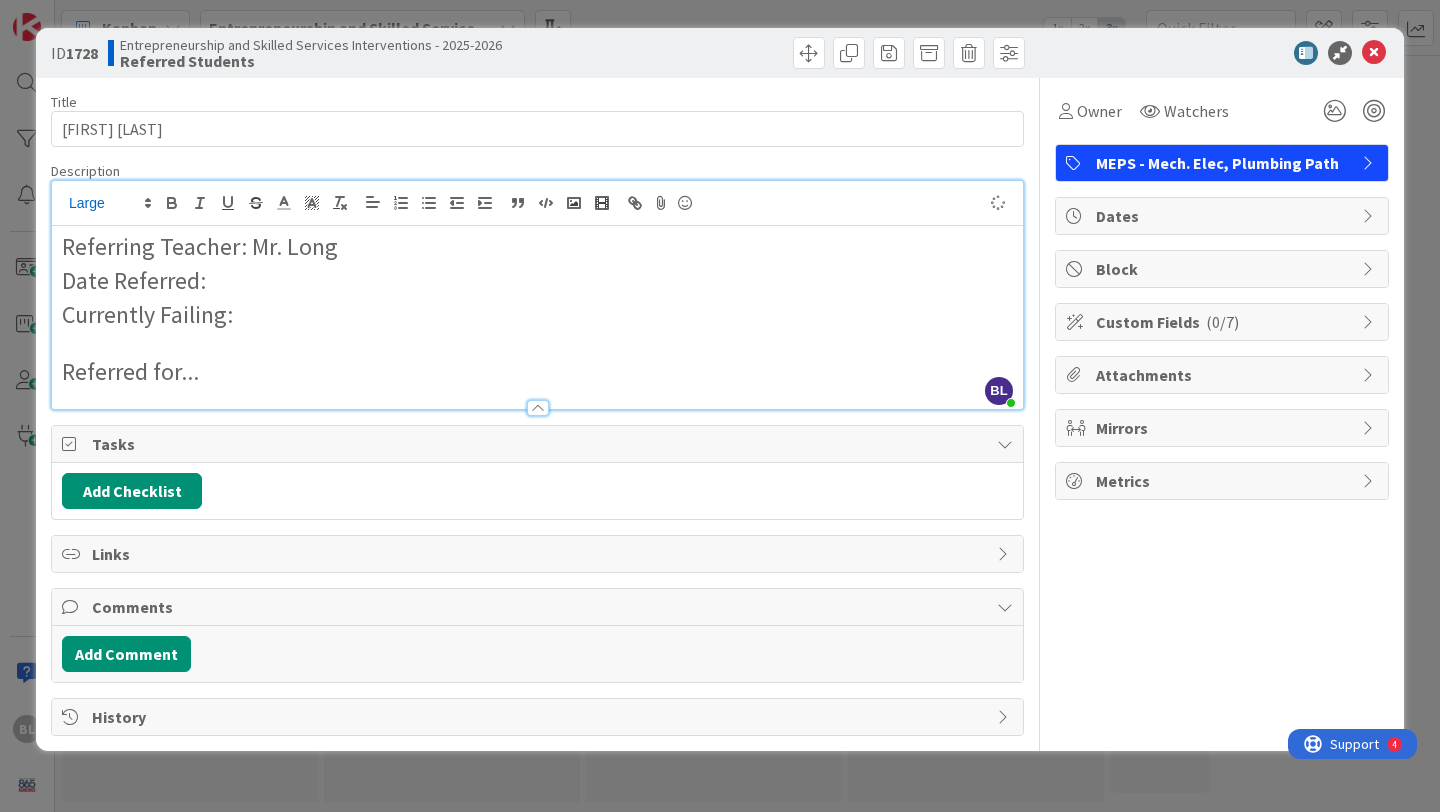 click on "Date Referred:" at bounding box center [537, 281] 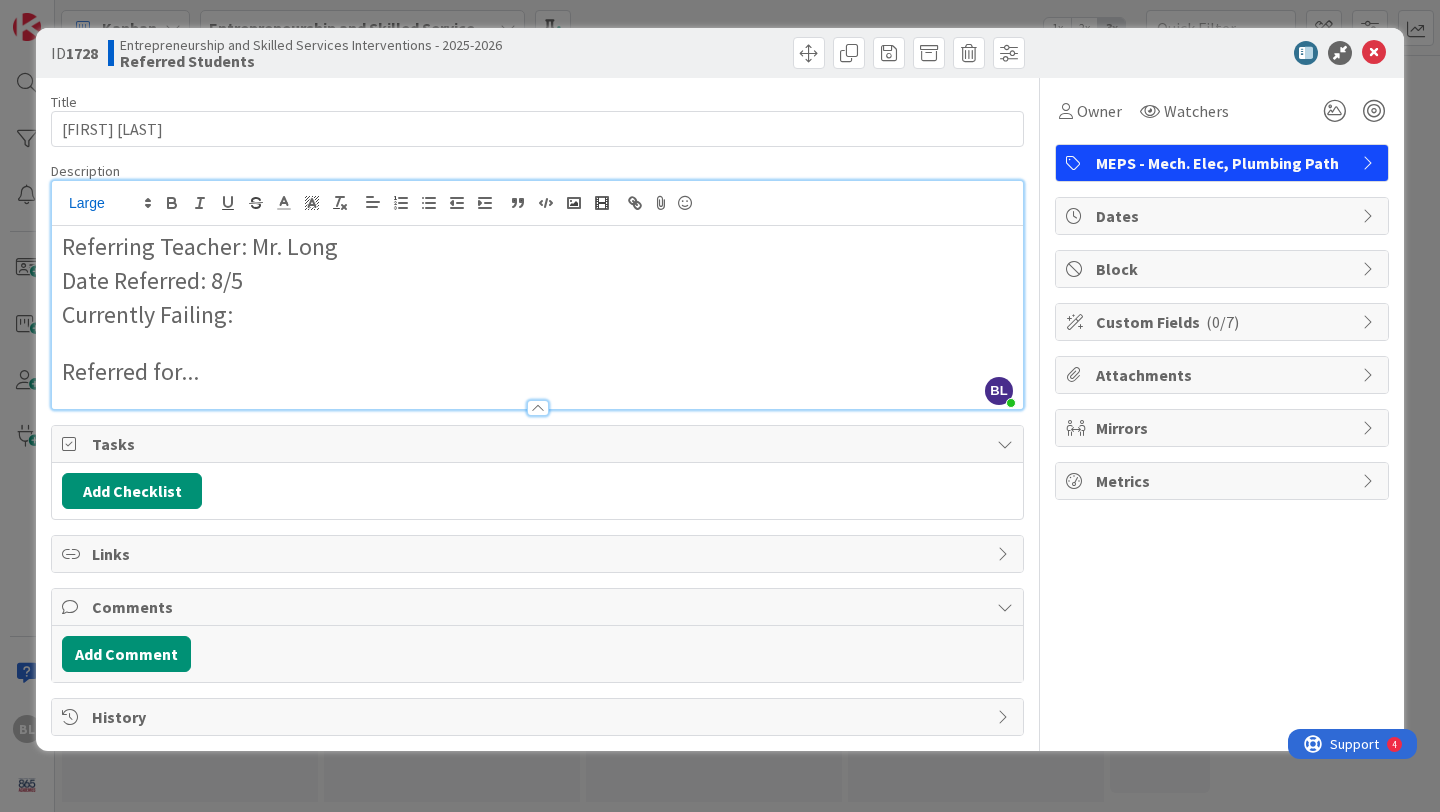 click on "Currently Failing:" at bounding box center [537, 315] 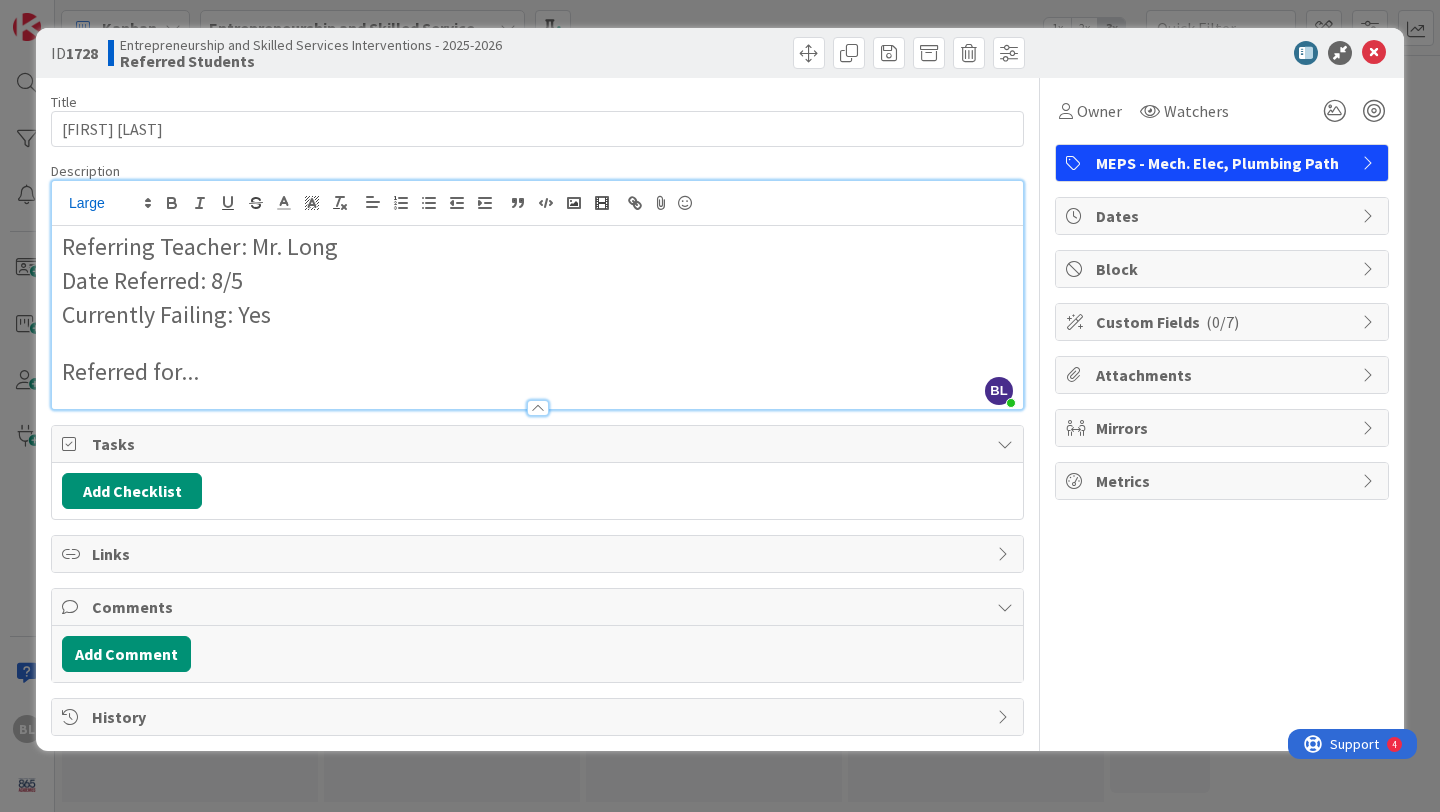 click on "Referred for..." at bounding box center (537, 372) 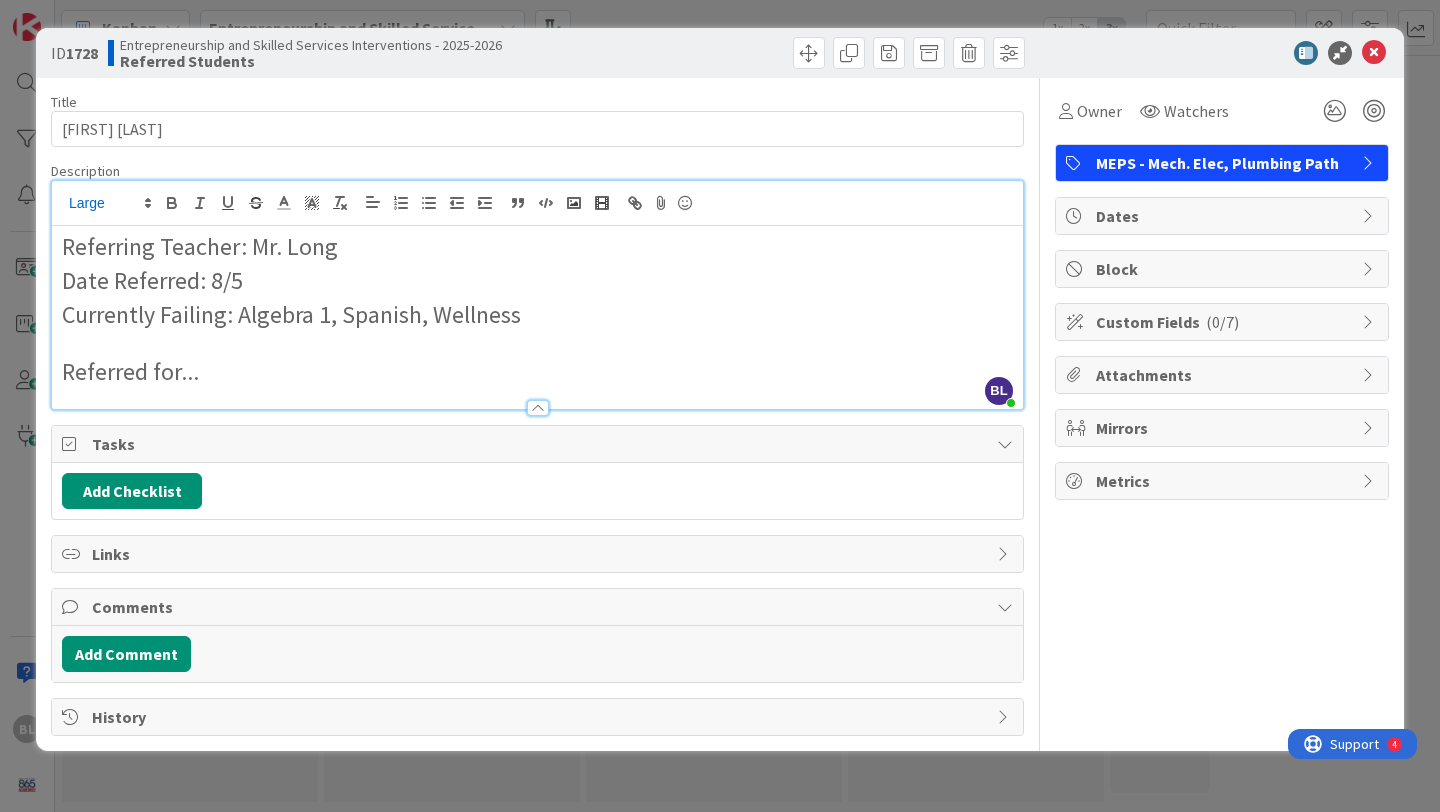 click on "Referred for..." at bounding box center [537, 372] 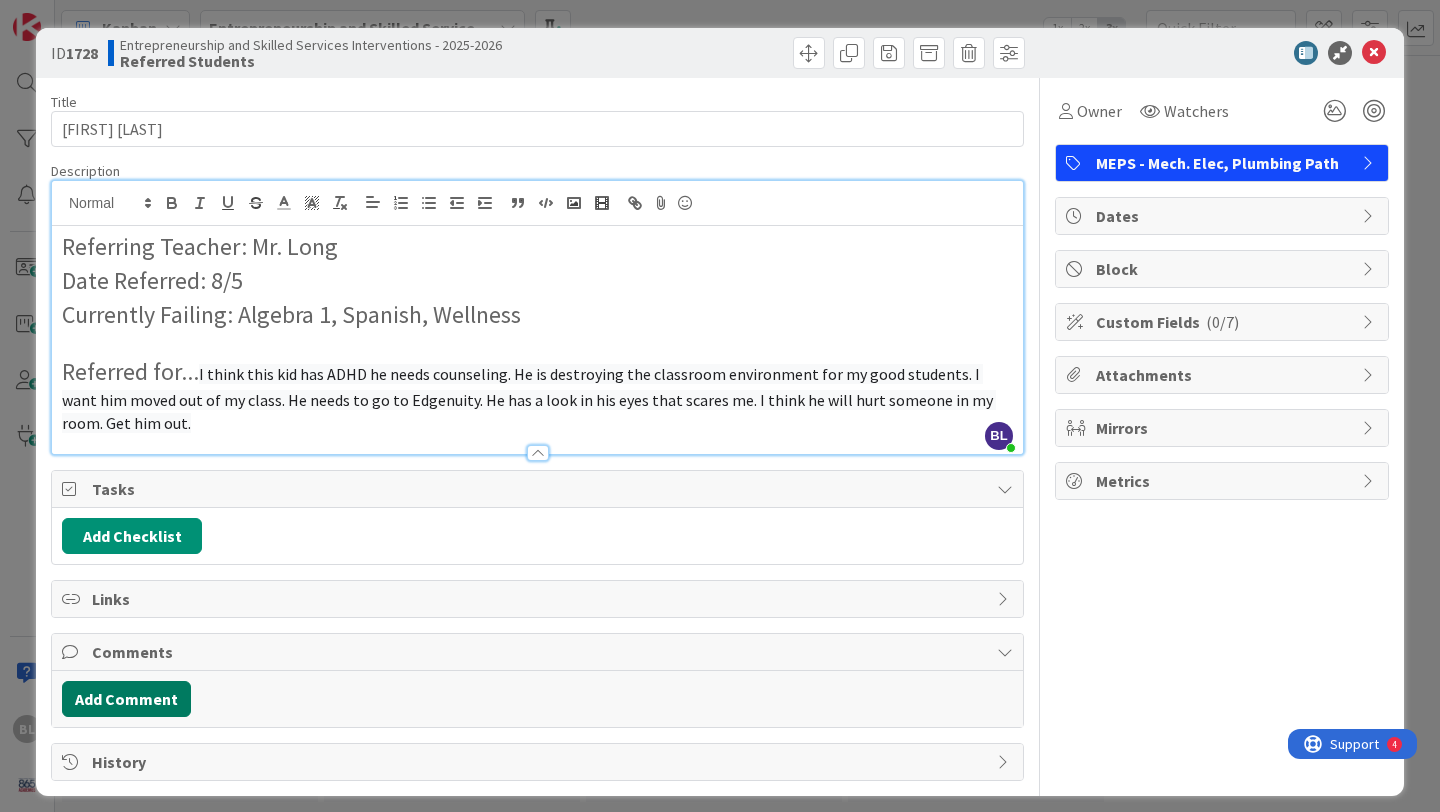 scroll, scrollTop: 12, scrollLeft: 0, axis: vertical 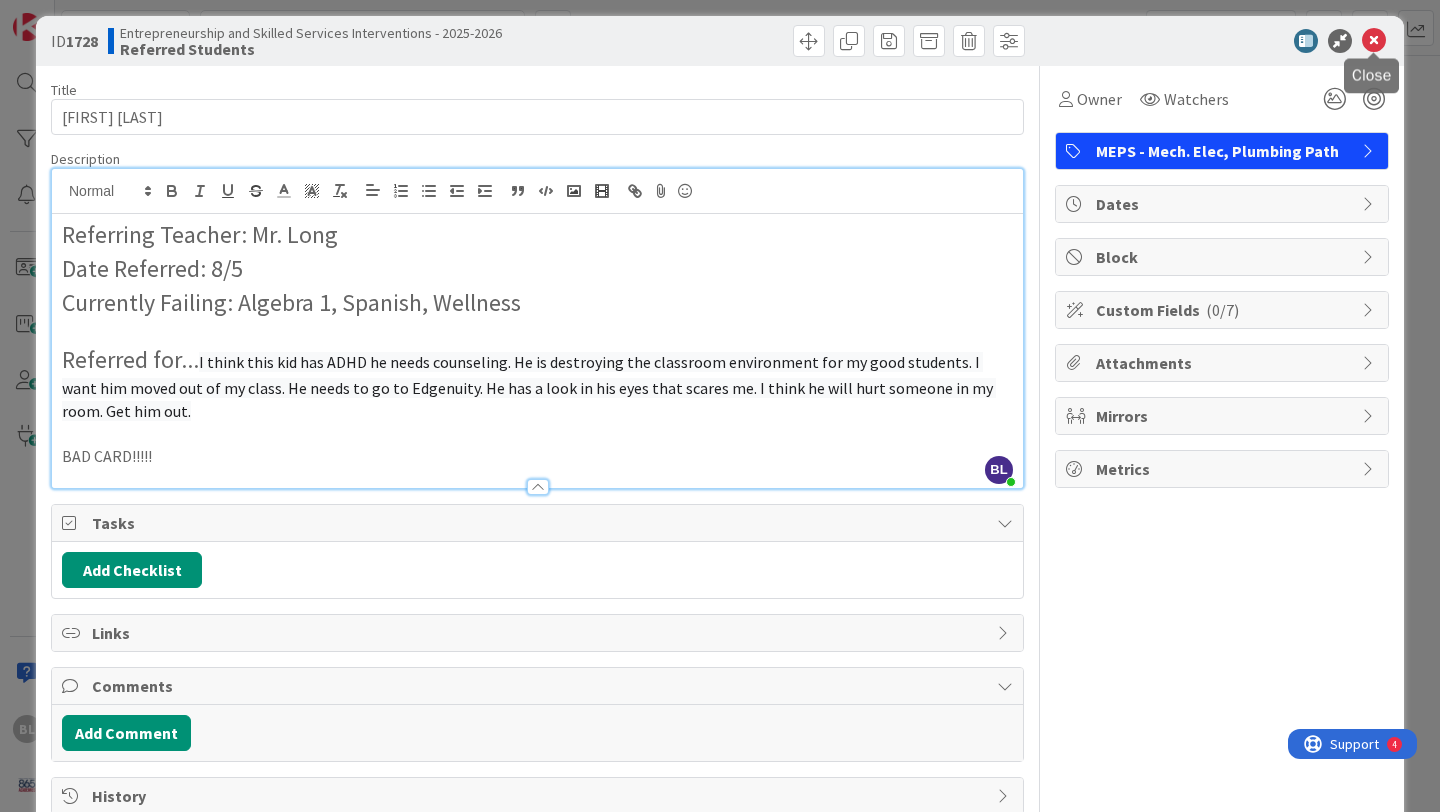 click at bounding box center [1374, 41] 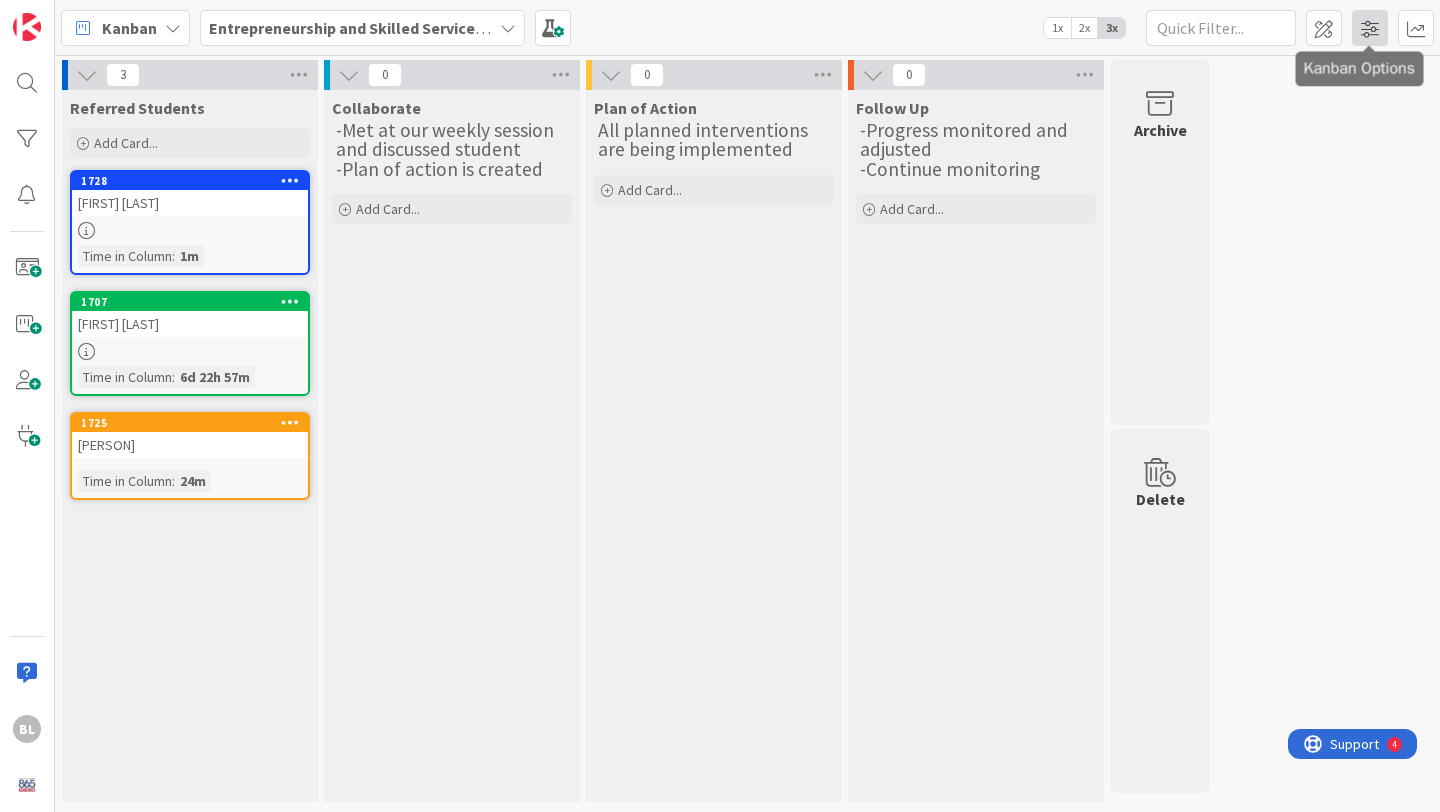 scroll, scrollTop: 0, scrollLeft: 0, axis: both 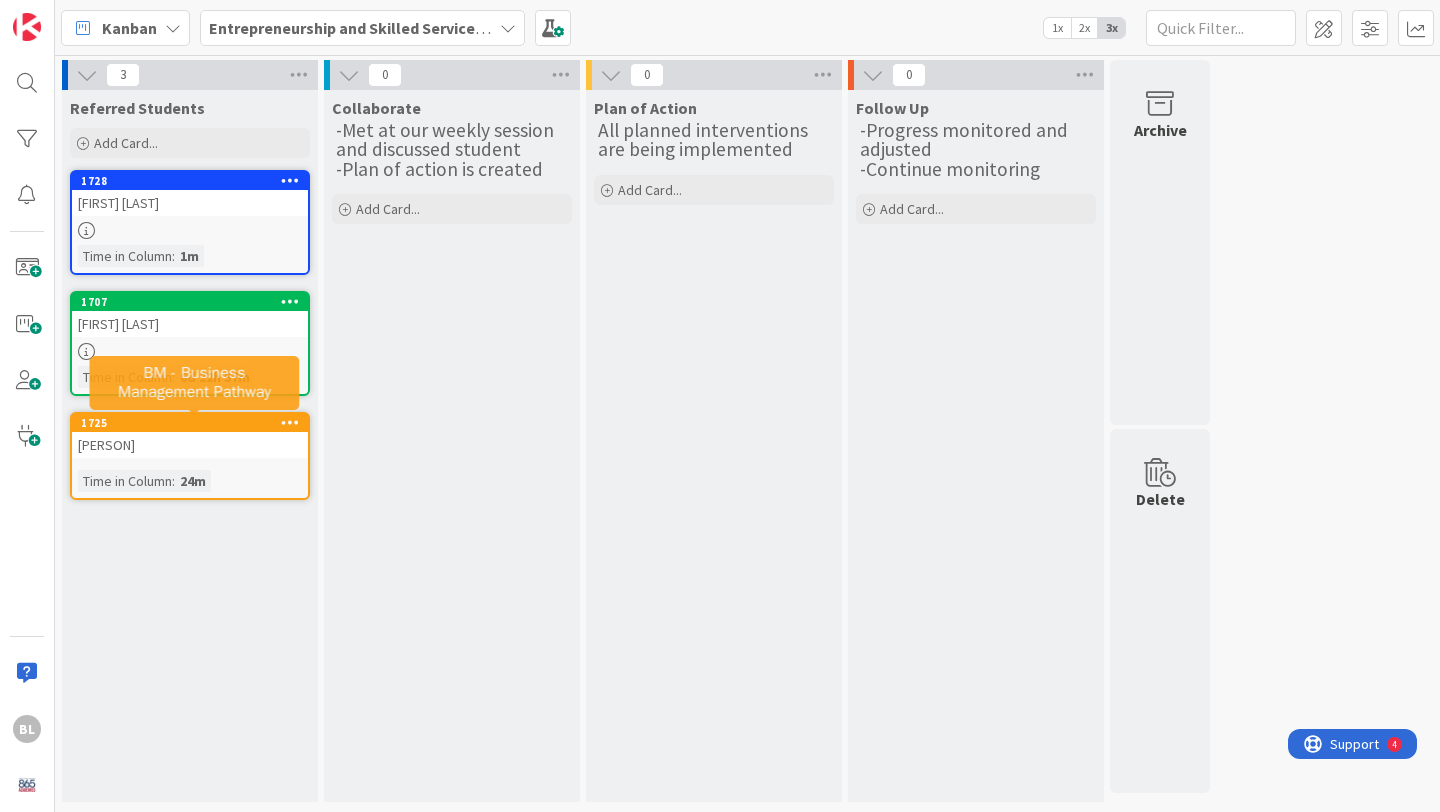 click on "1725" at bounding box center [194, 423] 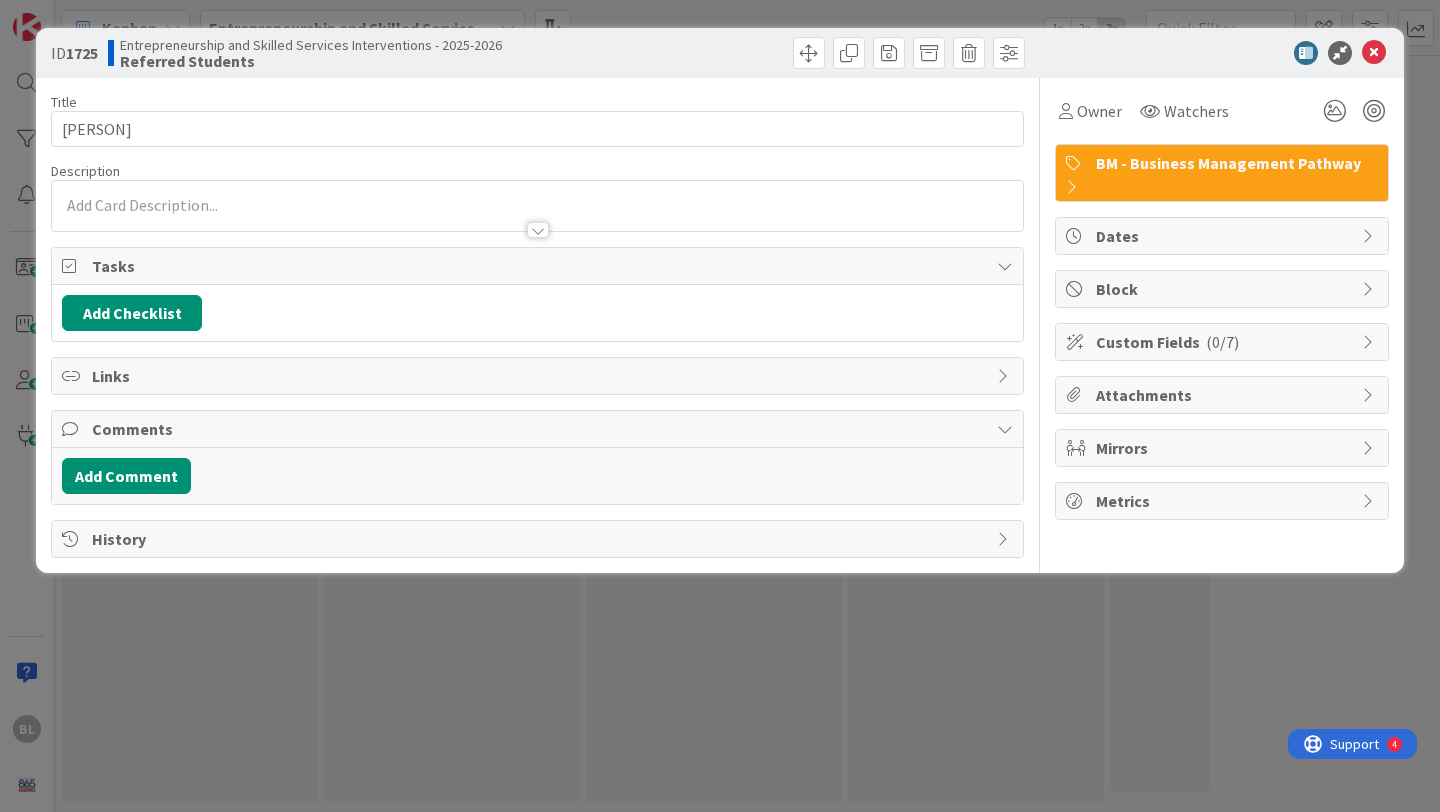 scroll, scrollTop: 0, scrollLeft: 0, axis: both 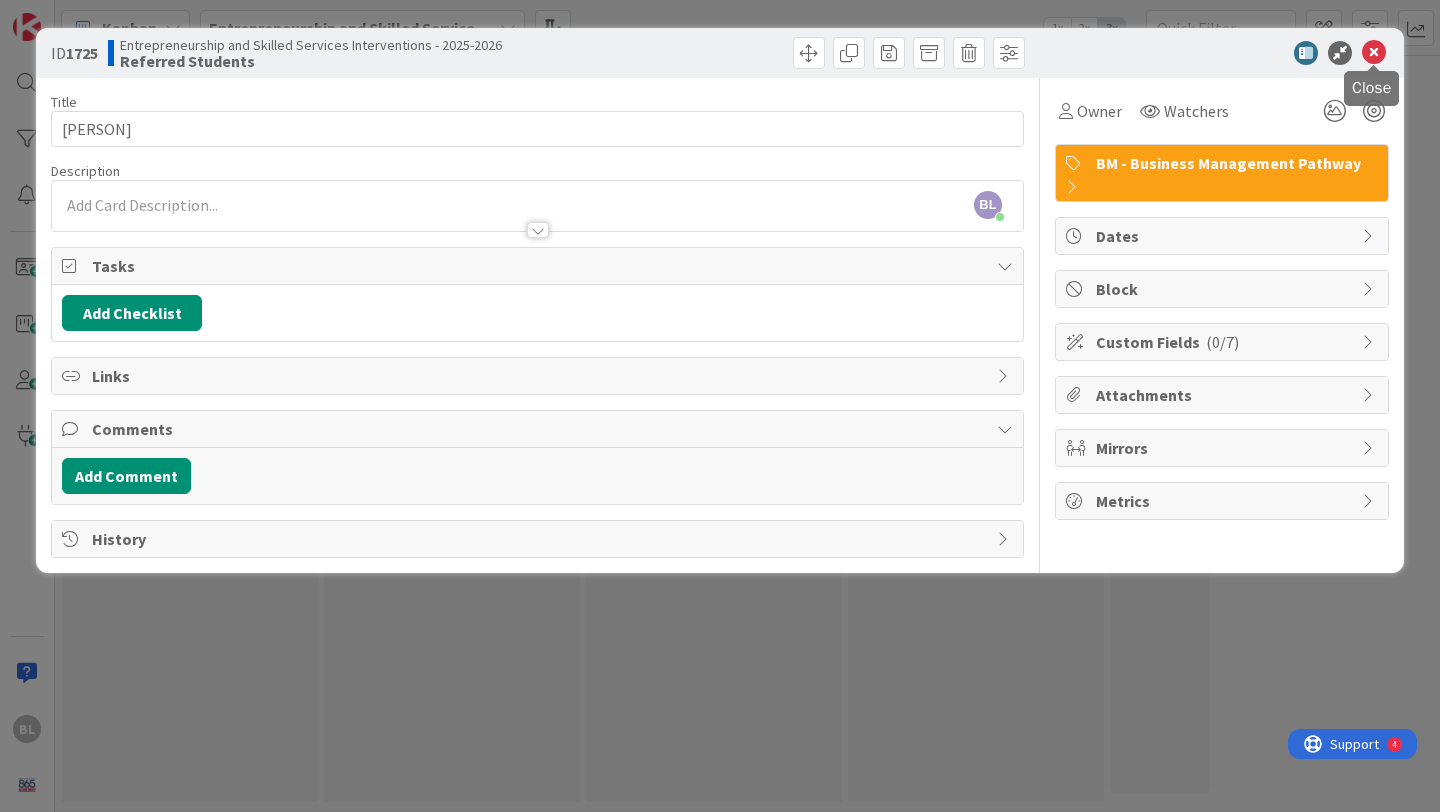 click at bounding box center [1374, 53] 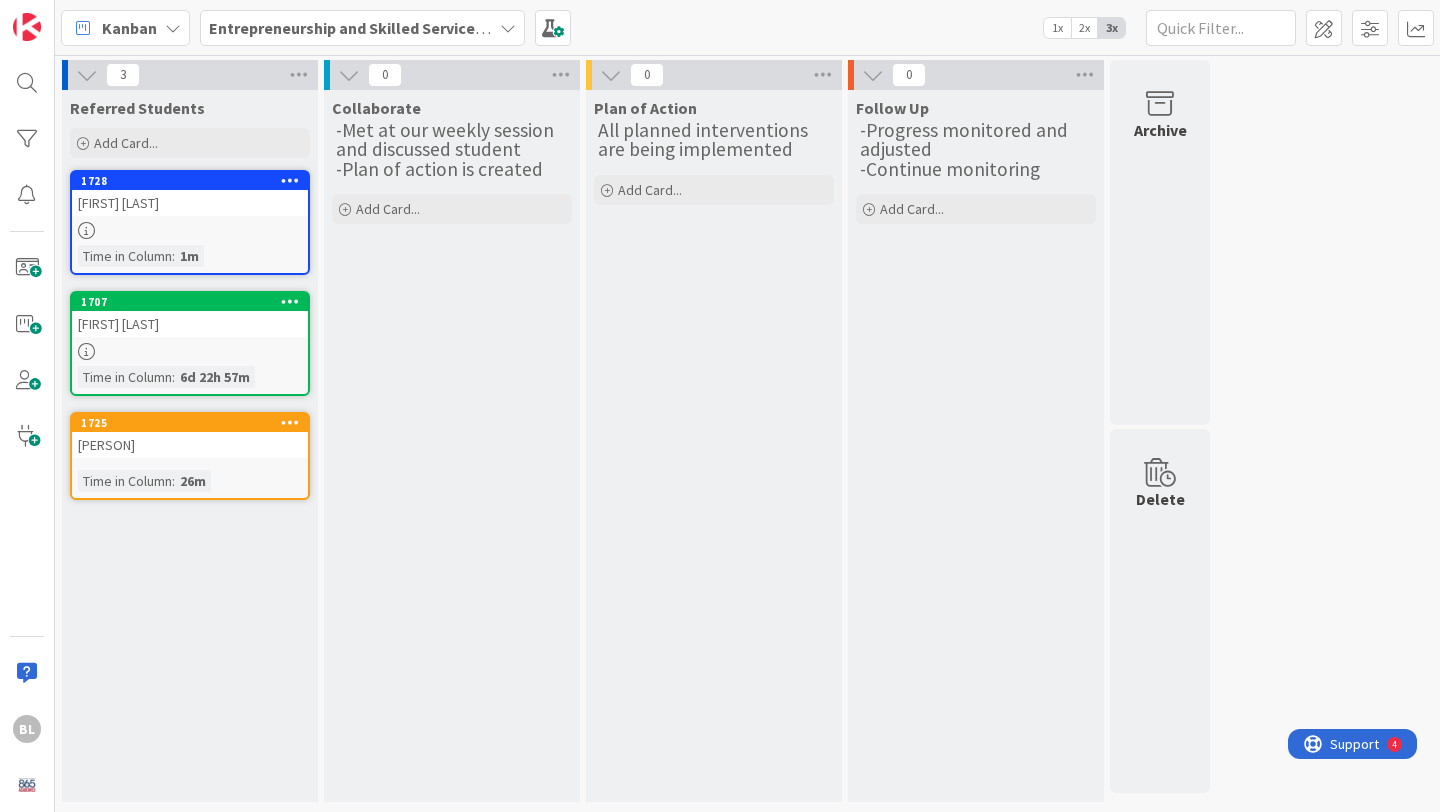 scroll, scrollTop: 0, scrollLeft: 0, axis: both 